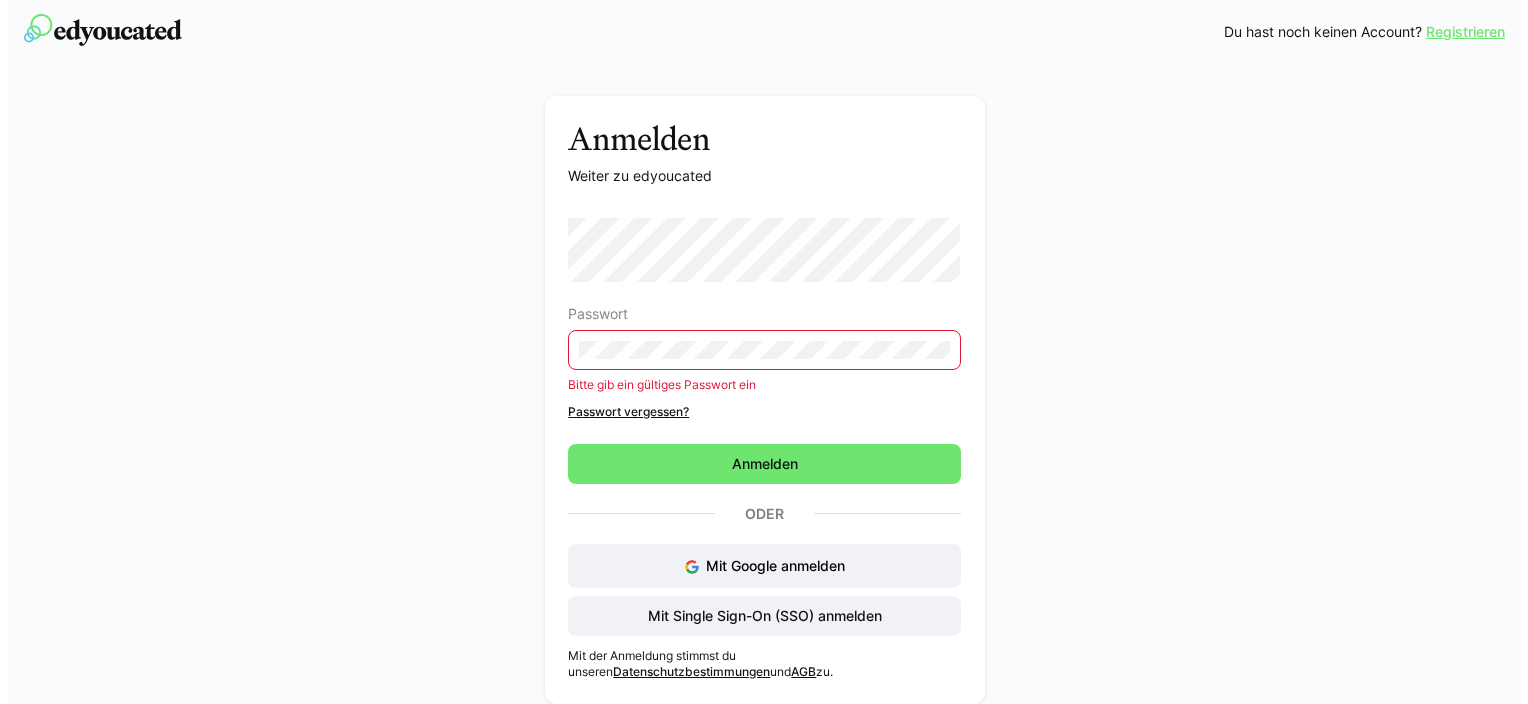 scroll, scrollTop: 0, scrollLeft: 0, axis: both 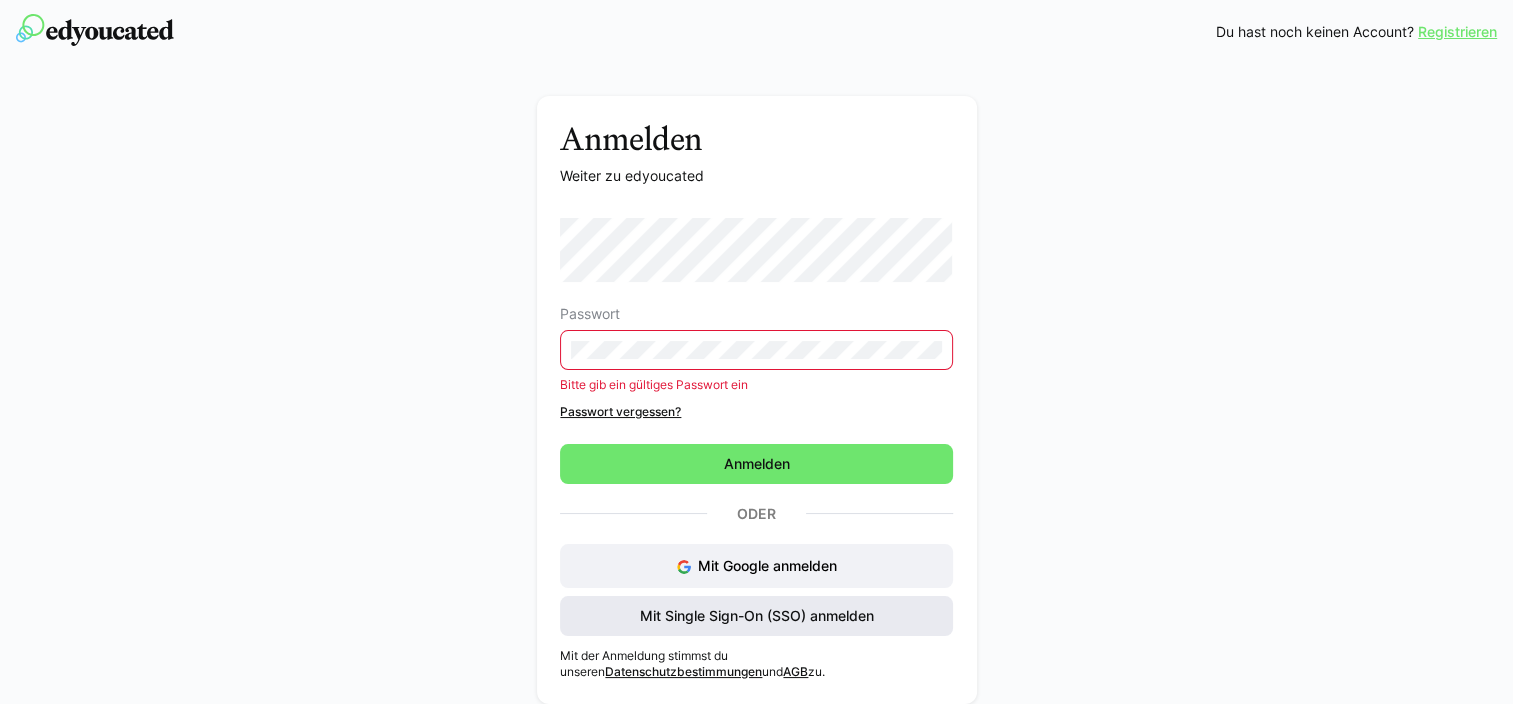click on "Mit Single Sign-On (SSO) anmelden" 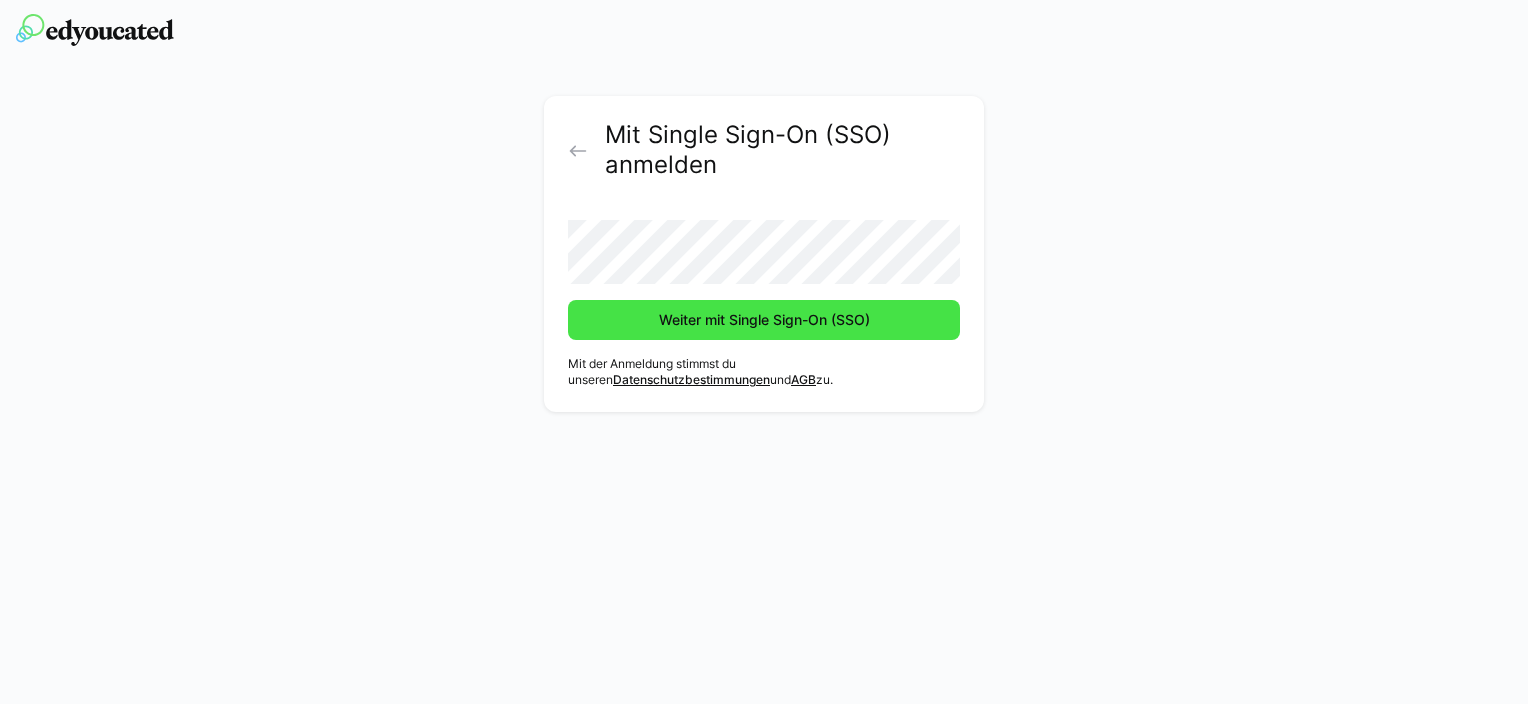 click on "Weiter mit Single Sign-On (SSO)" 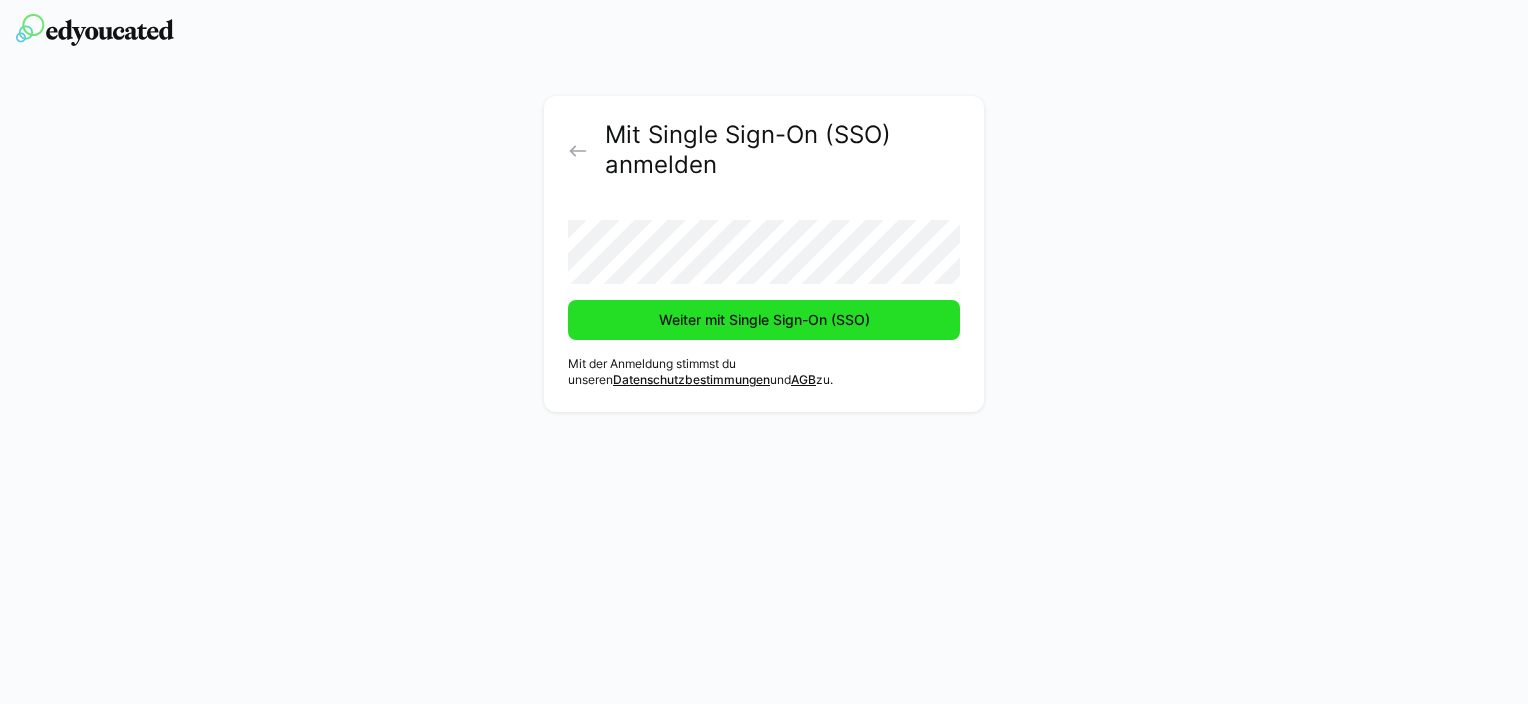 click on "Weiter mit Single Sign-On (SSO)" 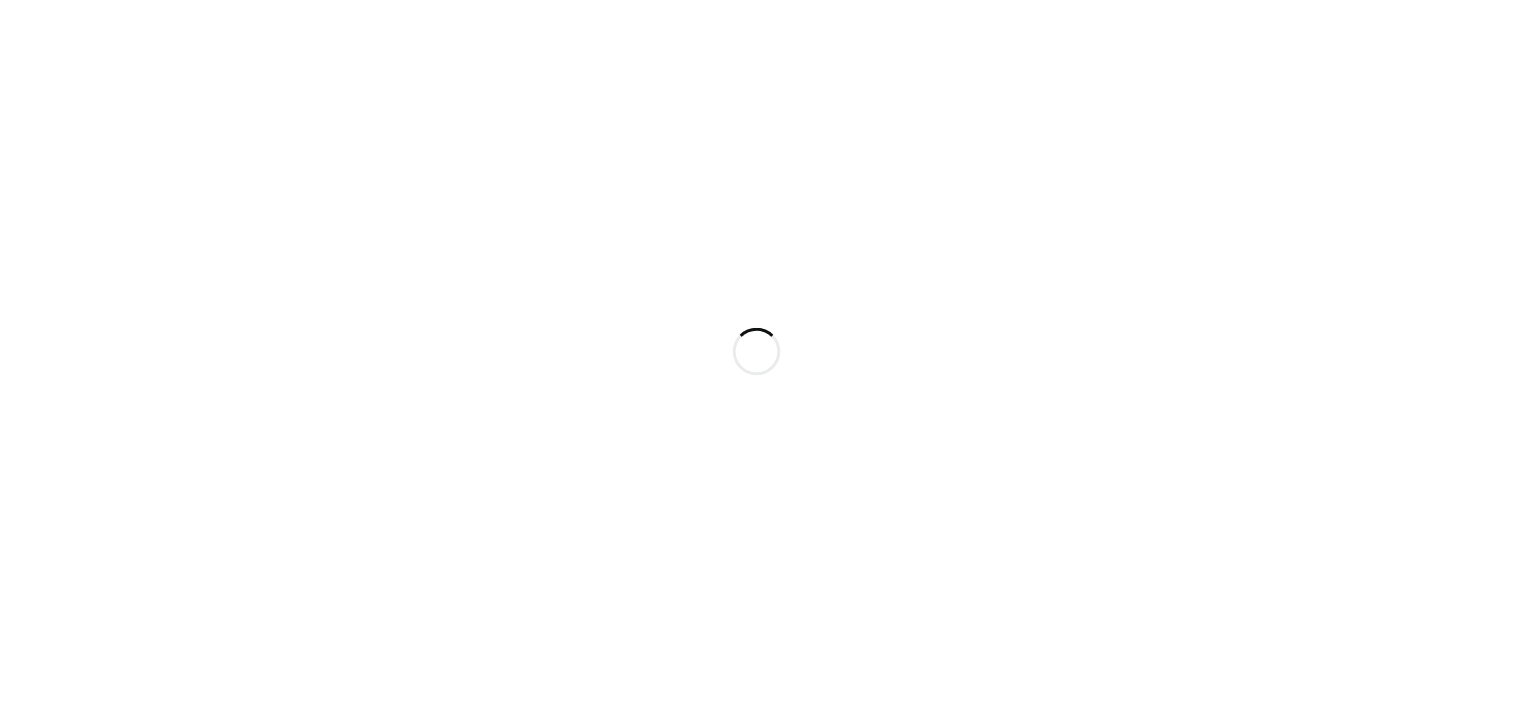 scroll, scrollTop: 0, scrollLeft: 0, axis: both 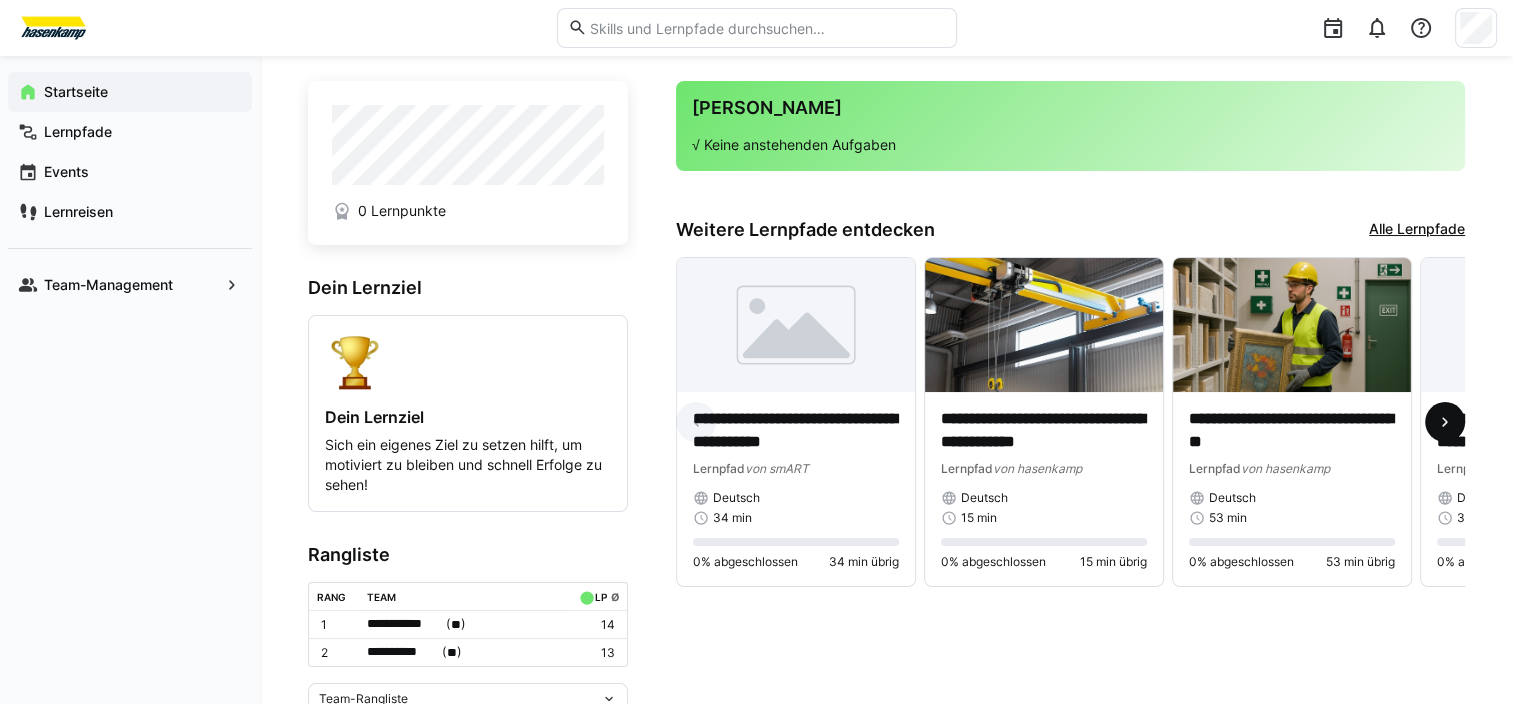 click 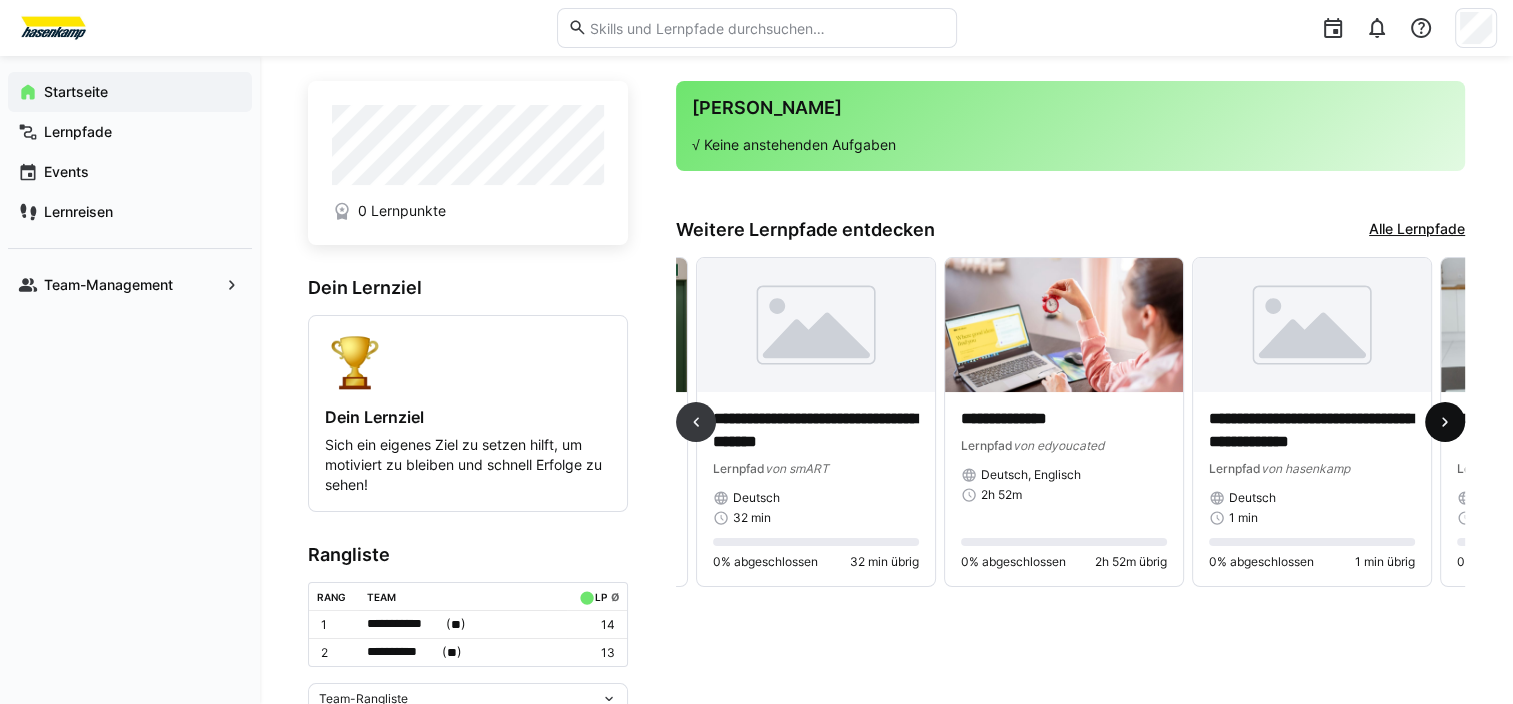 scroll, scrollTop: 0, scrollLeft: 744, axis: horizontal 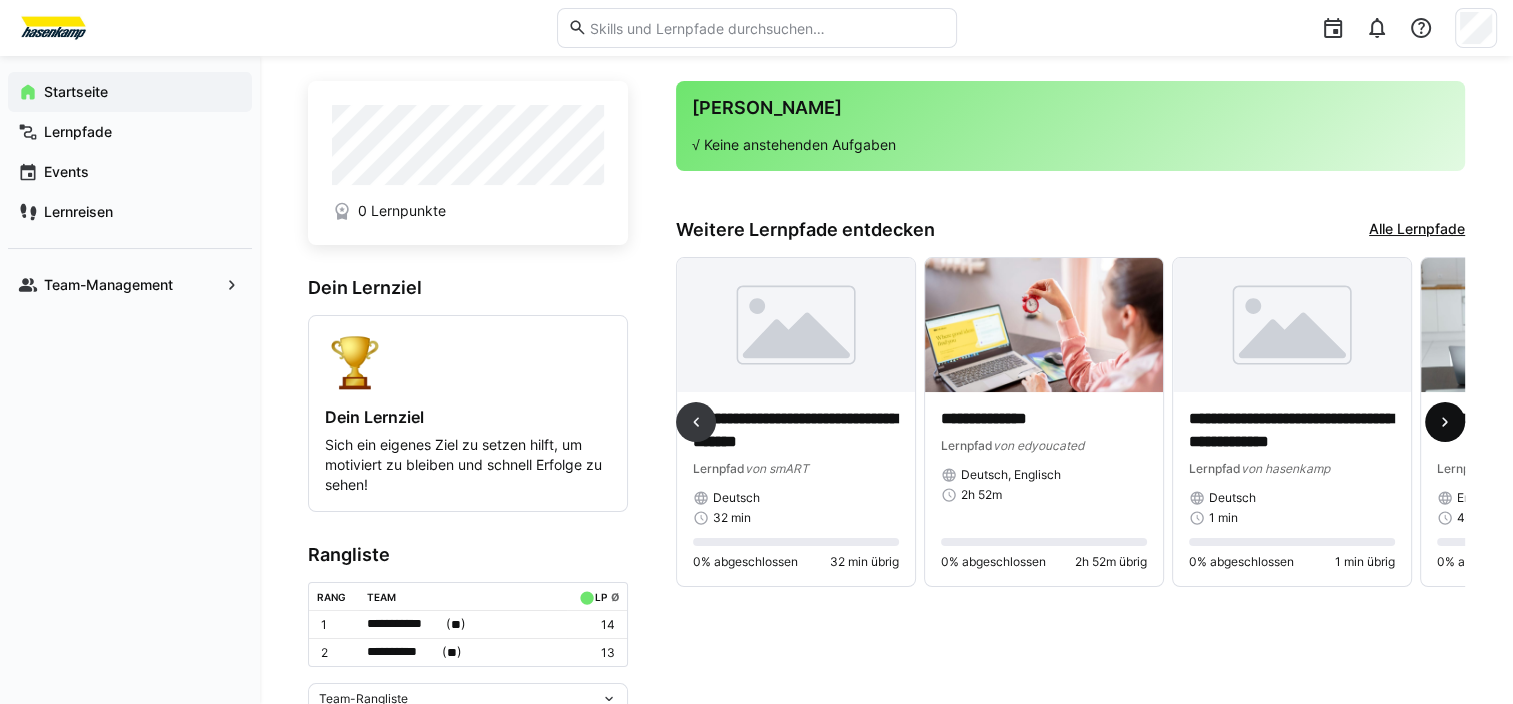 click 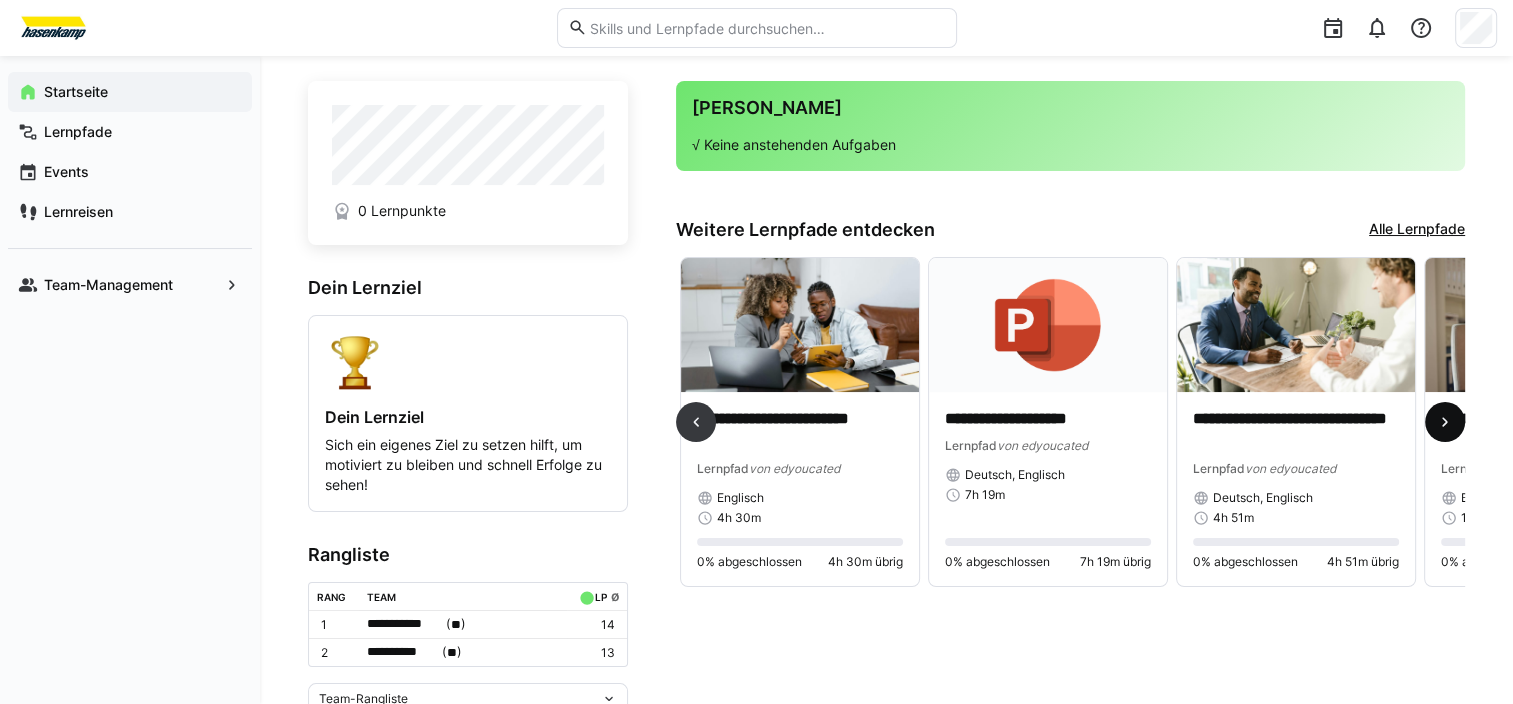 scroll, scrollTop: 0, scrollLeft: 1488, axis: horizontal 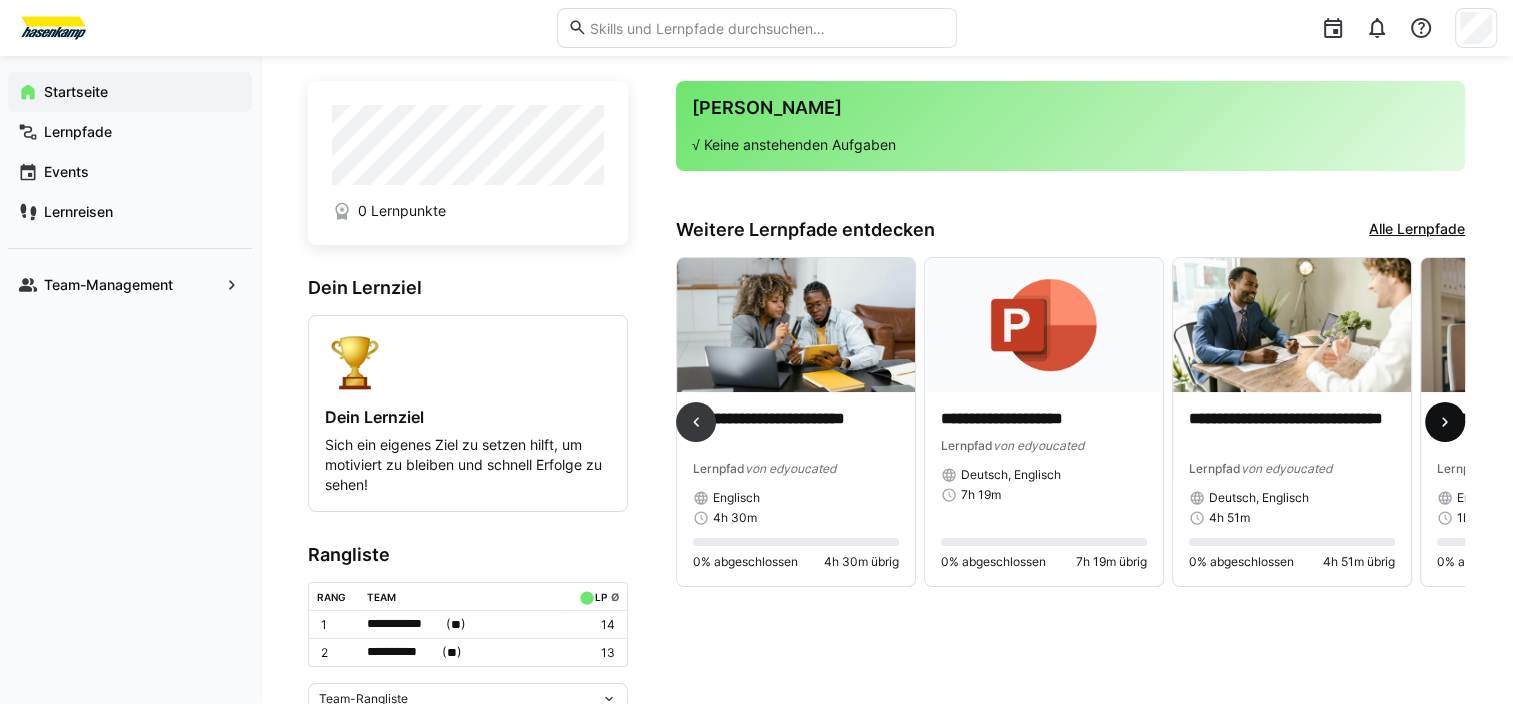 click 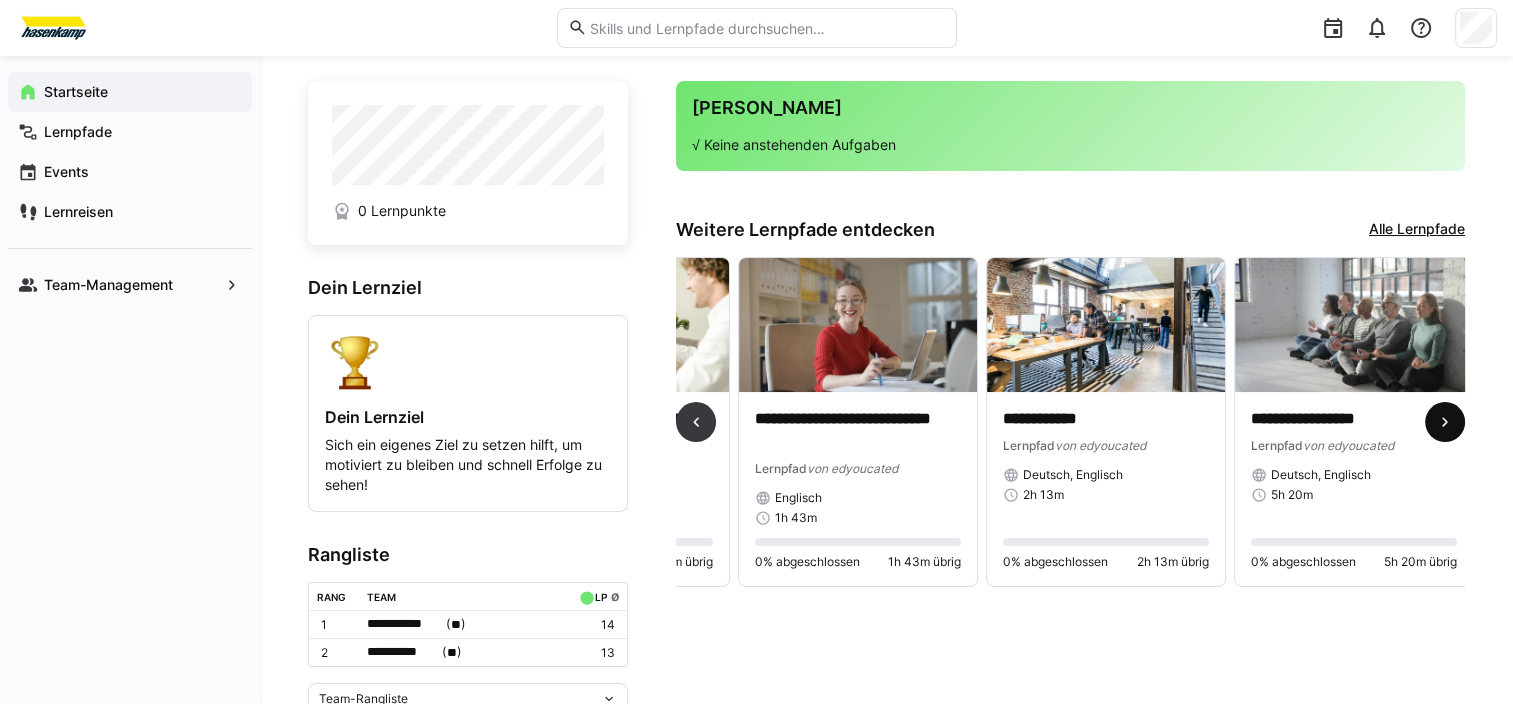 scroll, scrollTop: 0, scrollLeft: 2179, axis: horizontal 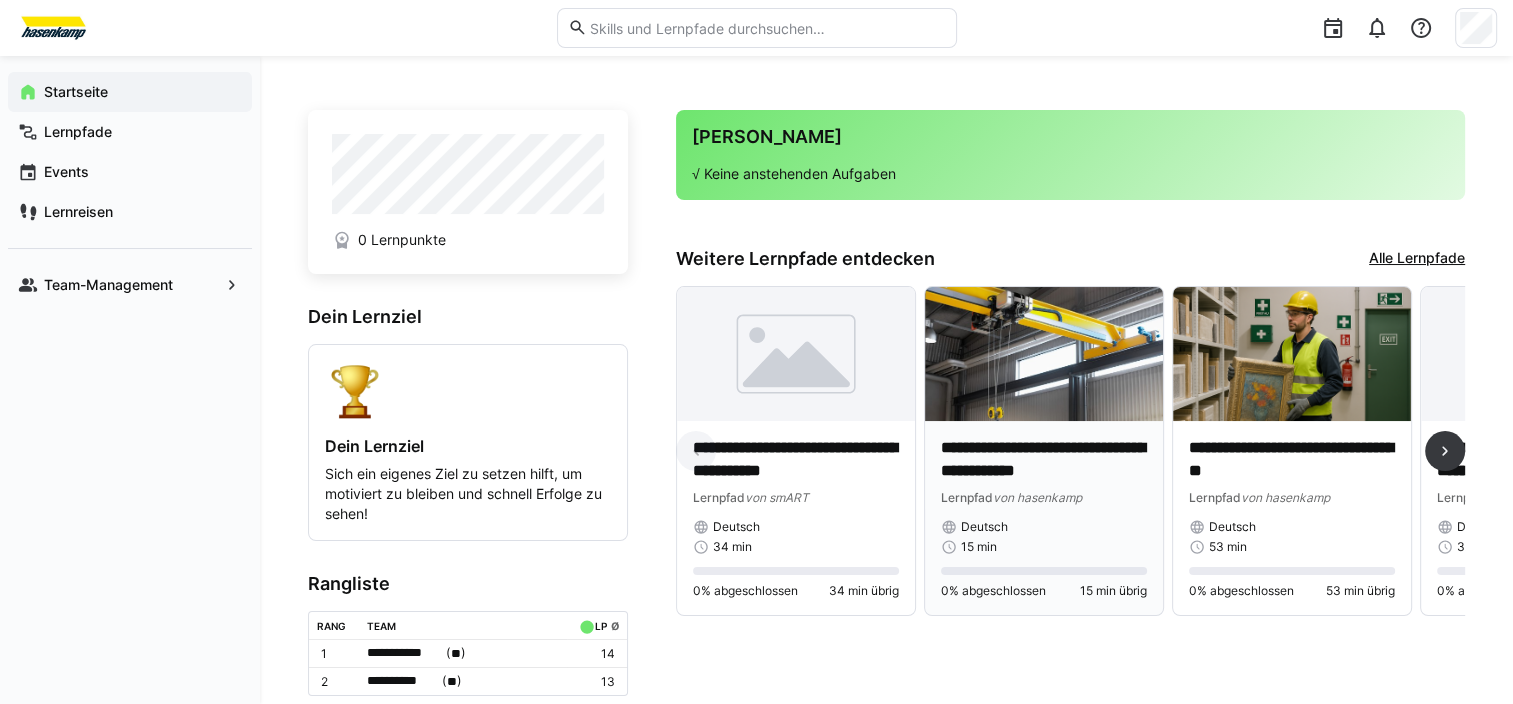 click 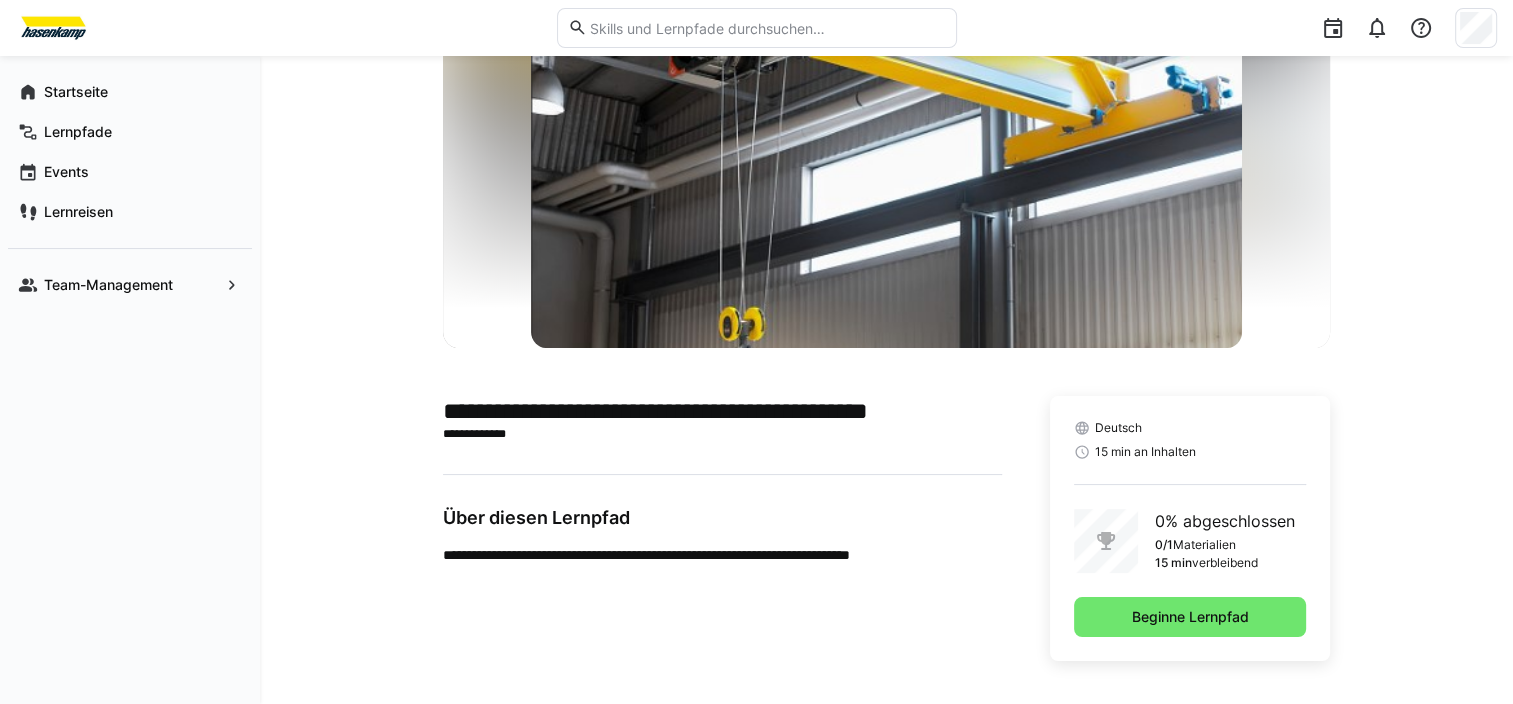 scroll, scrollTop: 160, scrollLeft: 0, axis: vertical 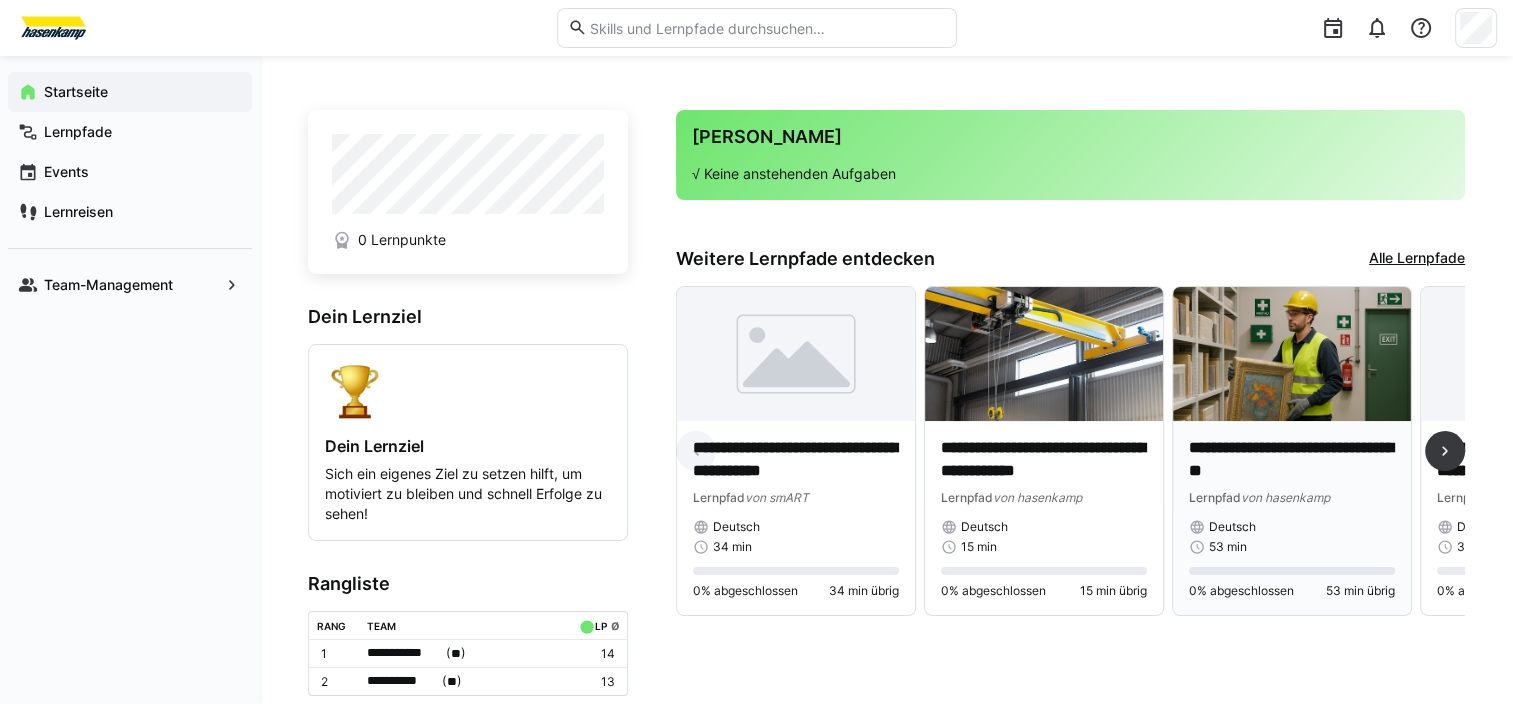 click 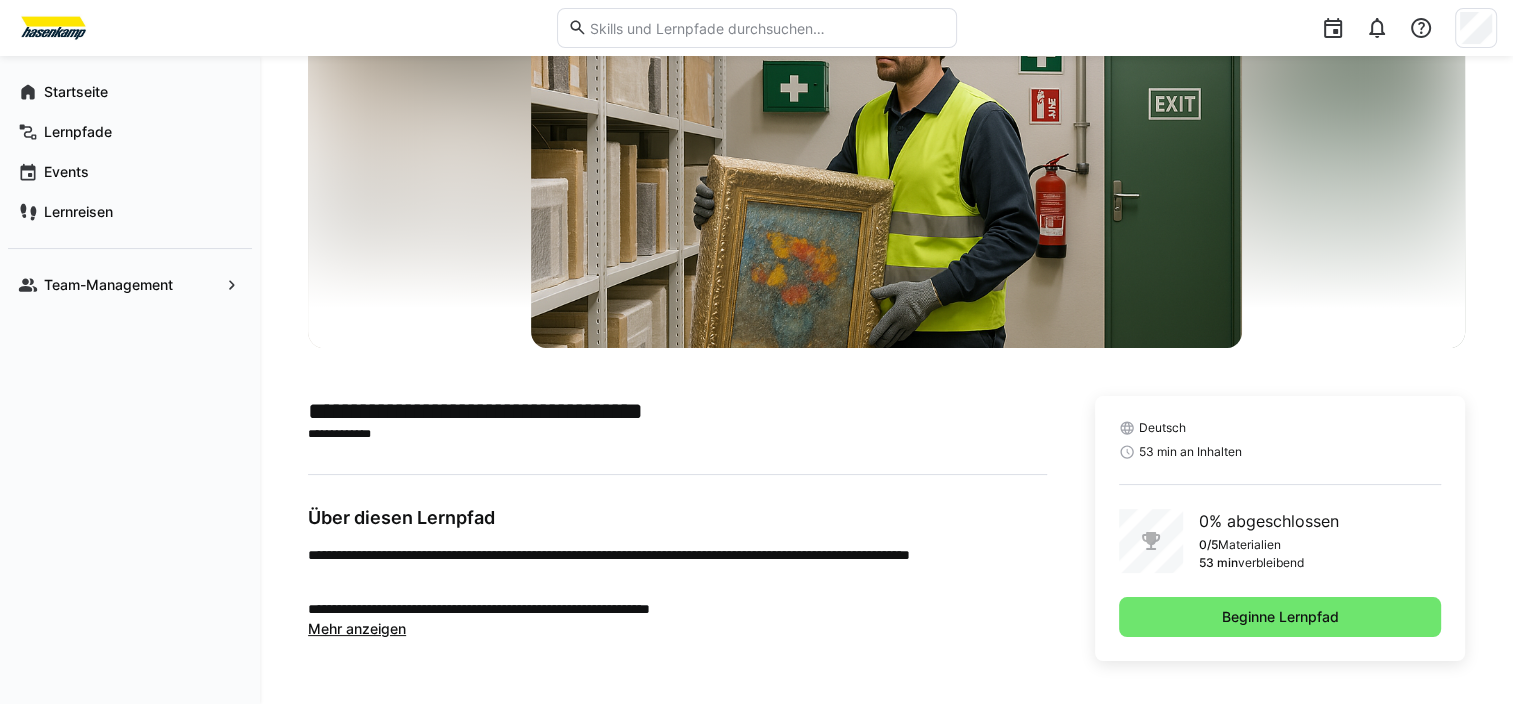 scroll, scrollTop: 160, scrollLeft: 0, axis: vertical 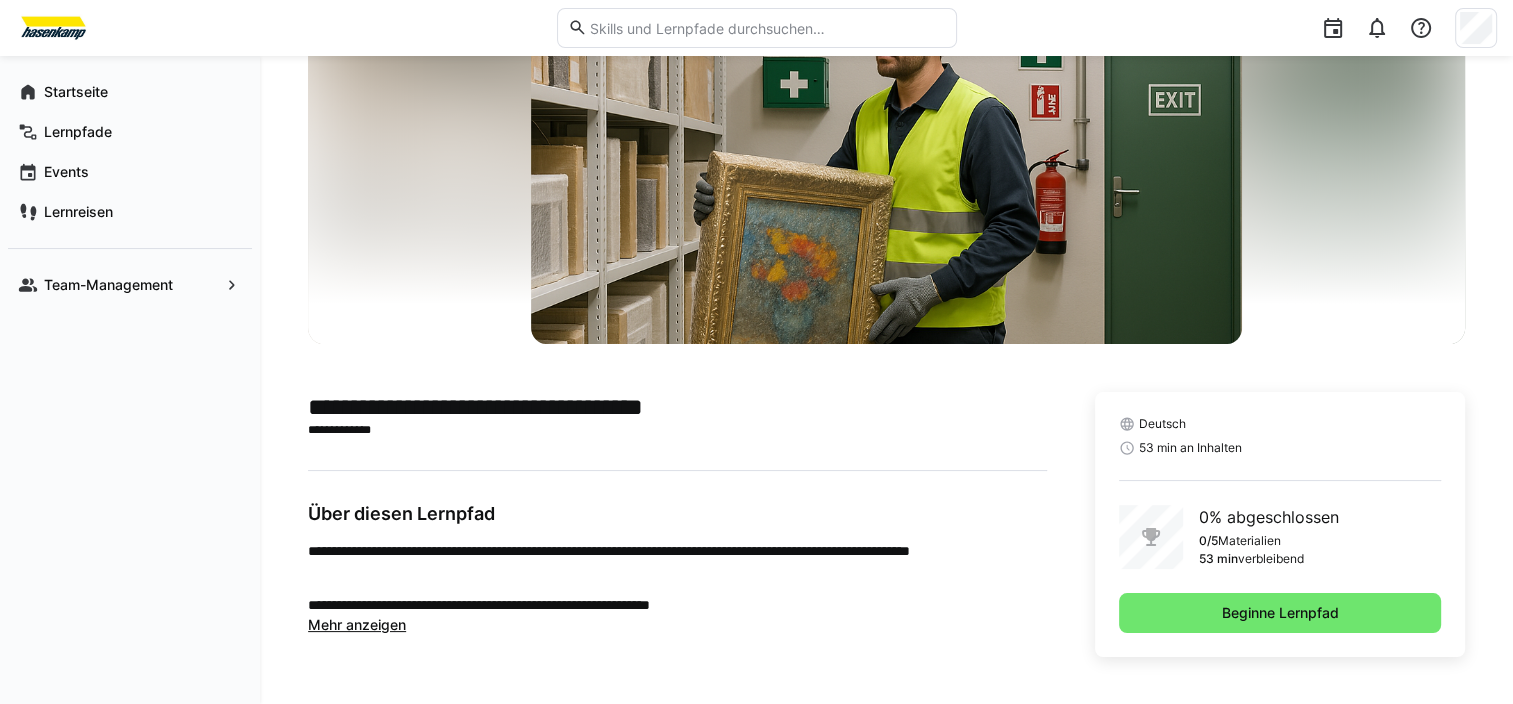 click on "Mehr anzeigen" 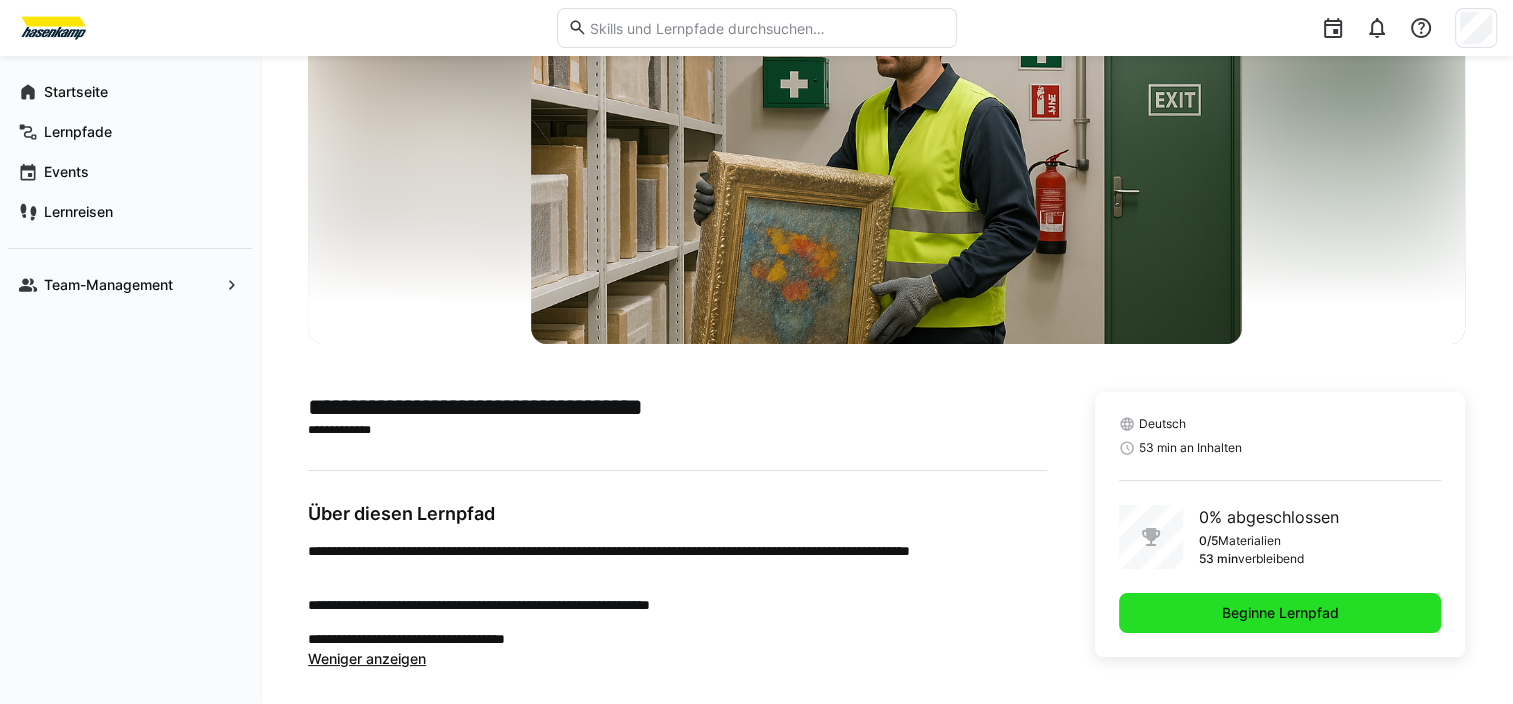 click on "Beginne Lernpfad" 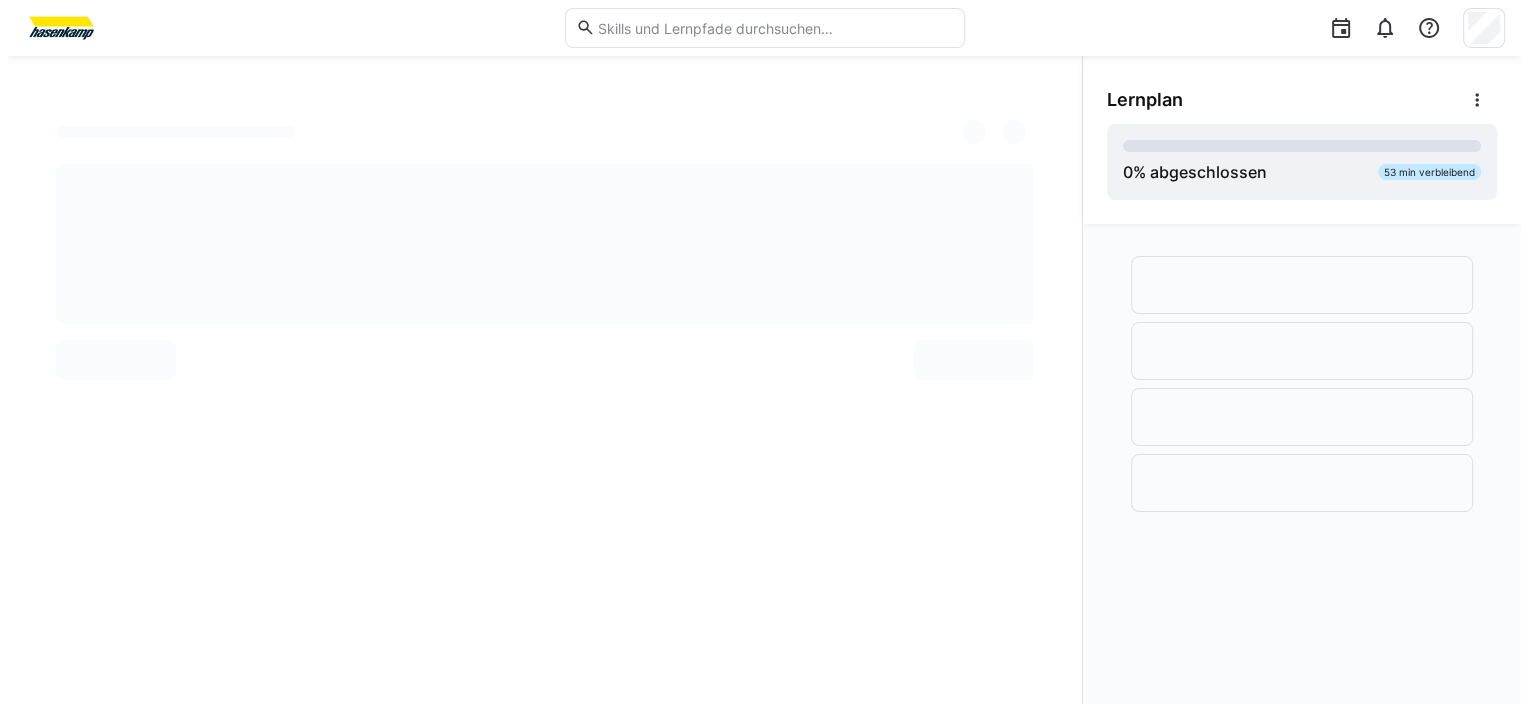 scroll, scrollTop: 0, scrollLeft: 0, axis: both 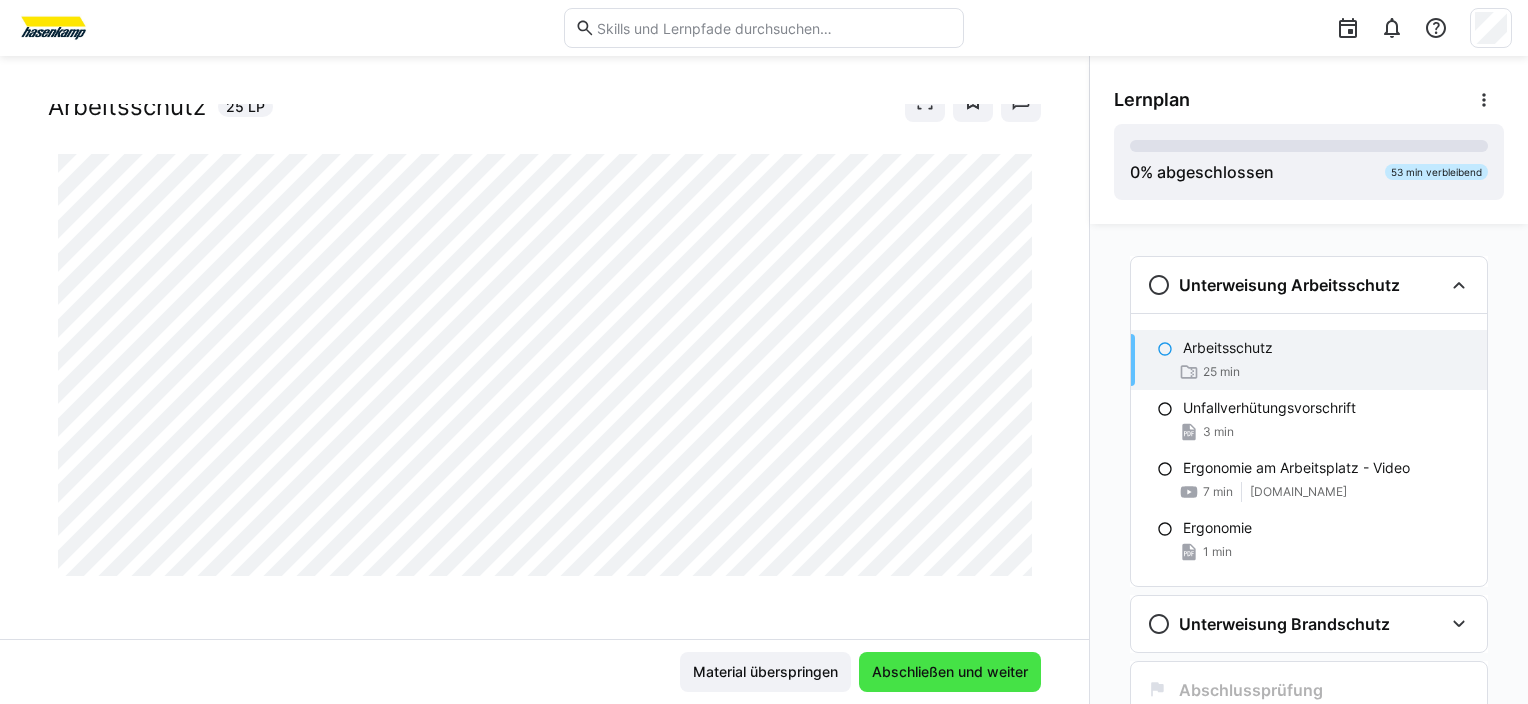 click on "Abschließen und weiter" 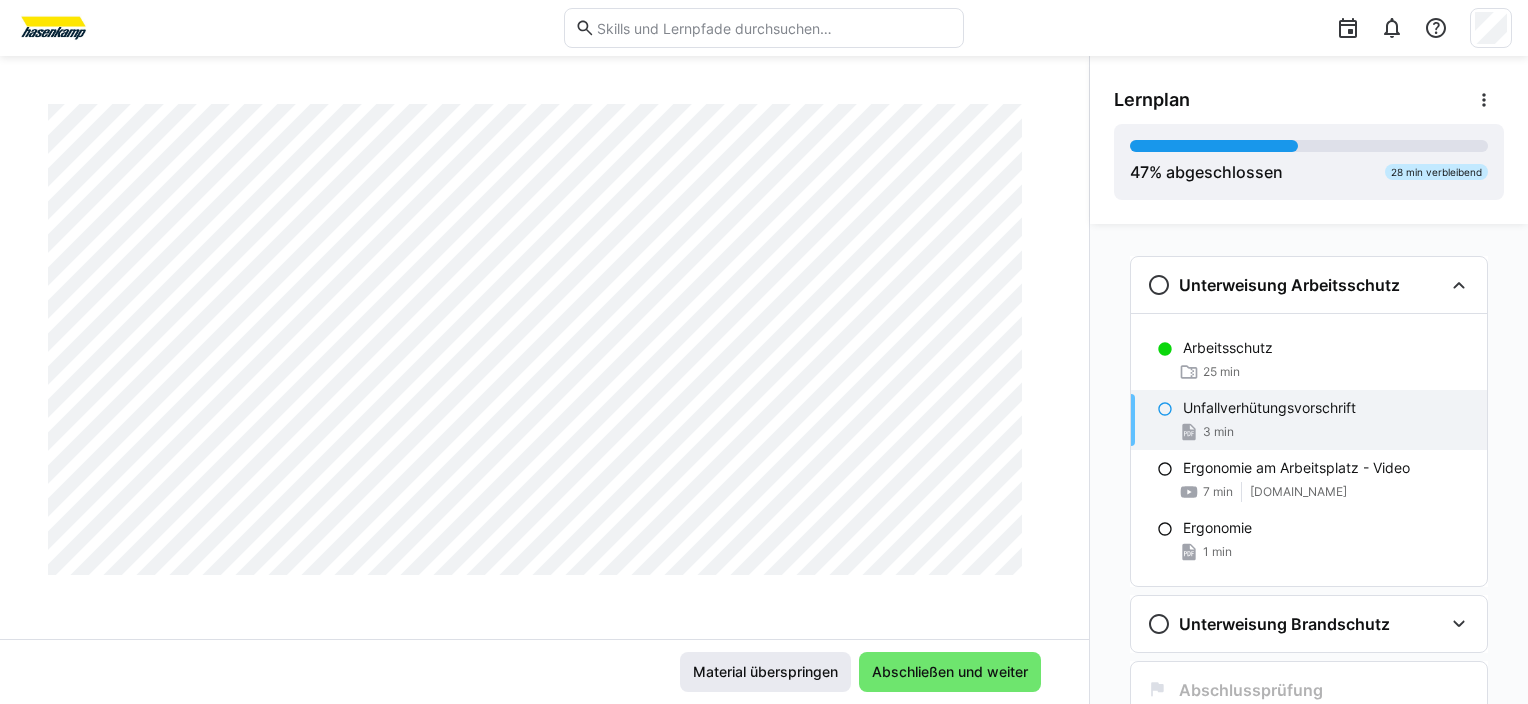 scroll, scrollTop: 10760, scrollLeft: 0, axis: vertical 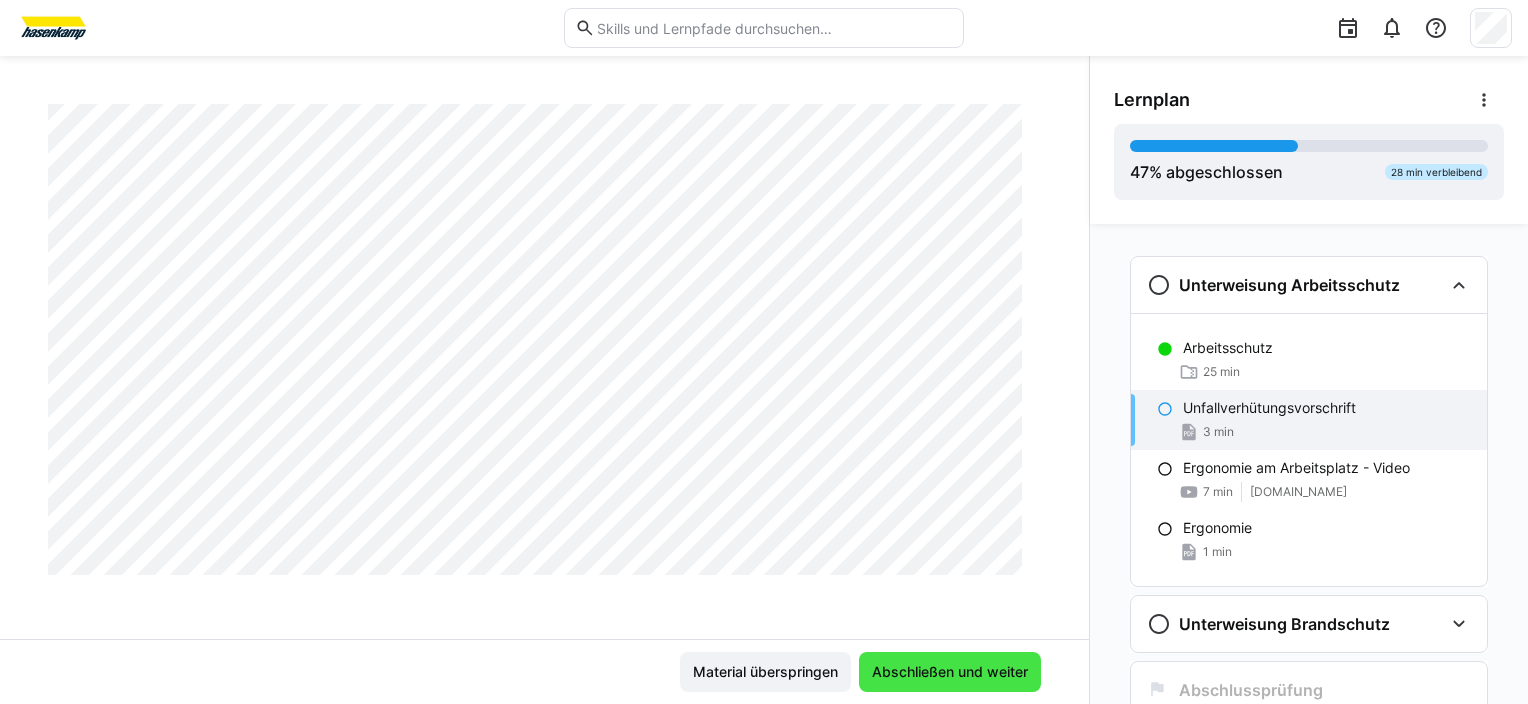 click on "Abschließen und weiter" 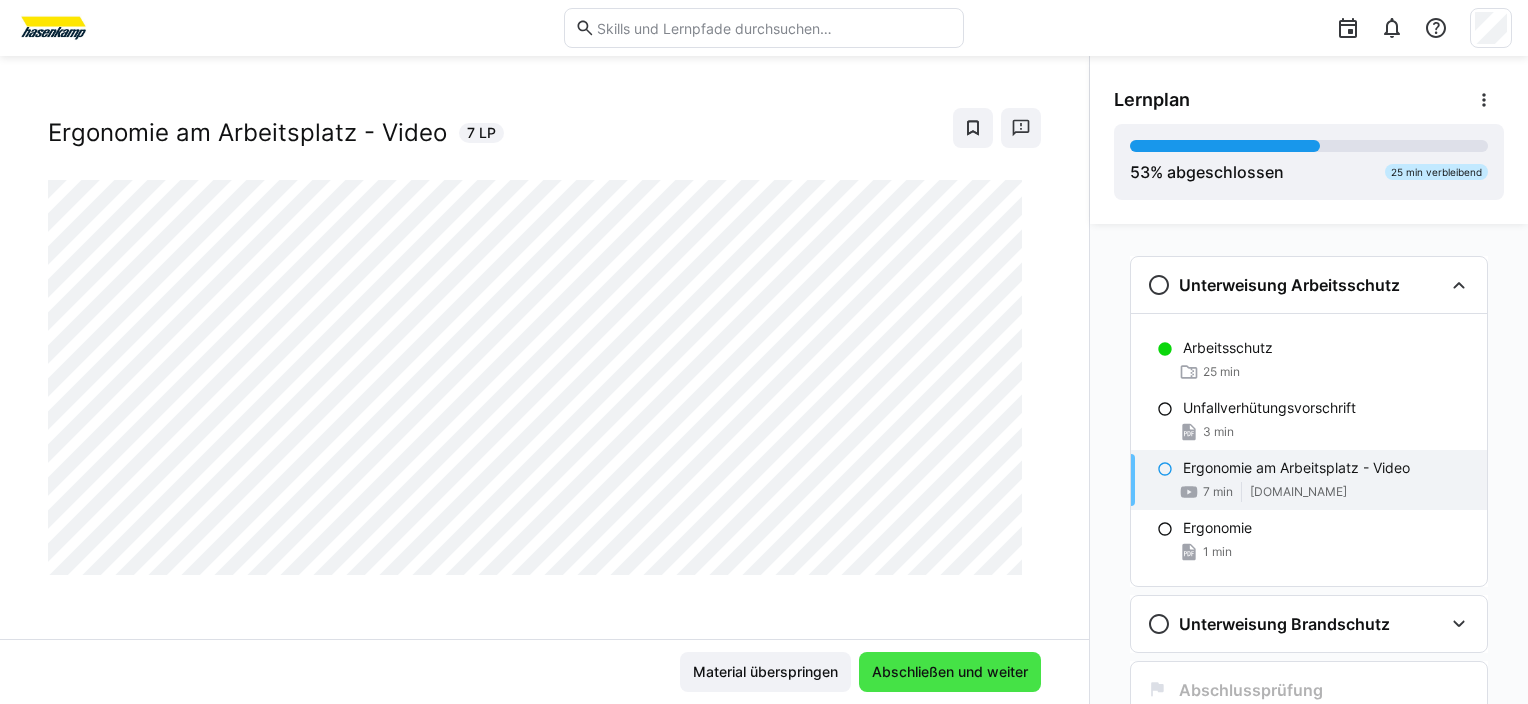scroll, scrollTop: 32, scrollLeft: 0, axis: vertical 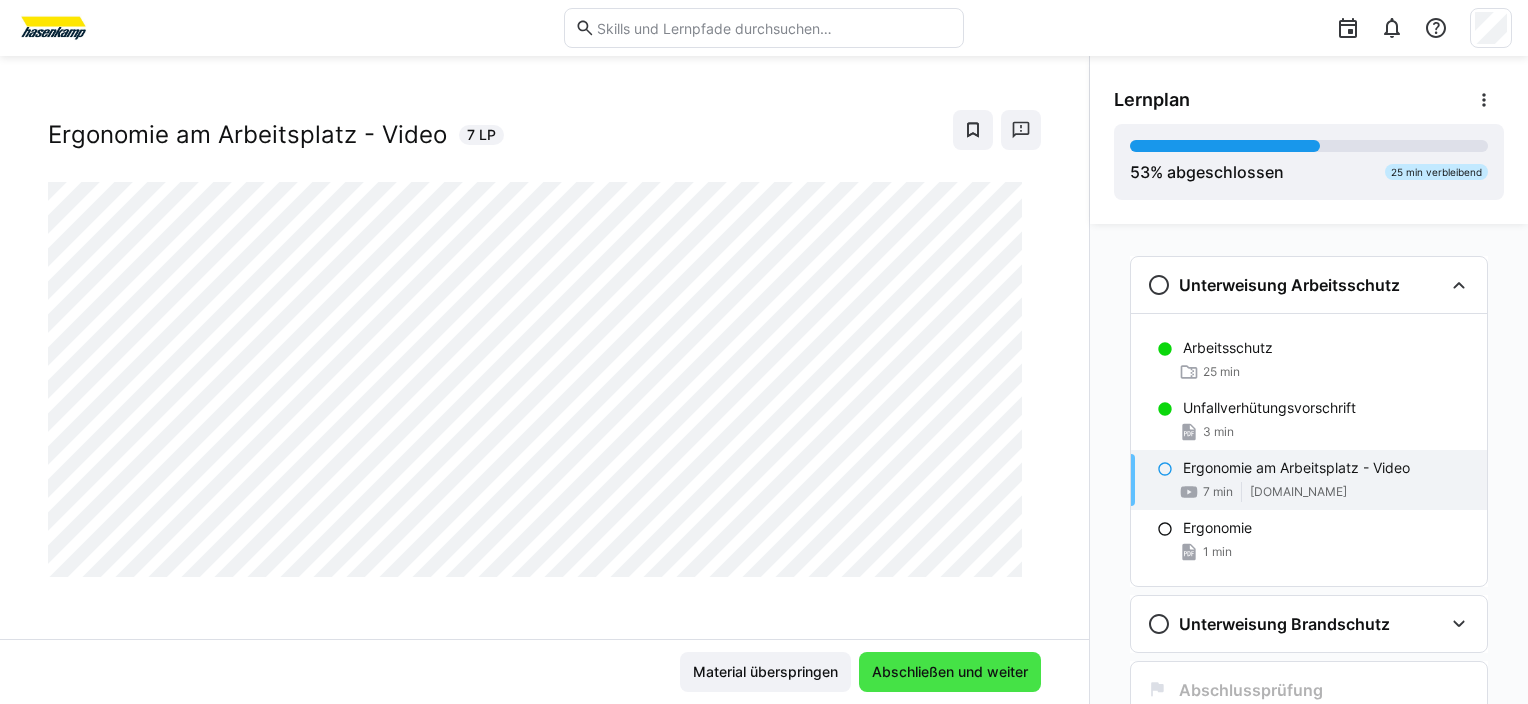 click on "Abschließen und weiter" 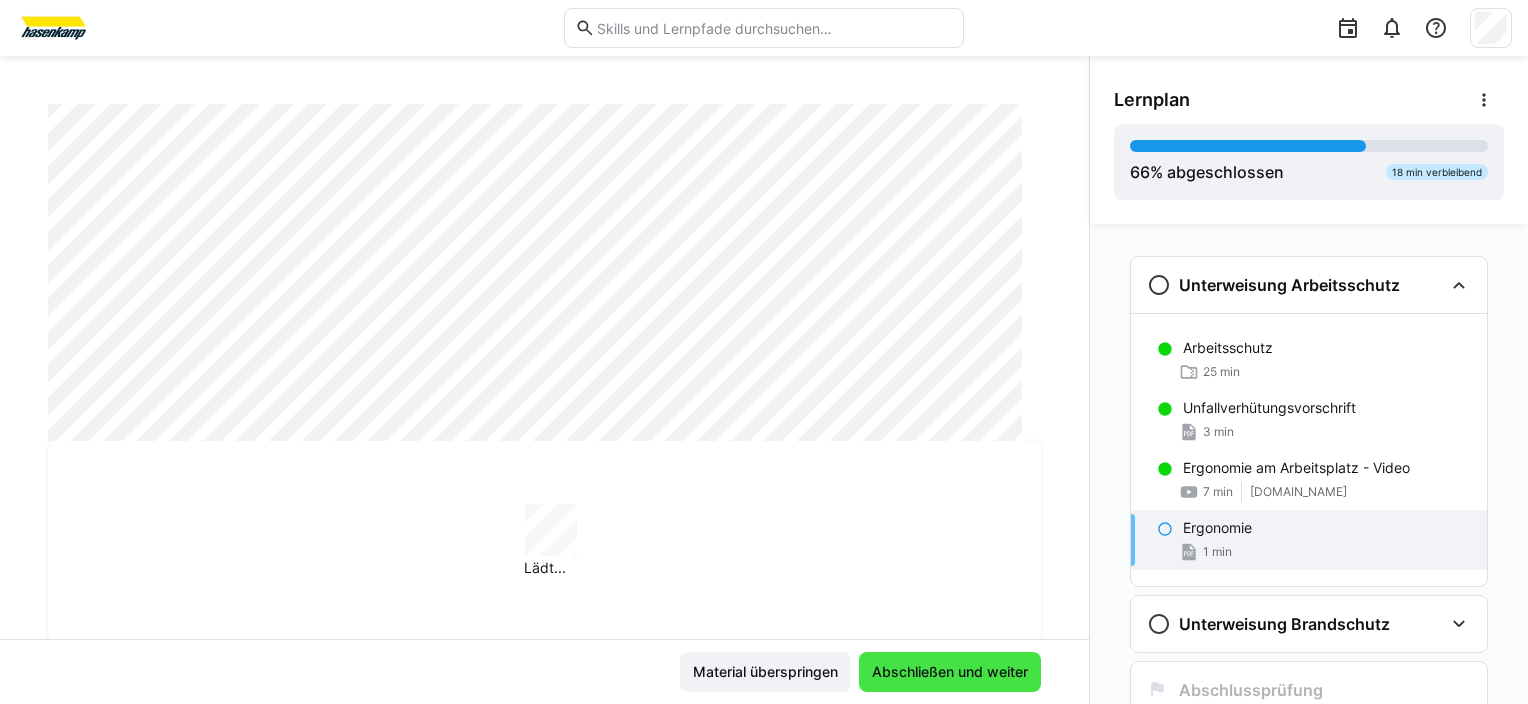 scroll, scrollTop: 960, scrollLeft: 0, axis: vertical 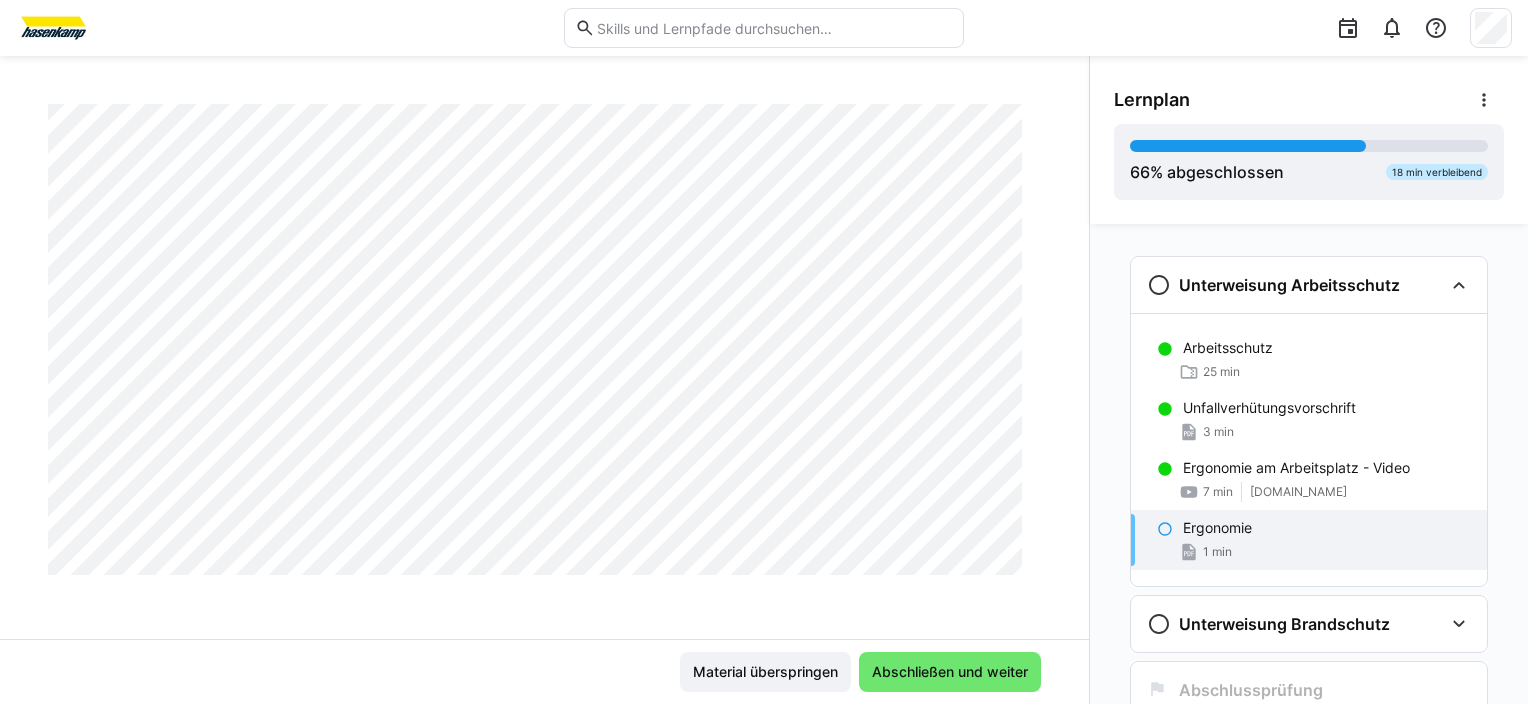 click on "1 min" 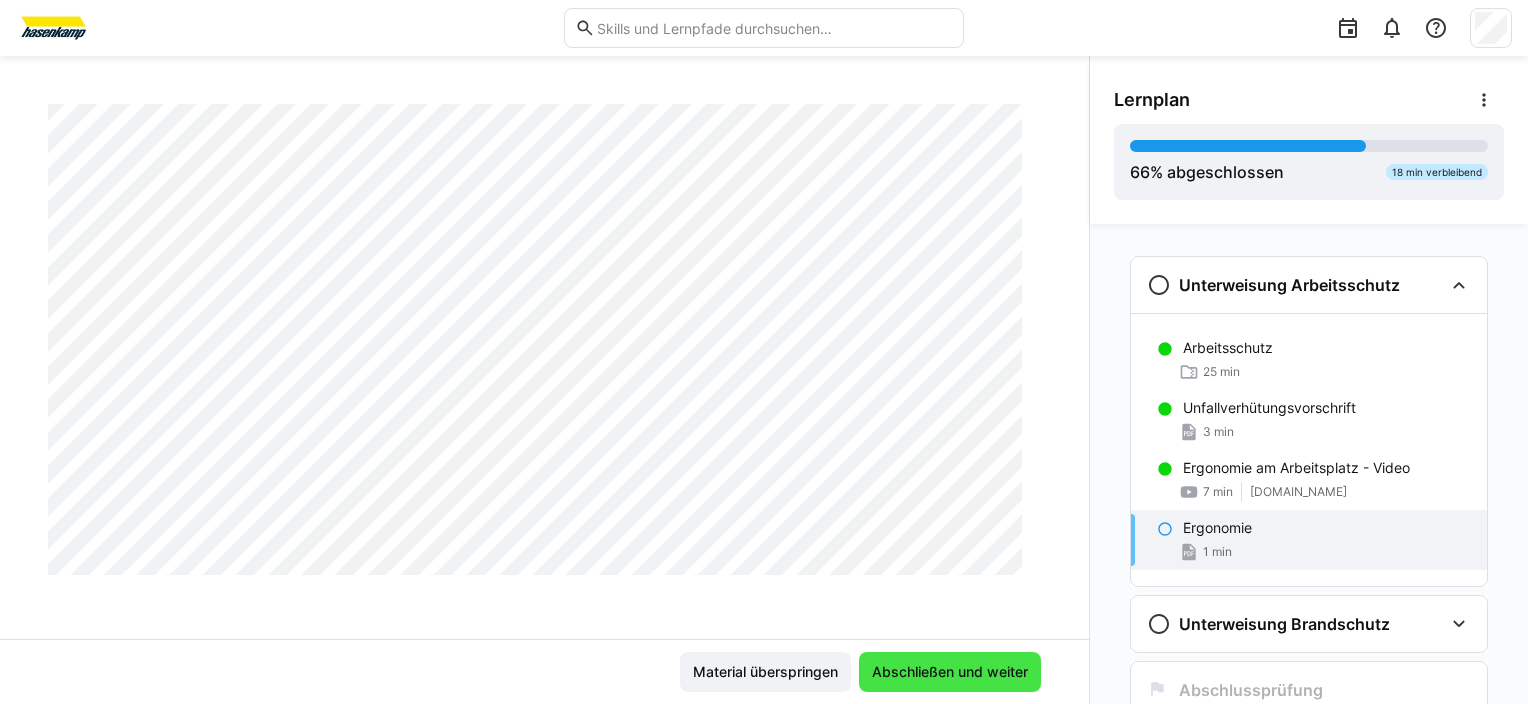 click on "Abschließen und weiter" 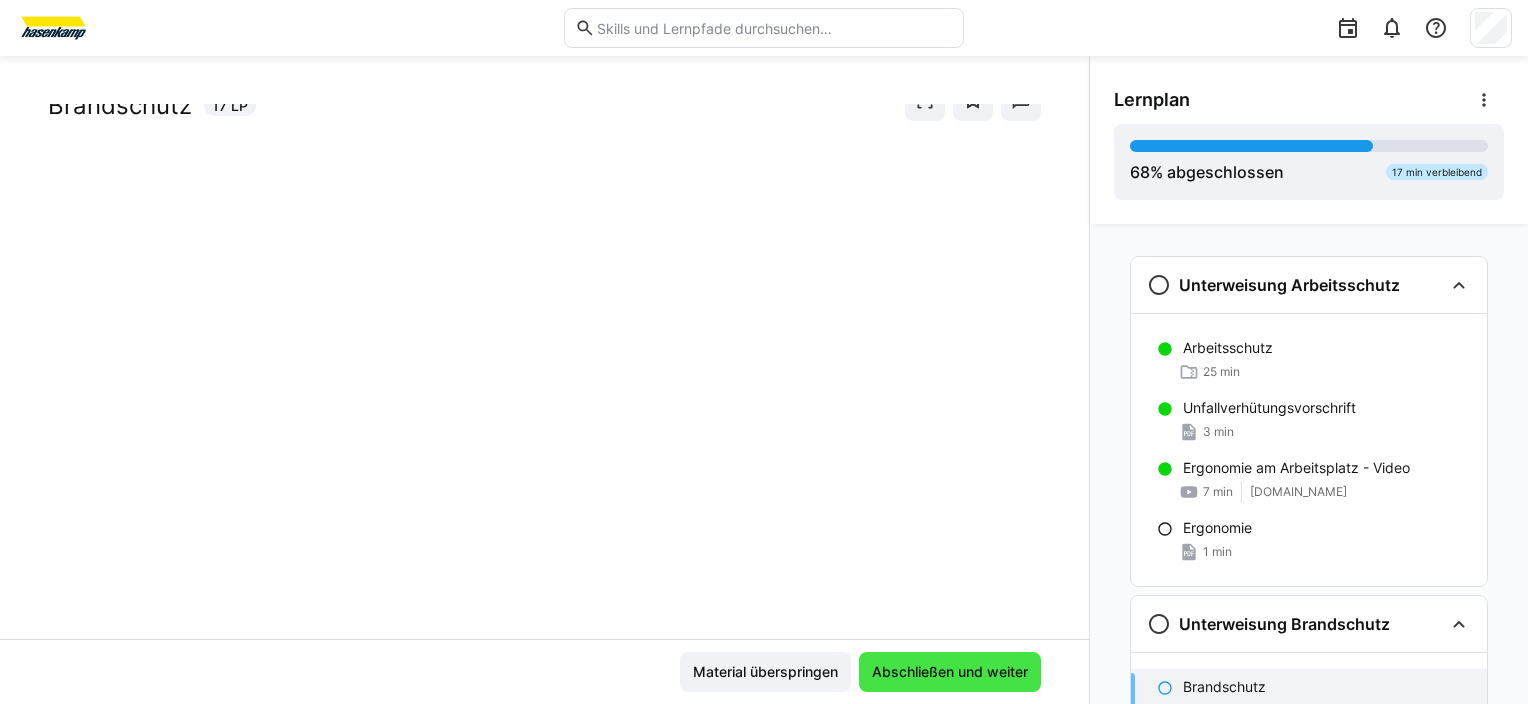 scroll, scrollTop: 60, scrollLeft: 0, axis: vertical 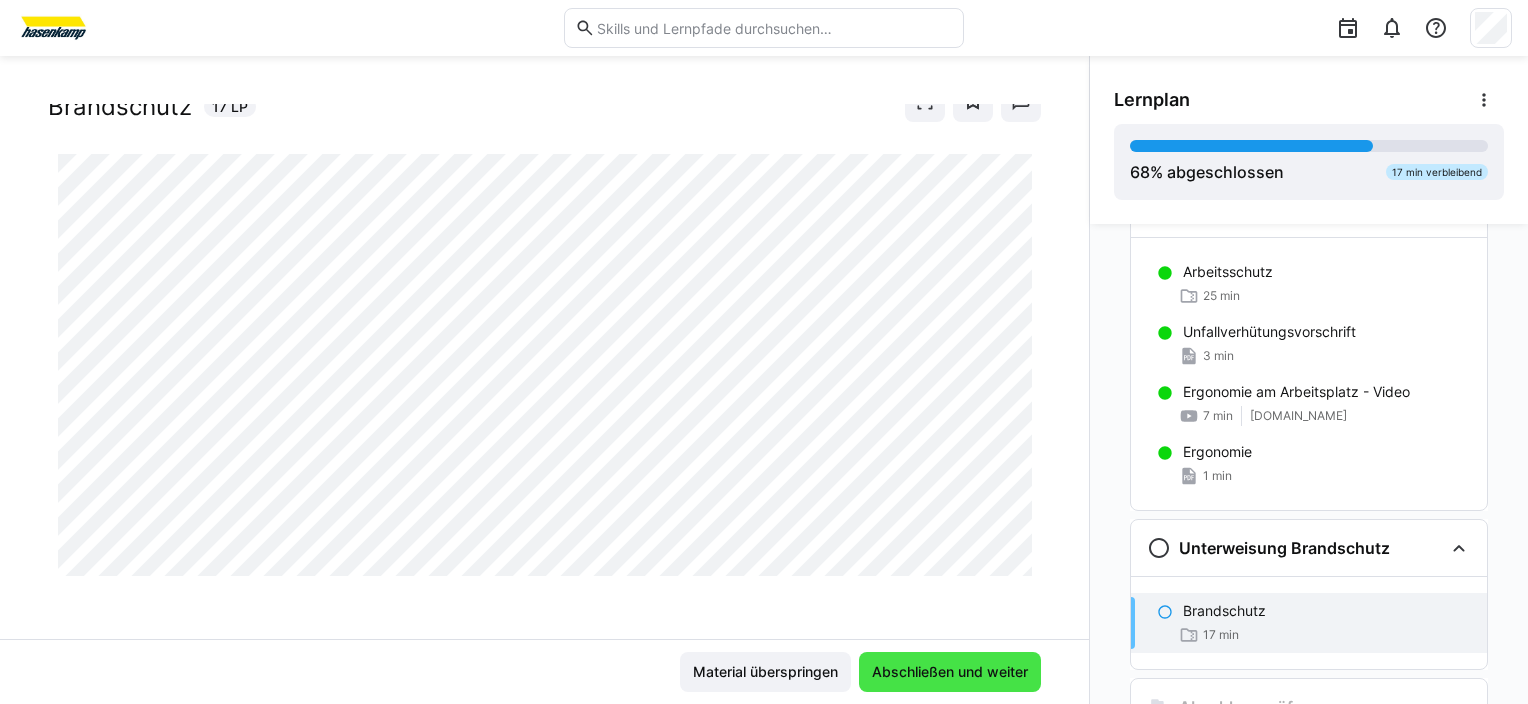 click on "Abschließen und weiter" 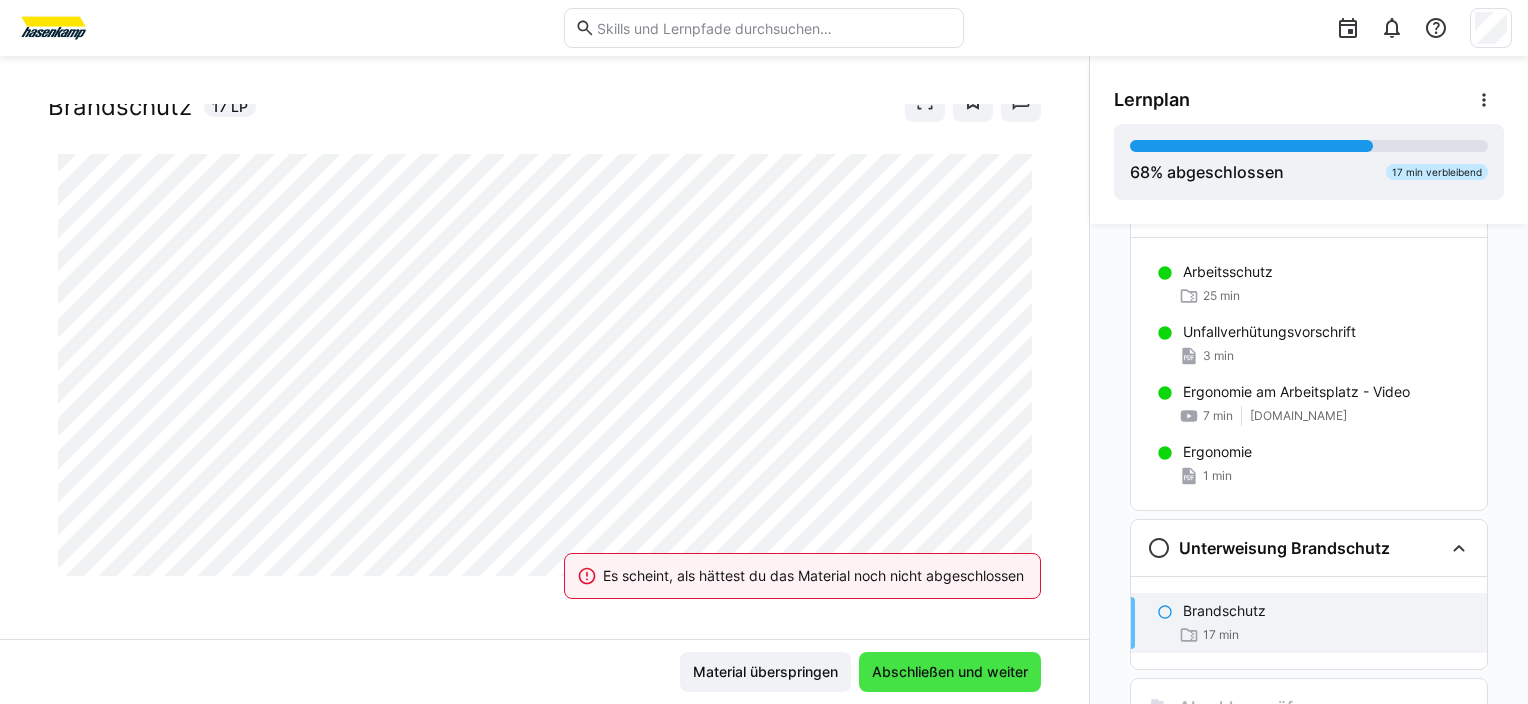 click on "Abschließen und weiter" 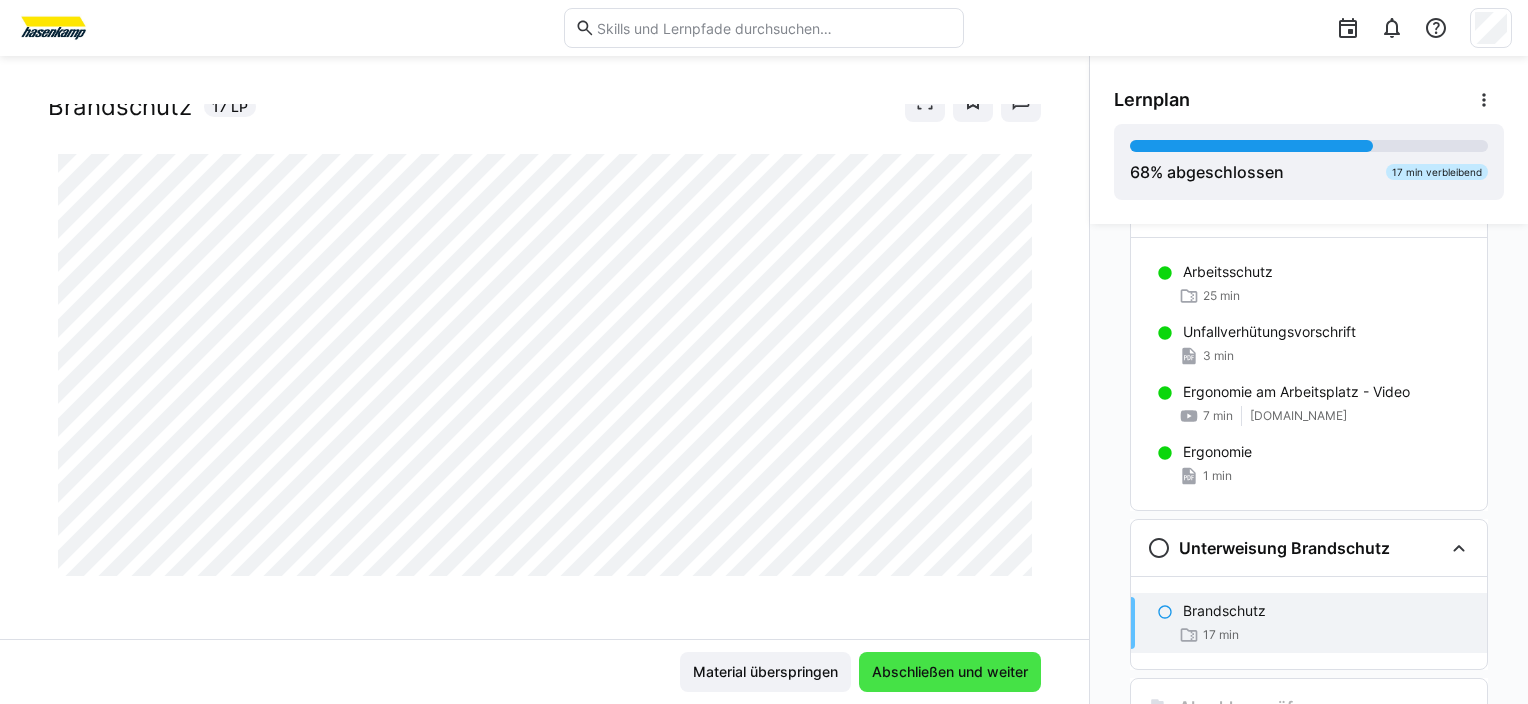 click on "Abschließen und weiter" 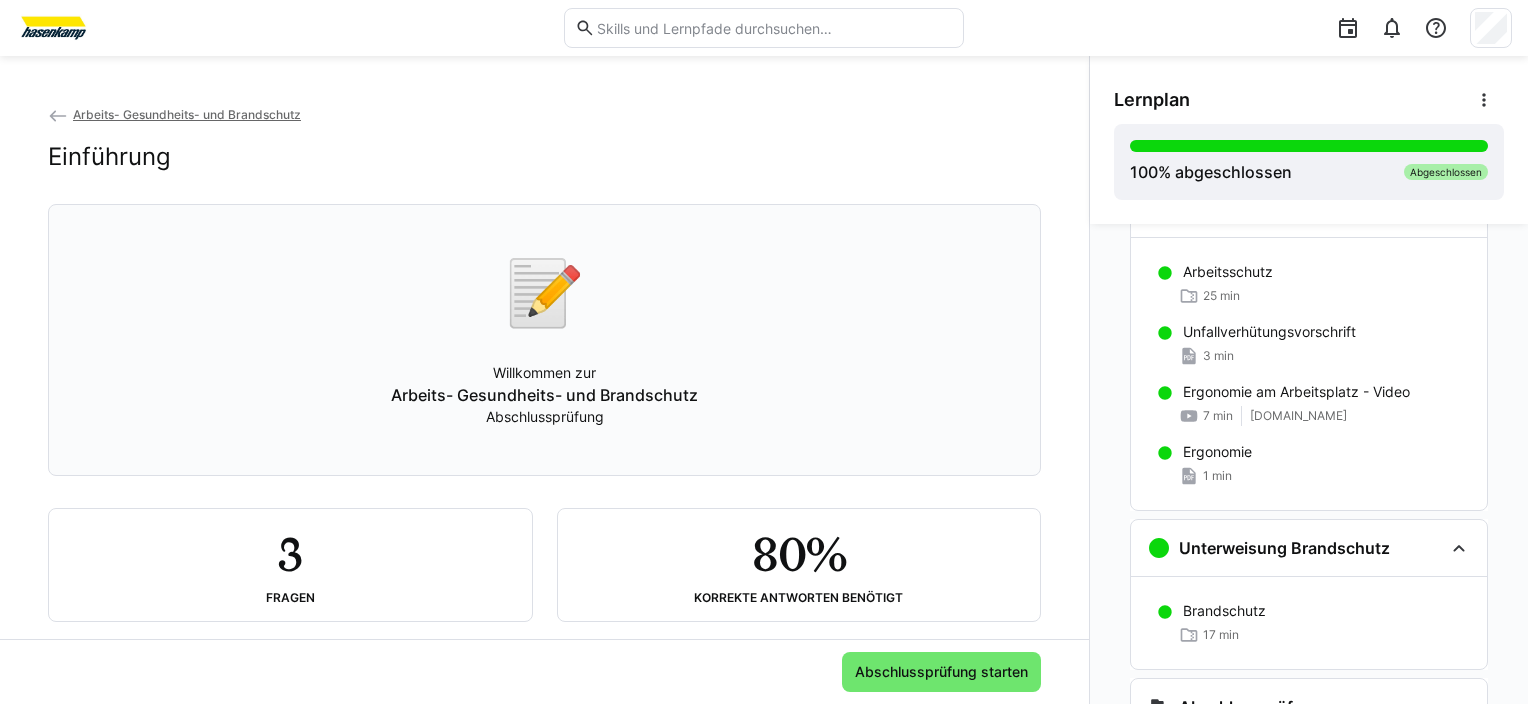 scroll, scrollTop: 168, scrollLeft: 0, axis: vertical 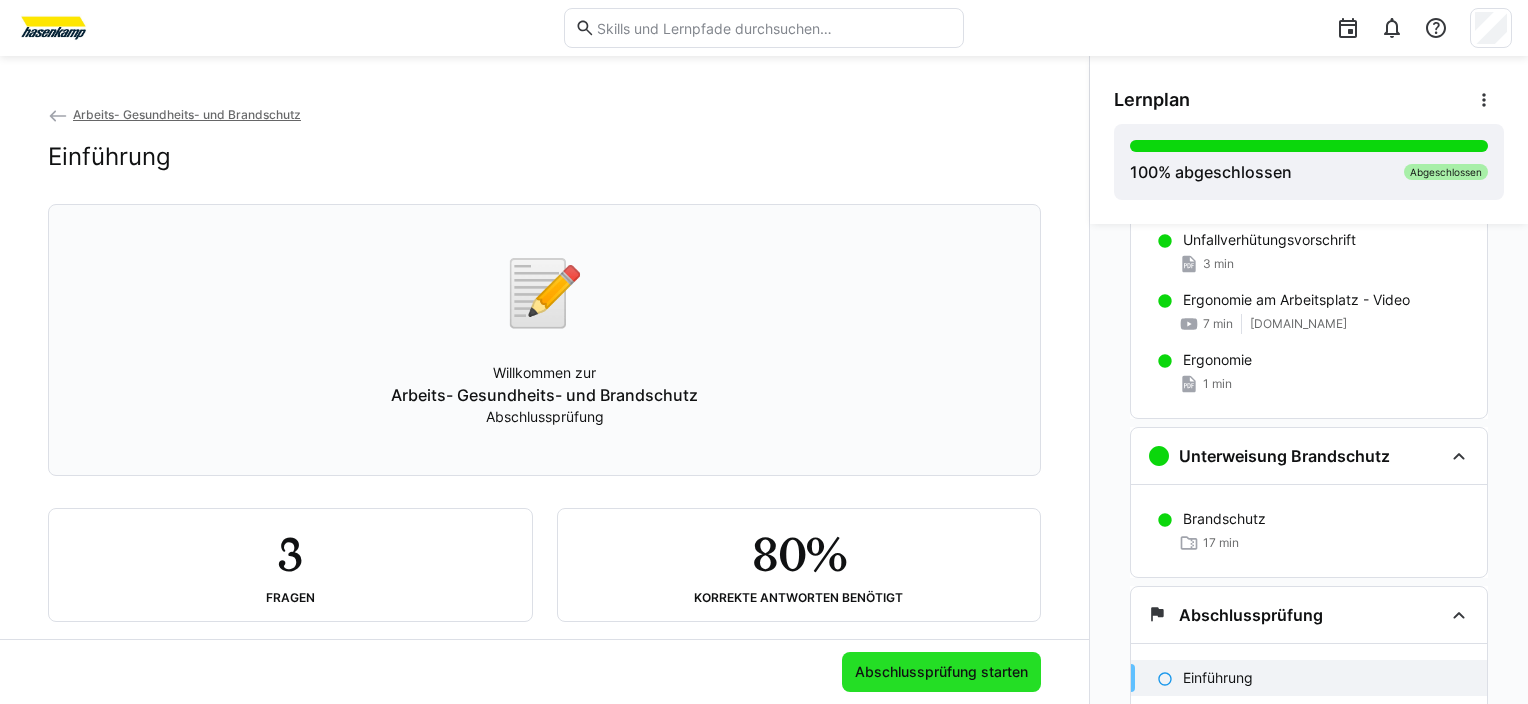 click on "Abschlussprüfung starten" 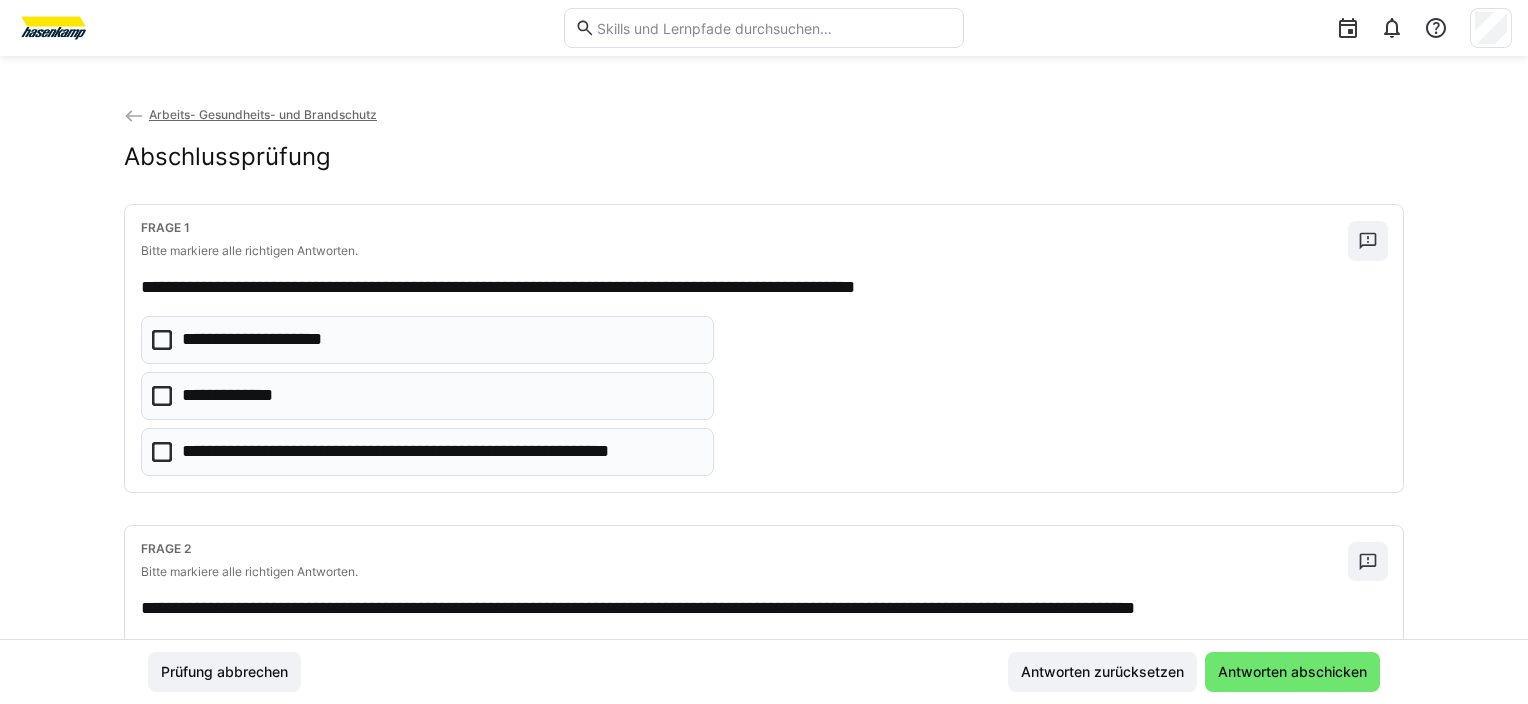 click 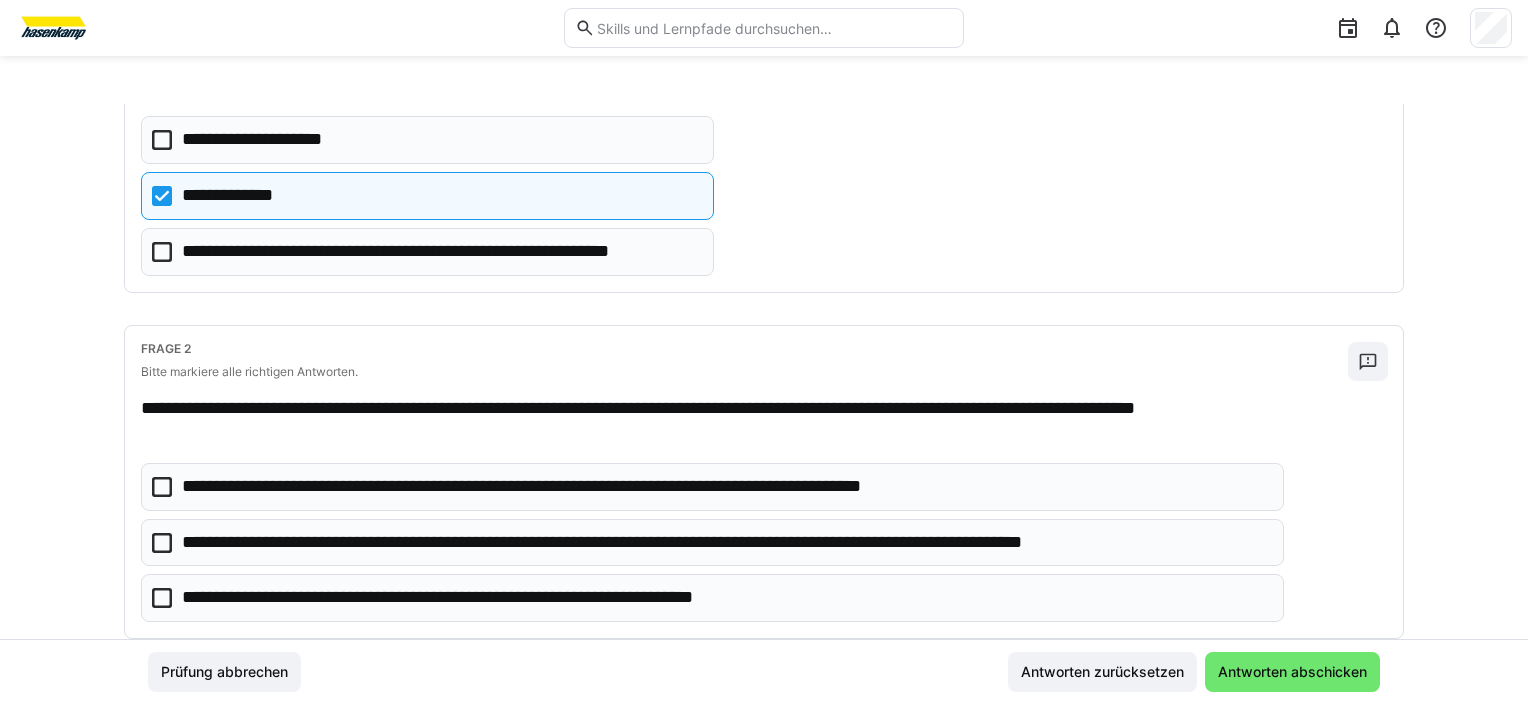 scroll, scrollTop: 300, scrollLeft: 0, axis: vertical 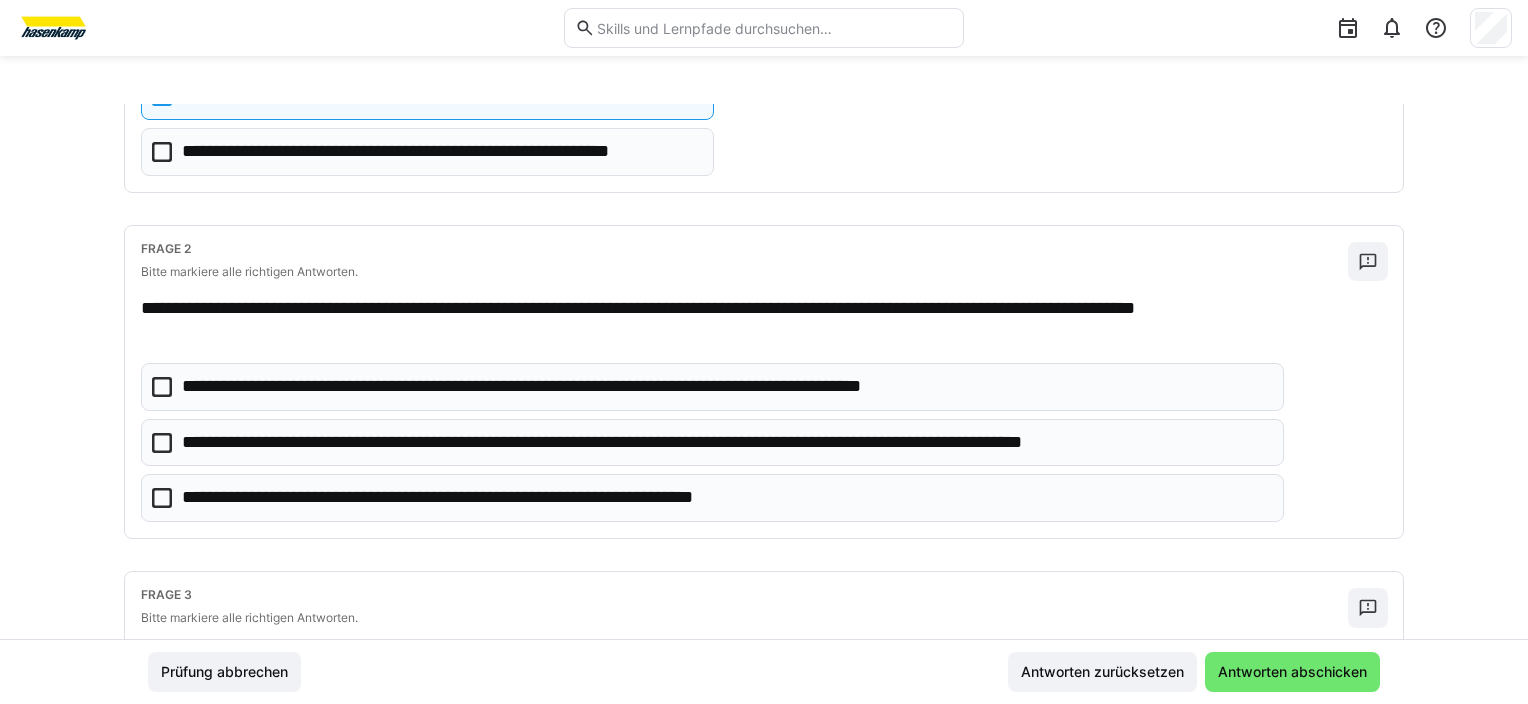 click 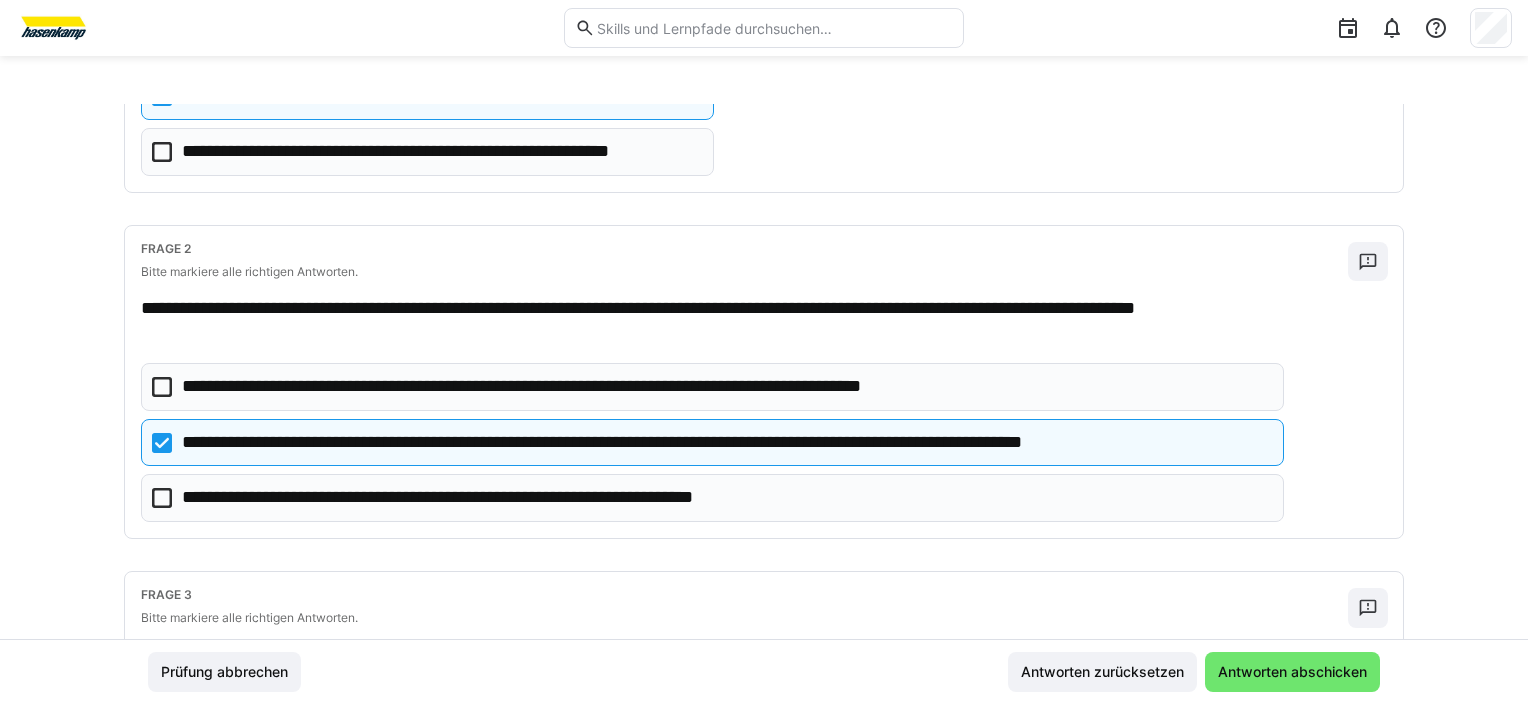 click 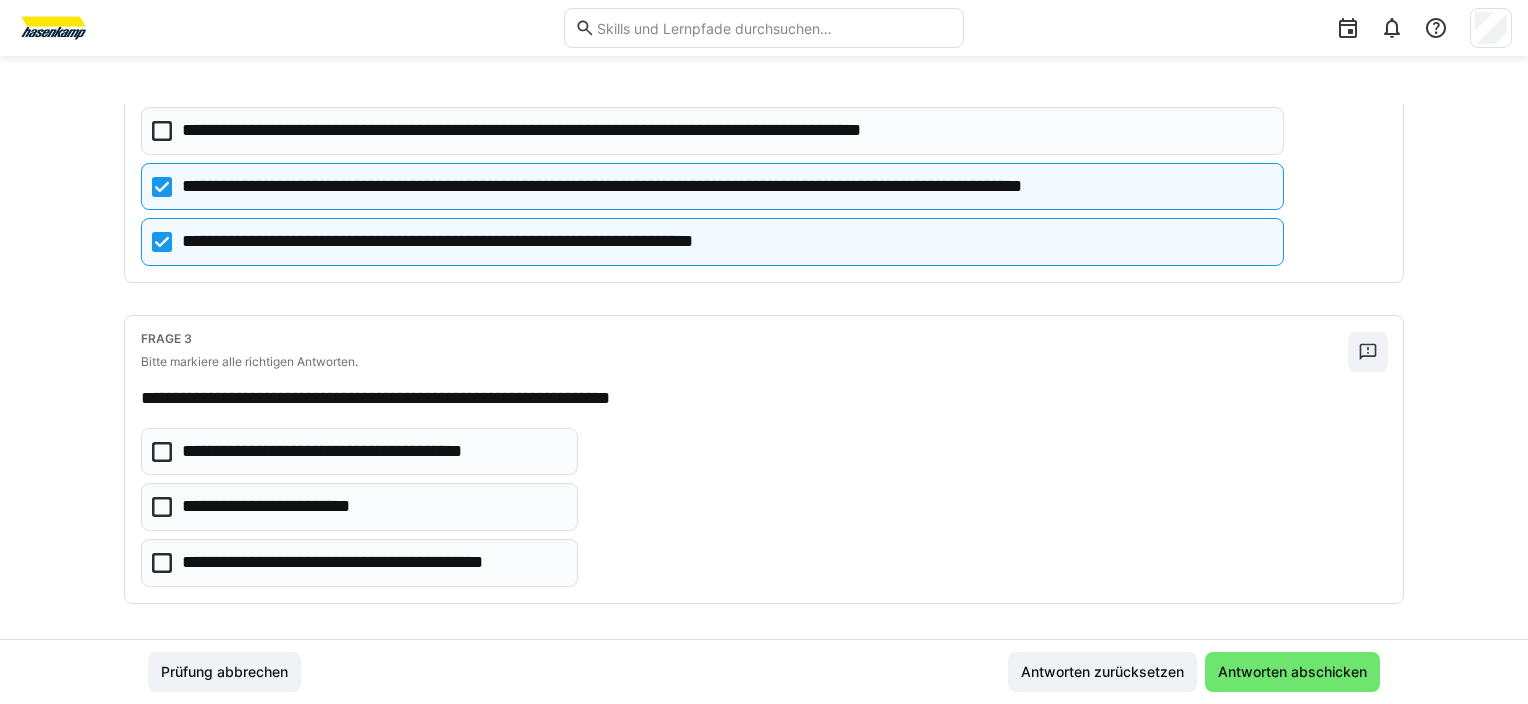 scroll, scrollTop: 563, scrollLeft: 0, axis: vertical 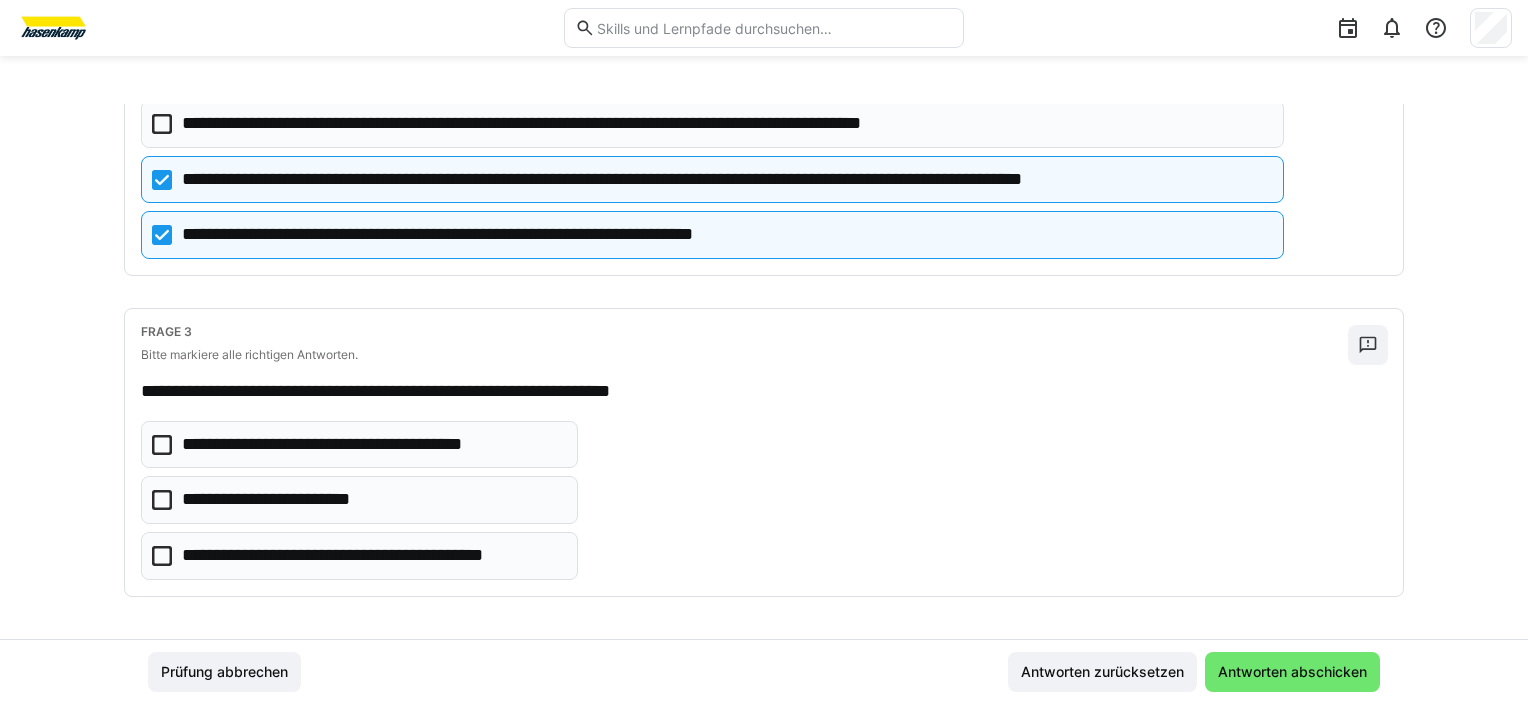 click 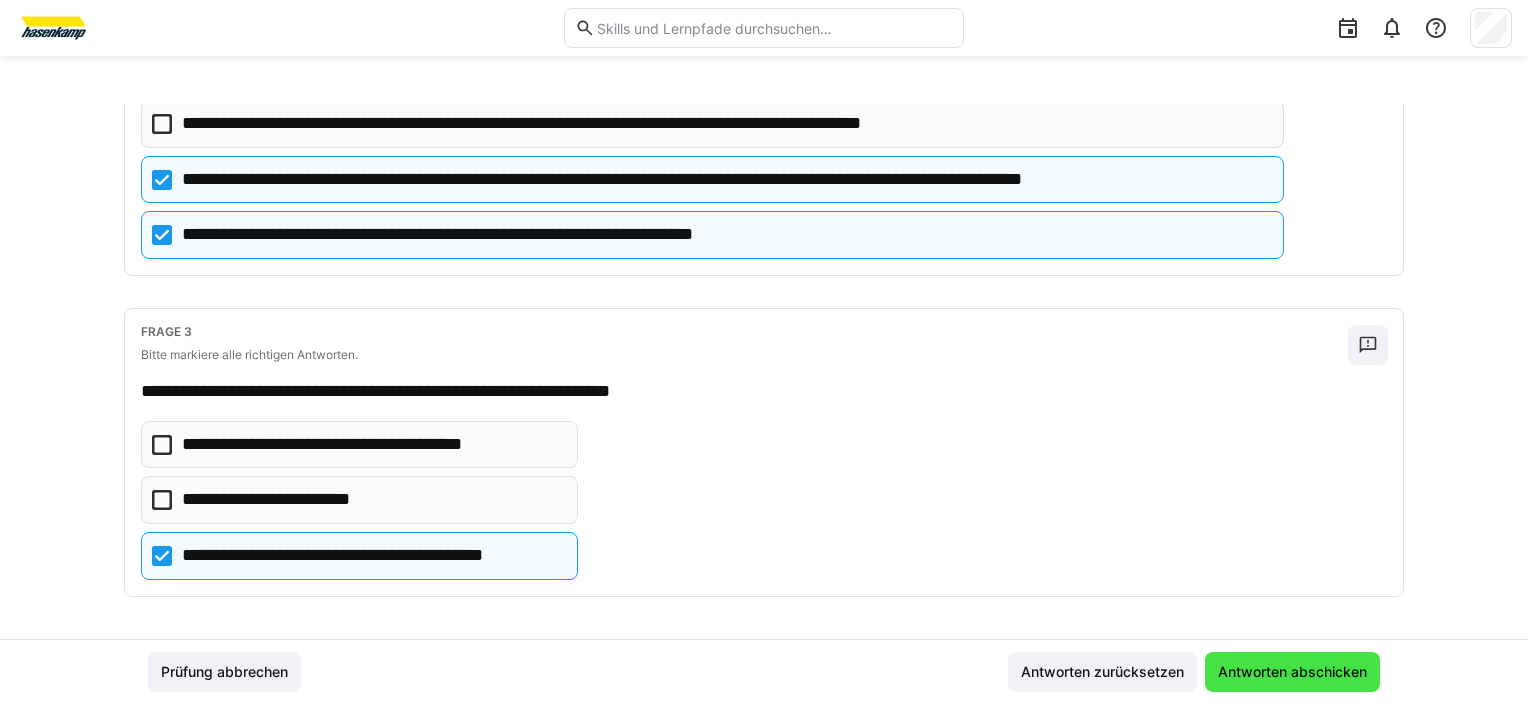 click on "Antworten abschicken" 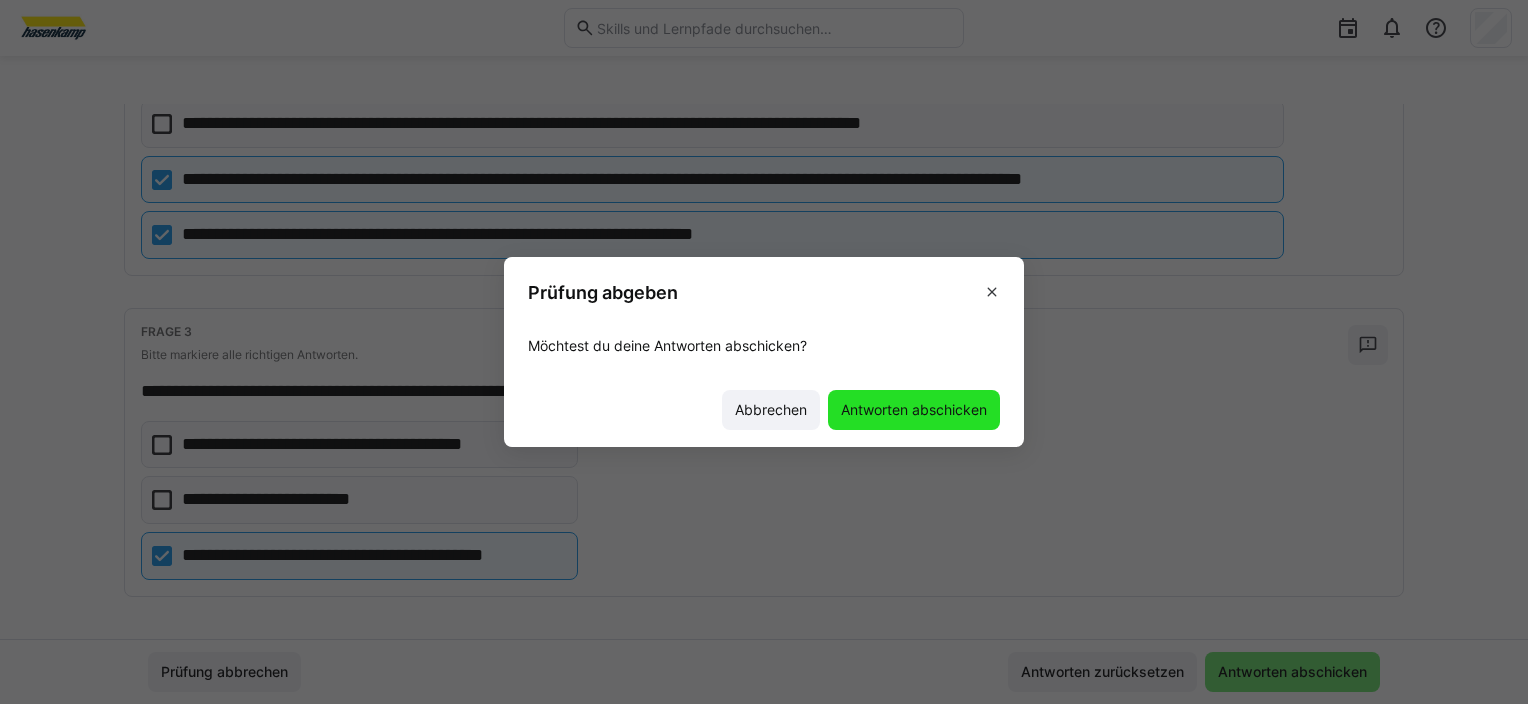 click on "Antworten abschicken" 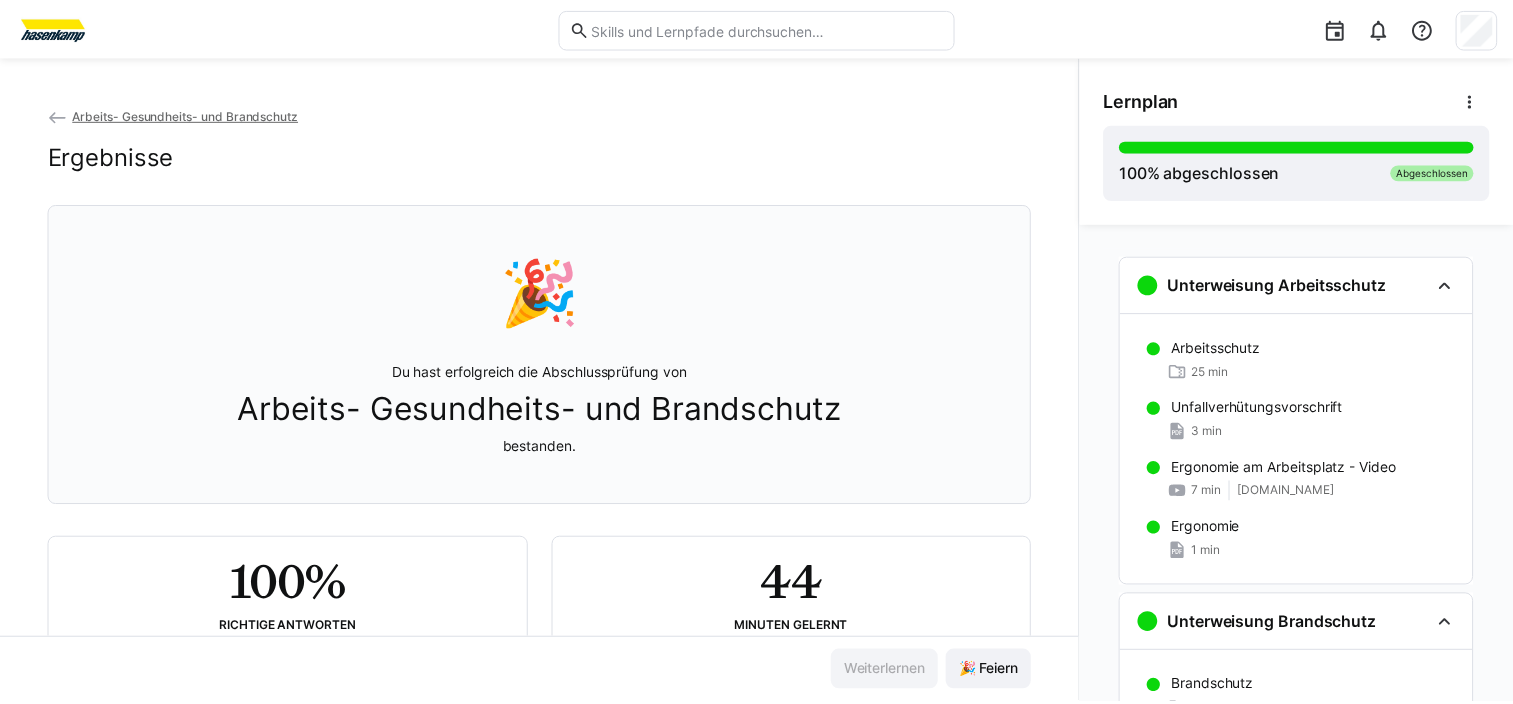 scroll, scrollTop: 65, scrollLeft: 0, axis: vertical 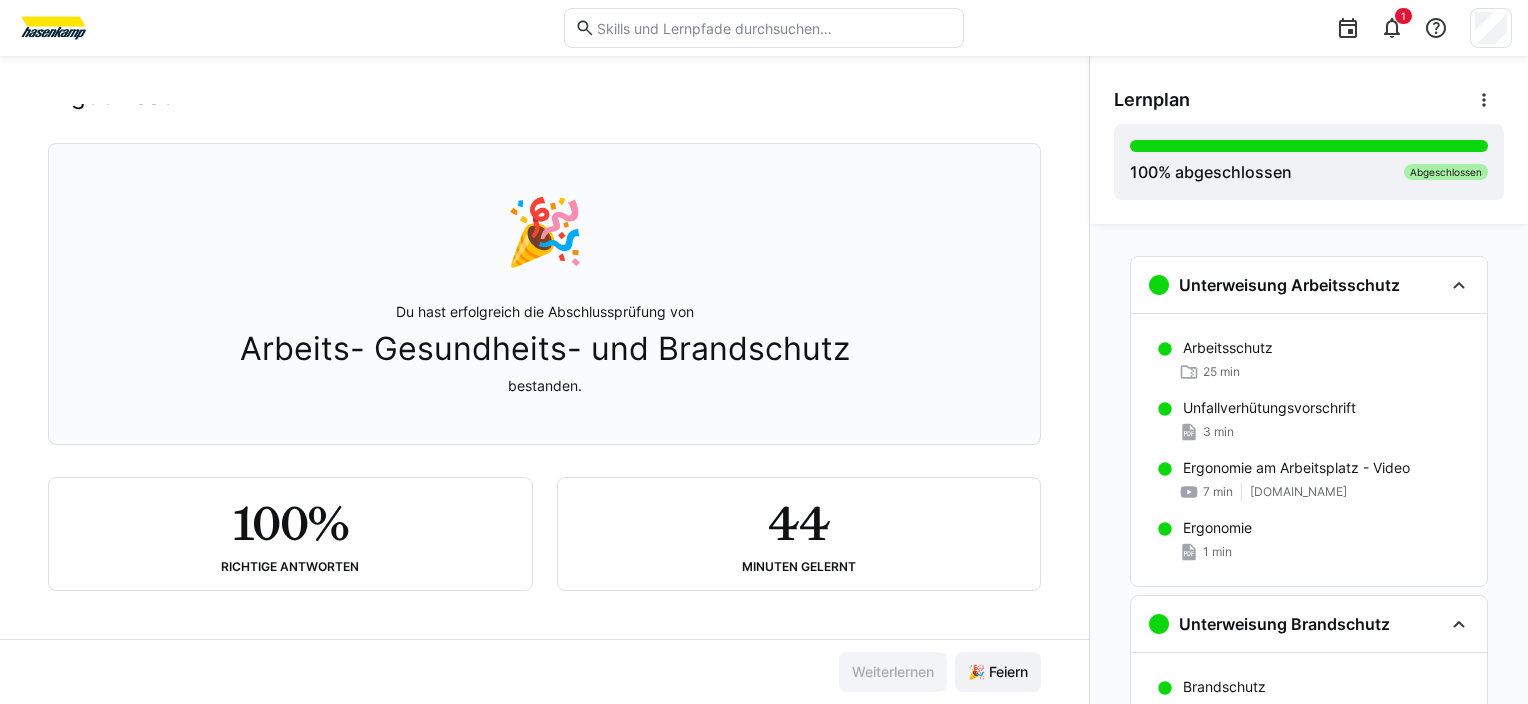 click 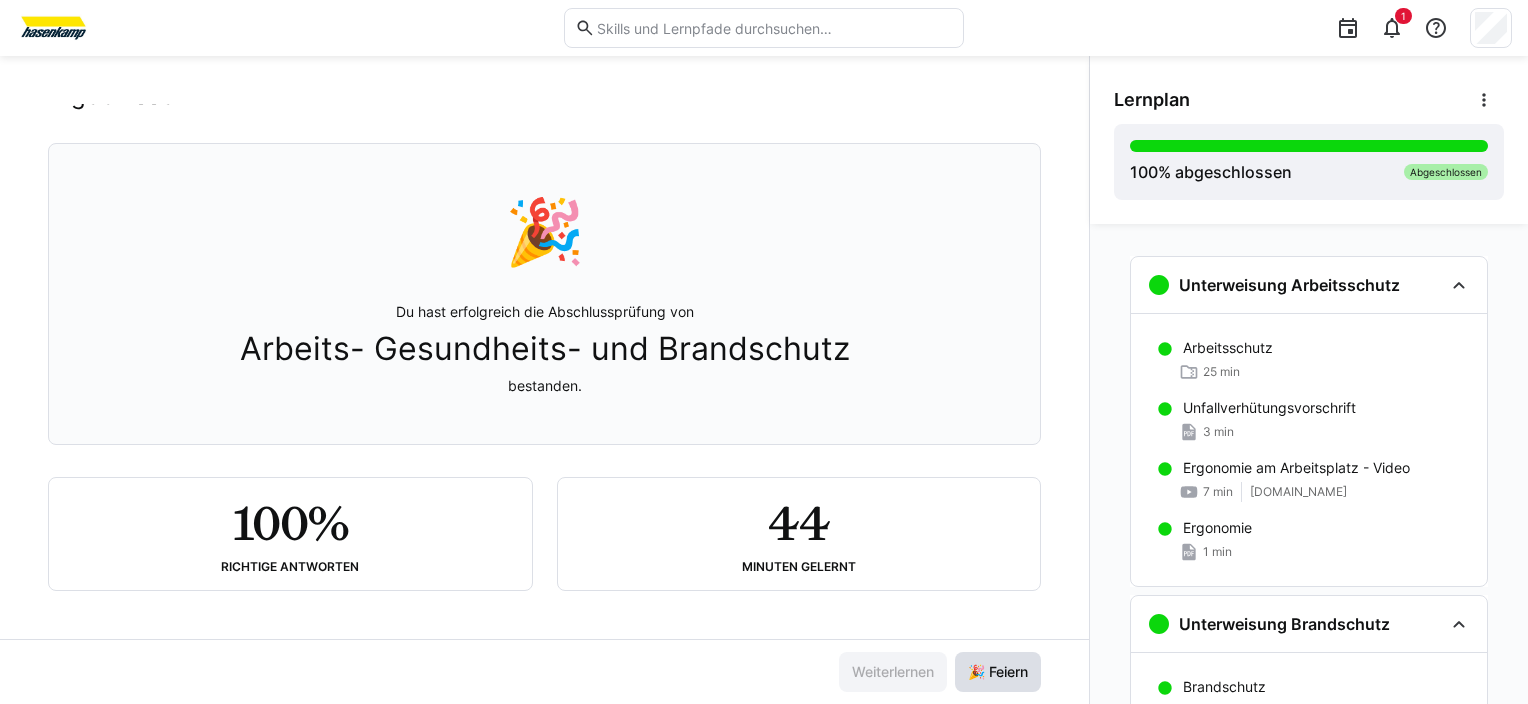click on "🎉 Feiern" 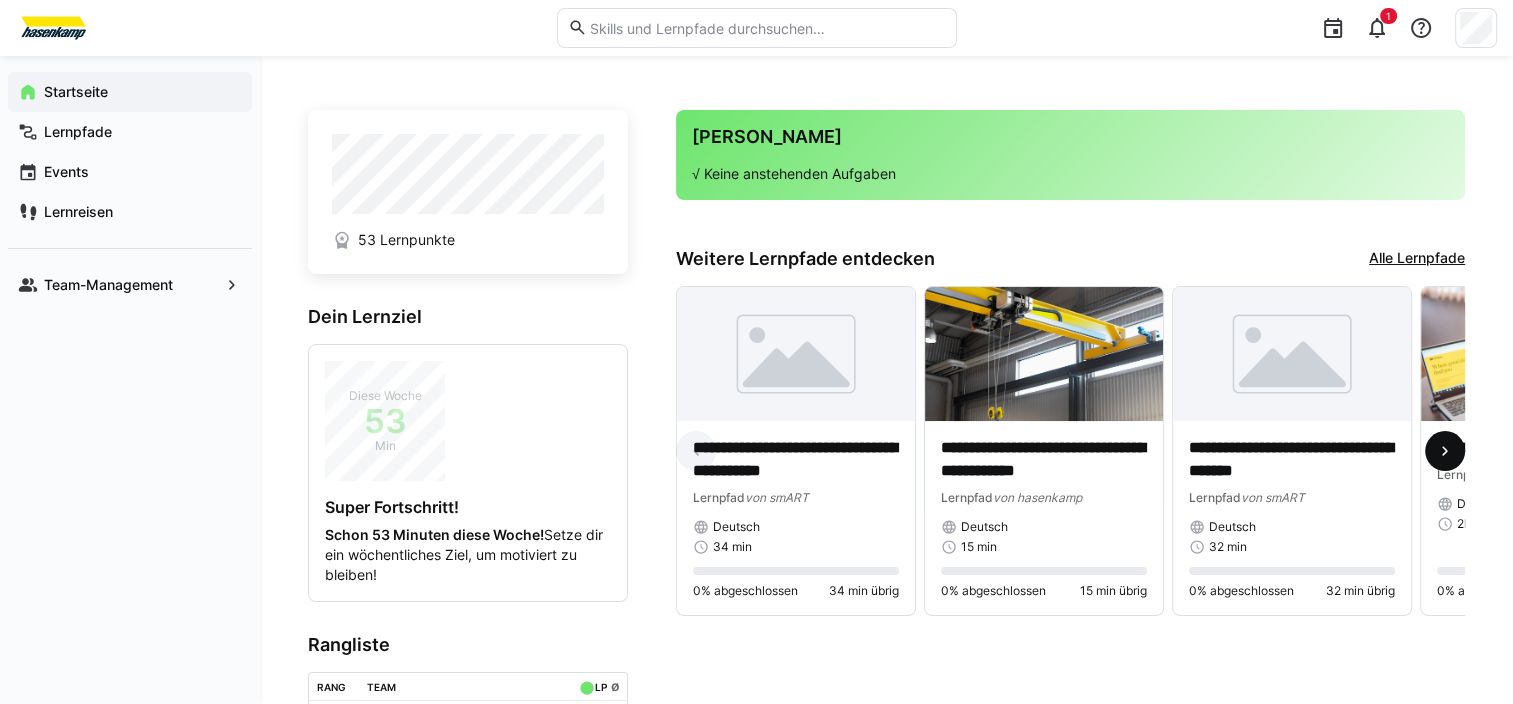click 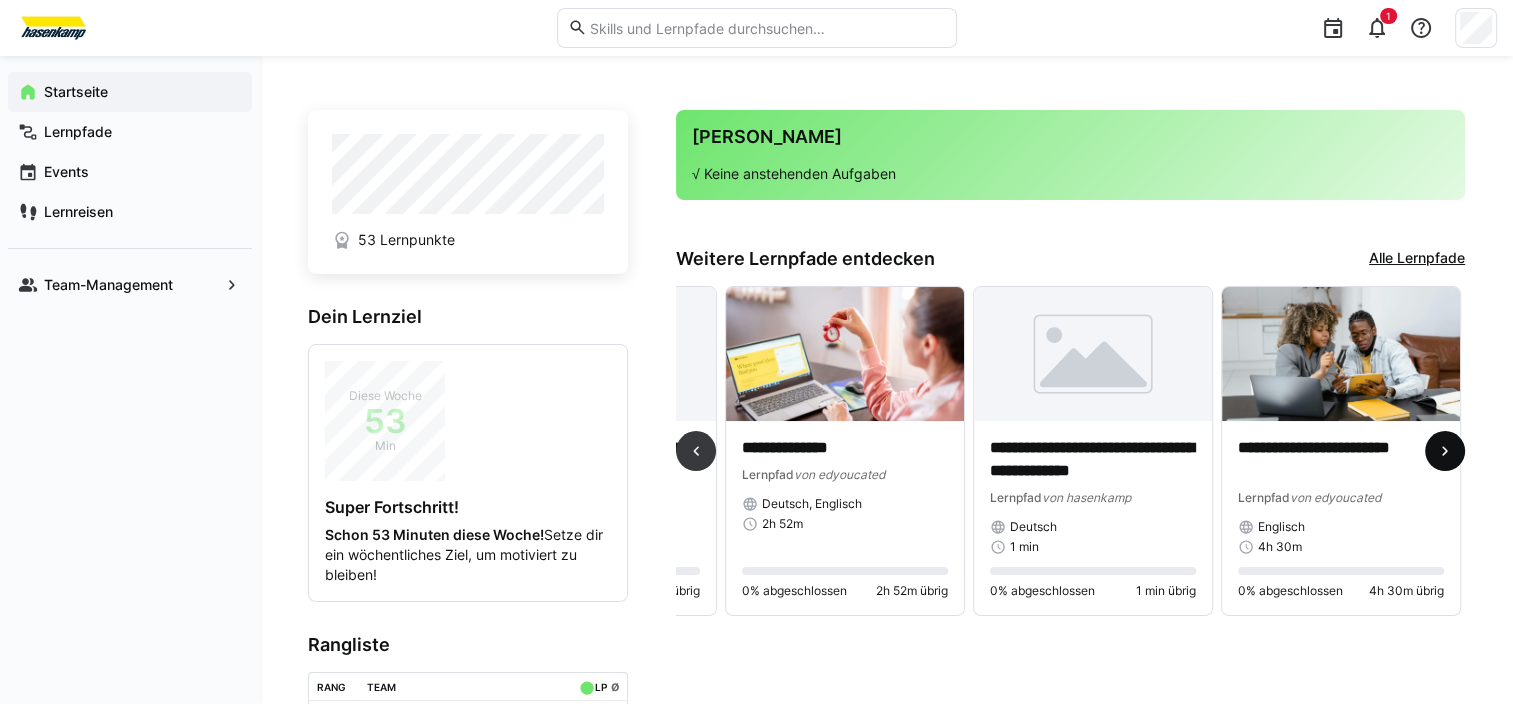scroll, scrollTop: 0, scrollLeft: 744, axis: horizontal 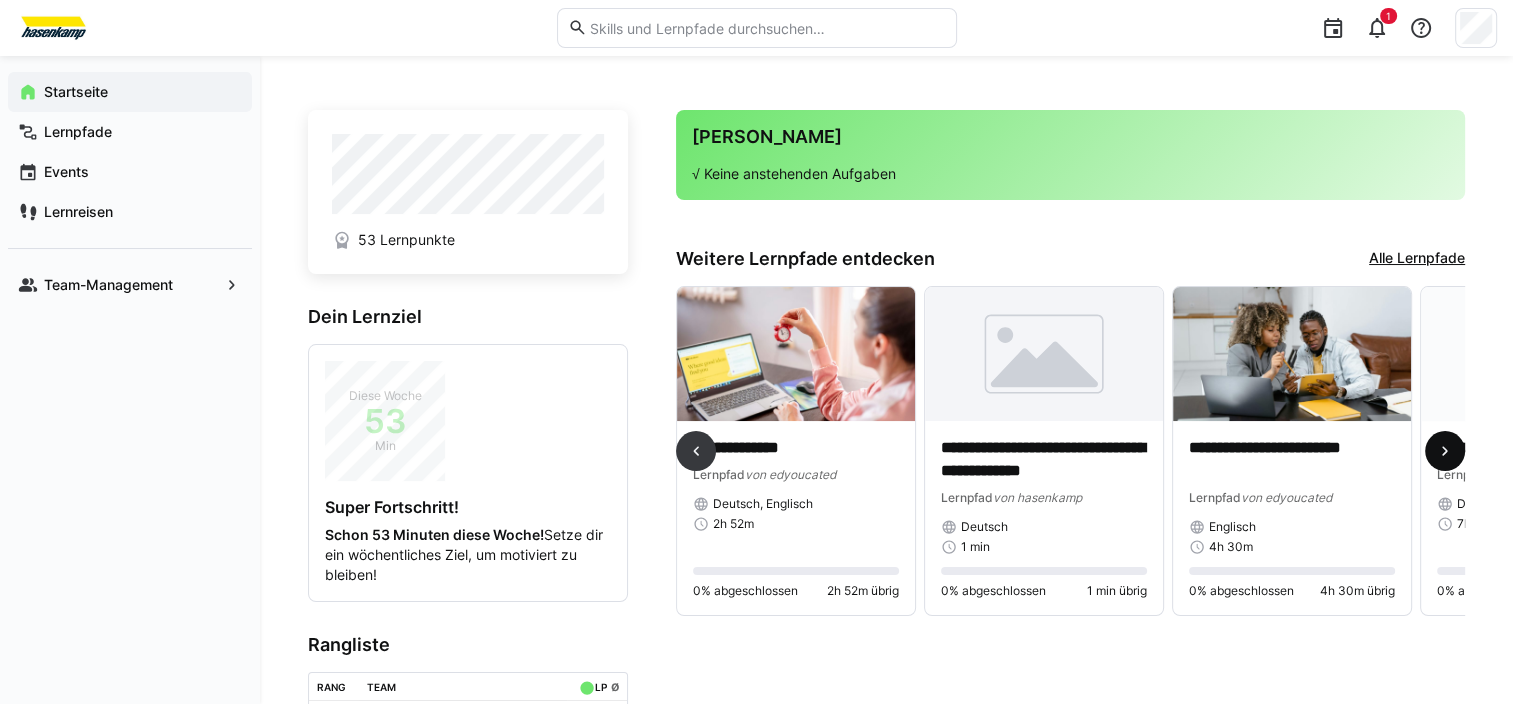 click 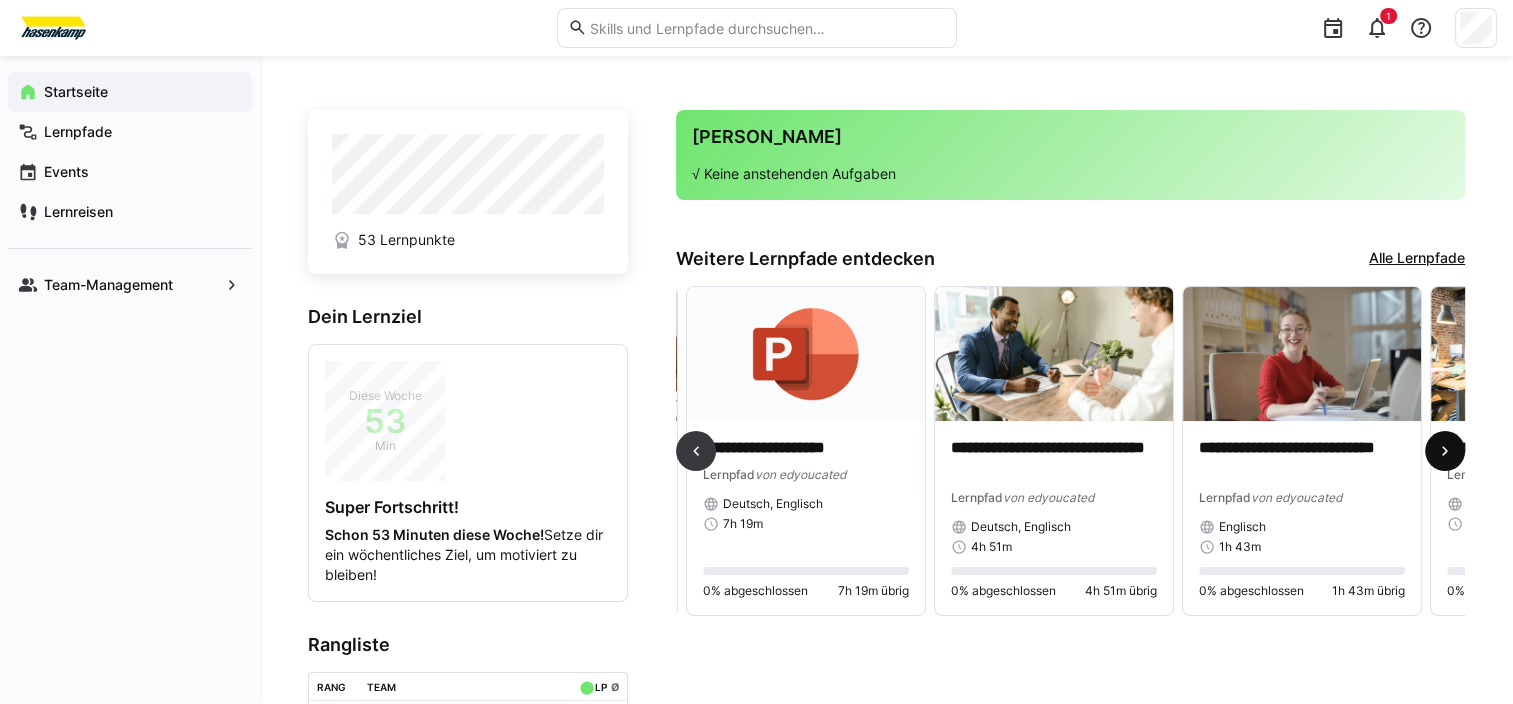 scroll, scrollTop: 0, scrollLeft: 1488, axis: horizontal 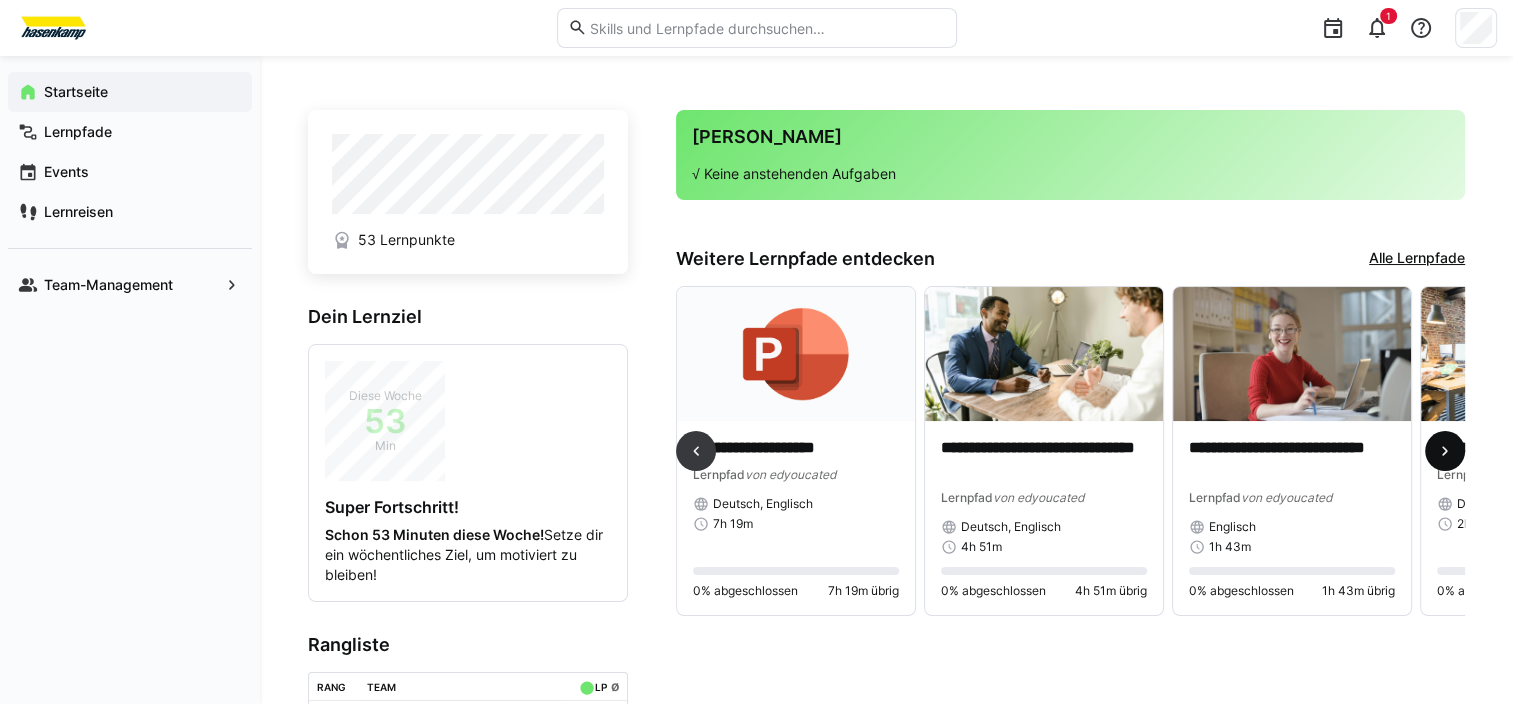 click 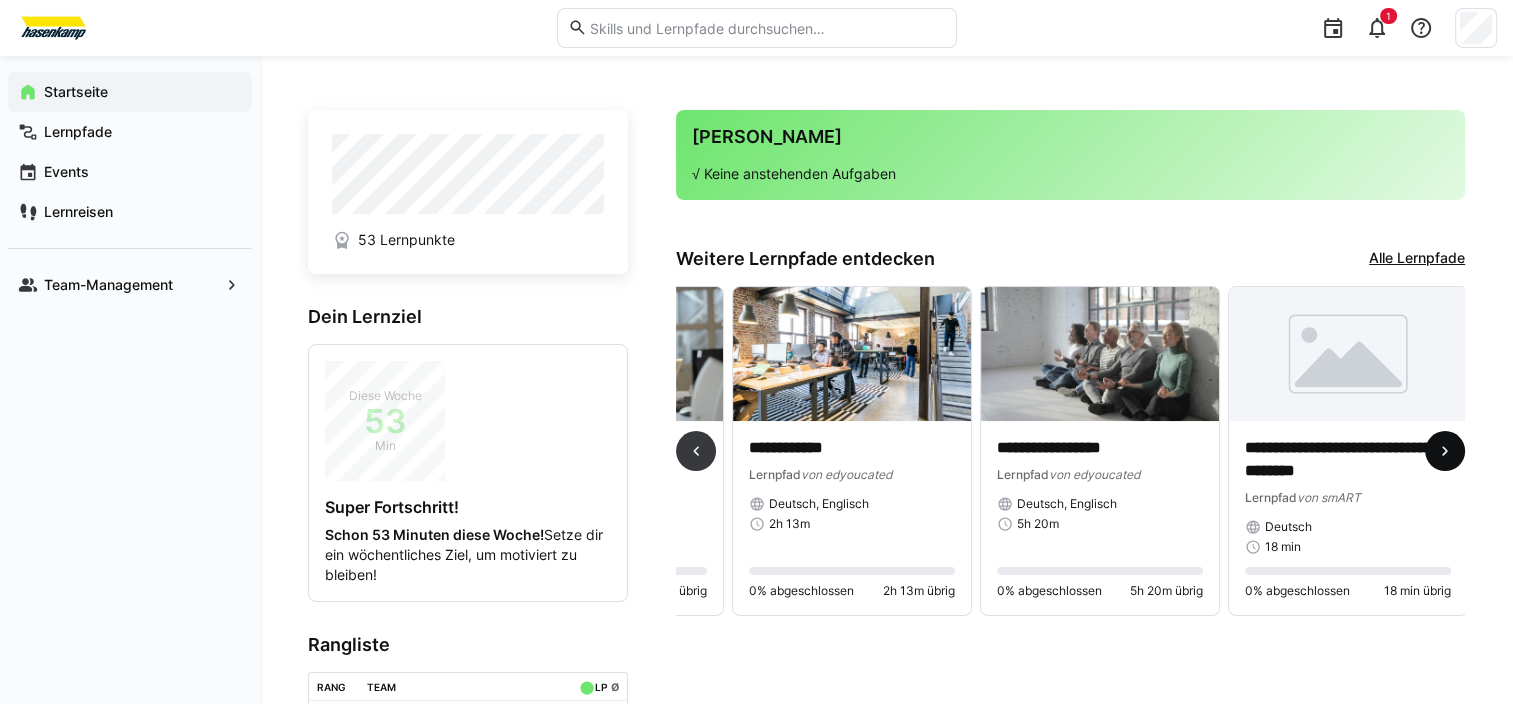 scroll, scrollTop: 0, scrollLeft: 2179, axis: horizontal 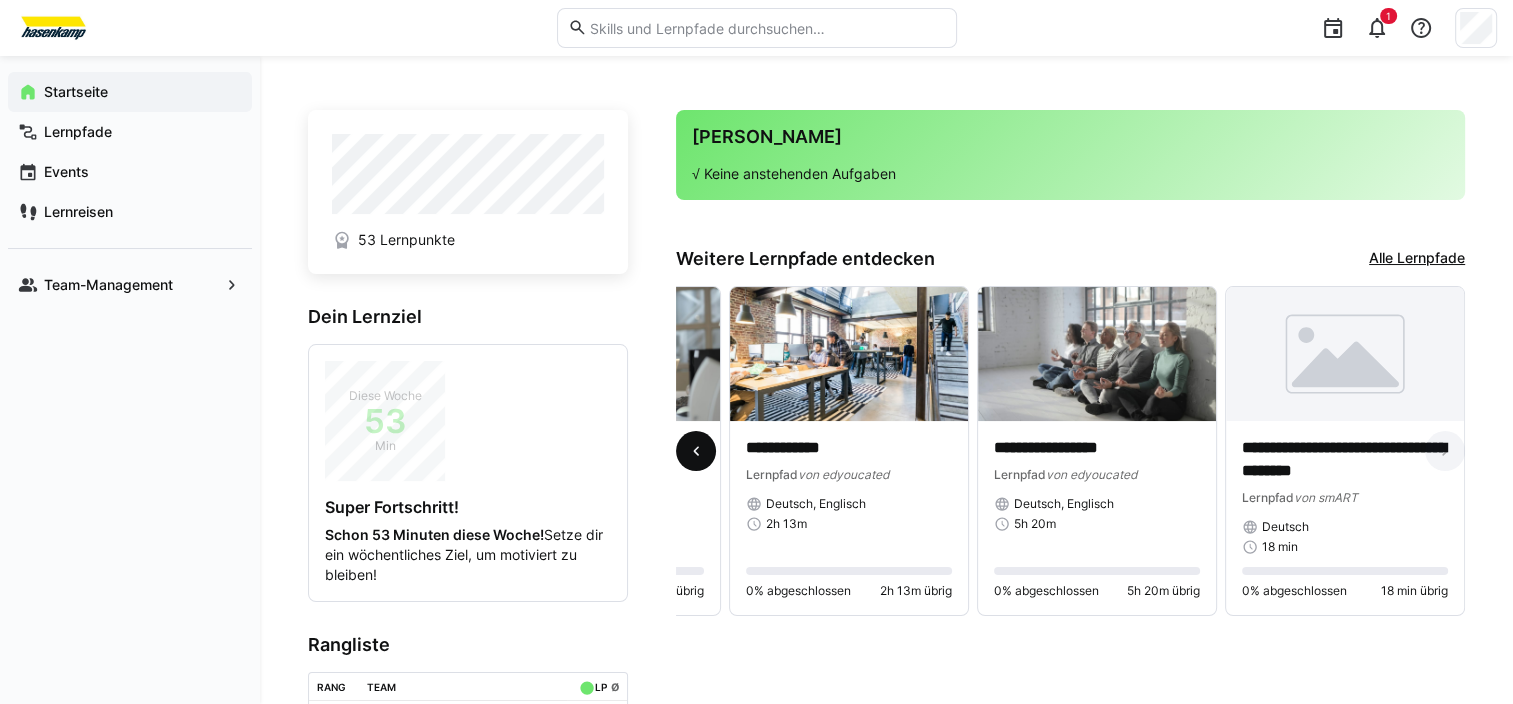 click 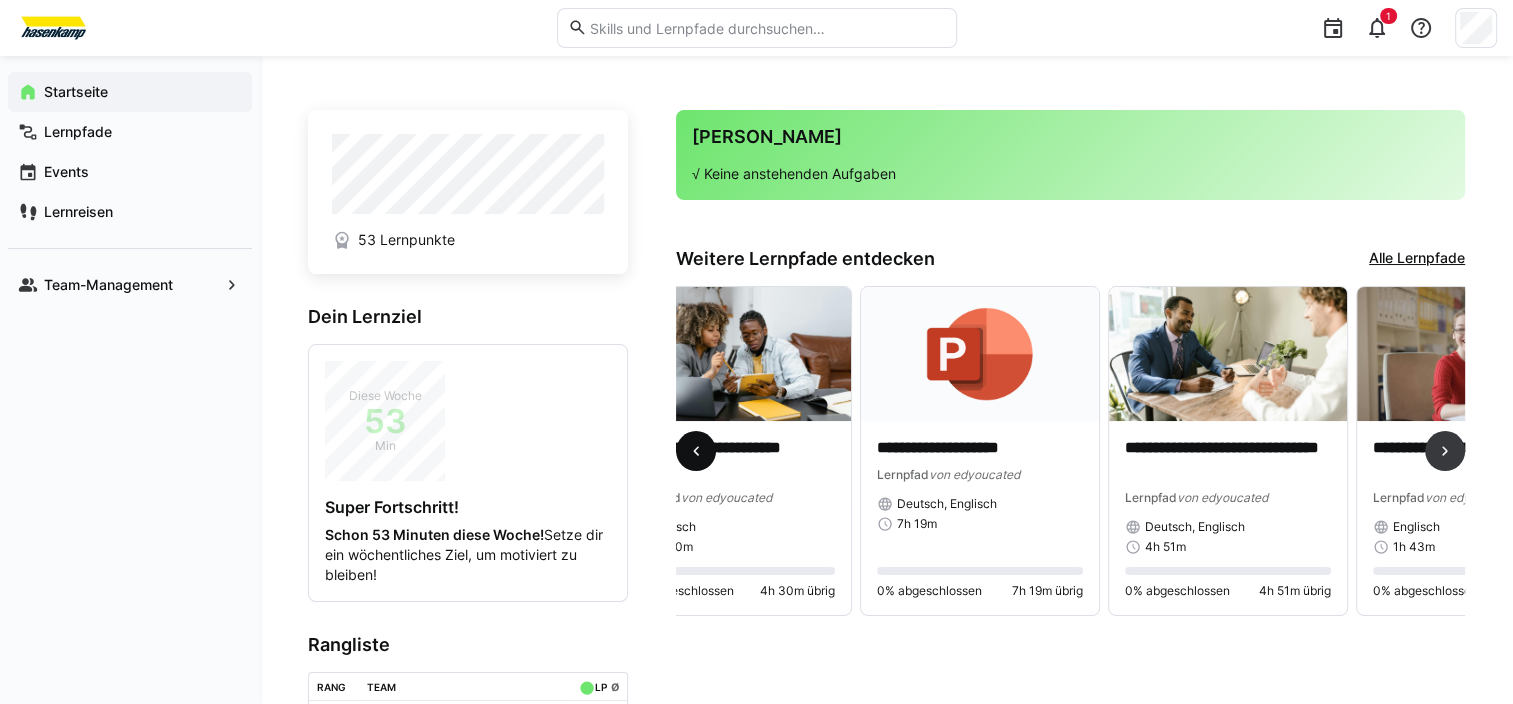 scroll, scrollTop: 0, scrollLeft: 1240, axis: horizontal 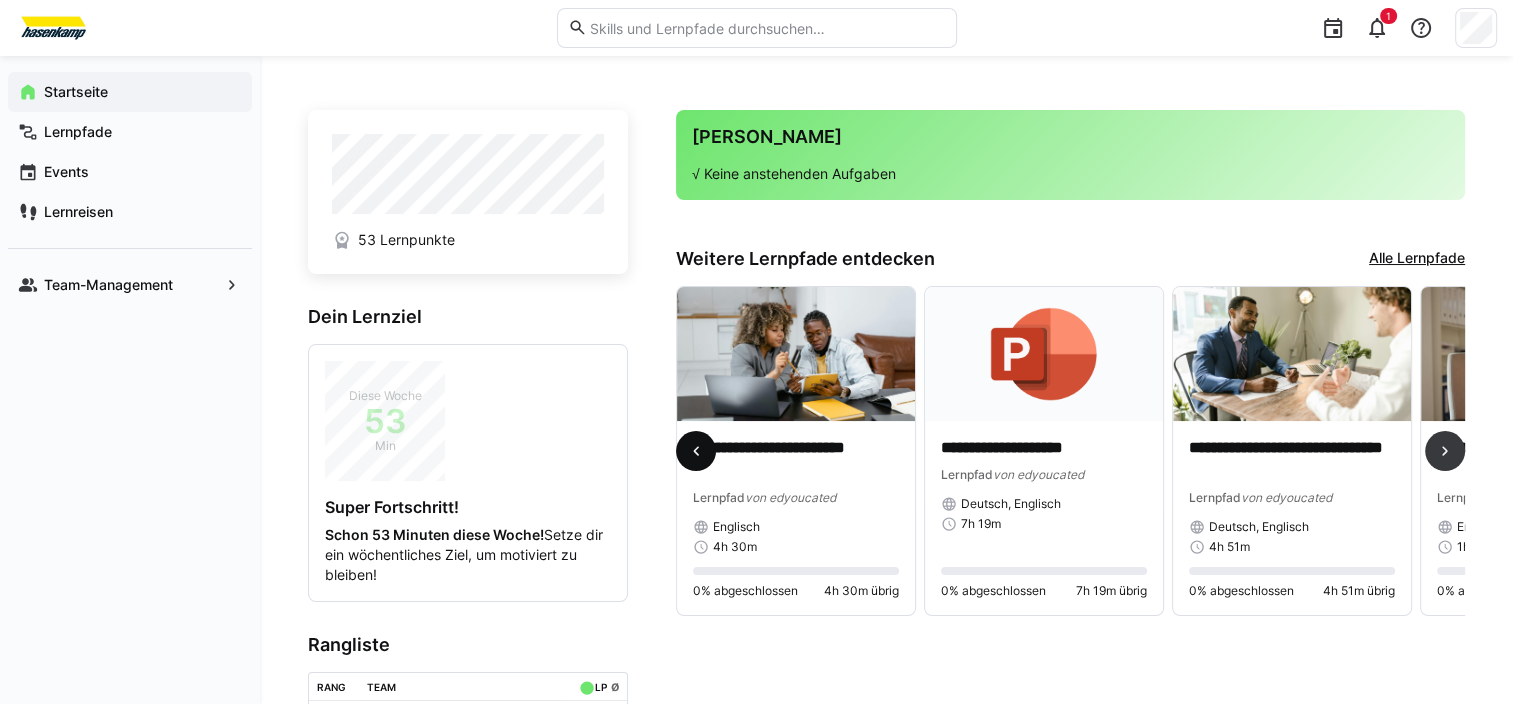 click 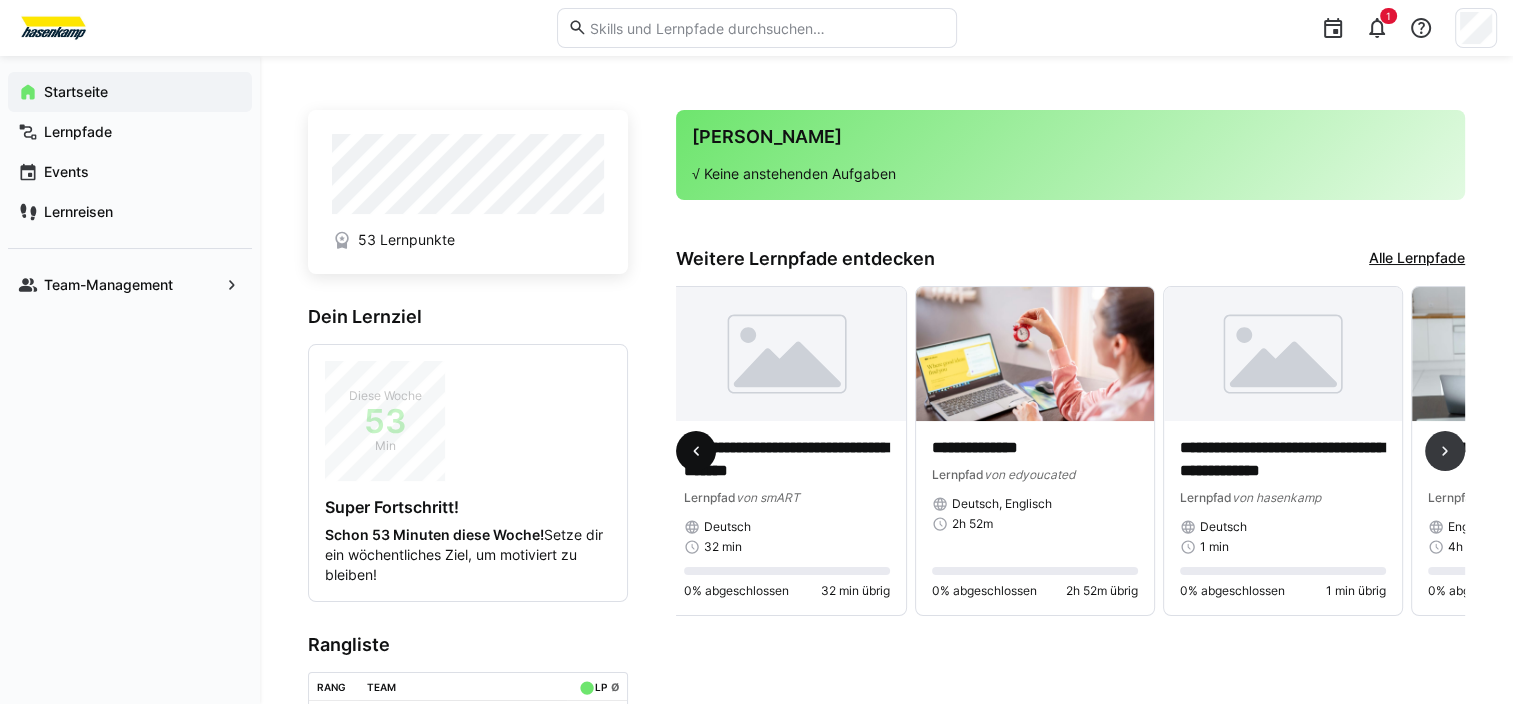 scroll, scrollTop: 0, scrollLeft: 496, axis: horizontal 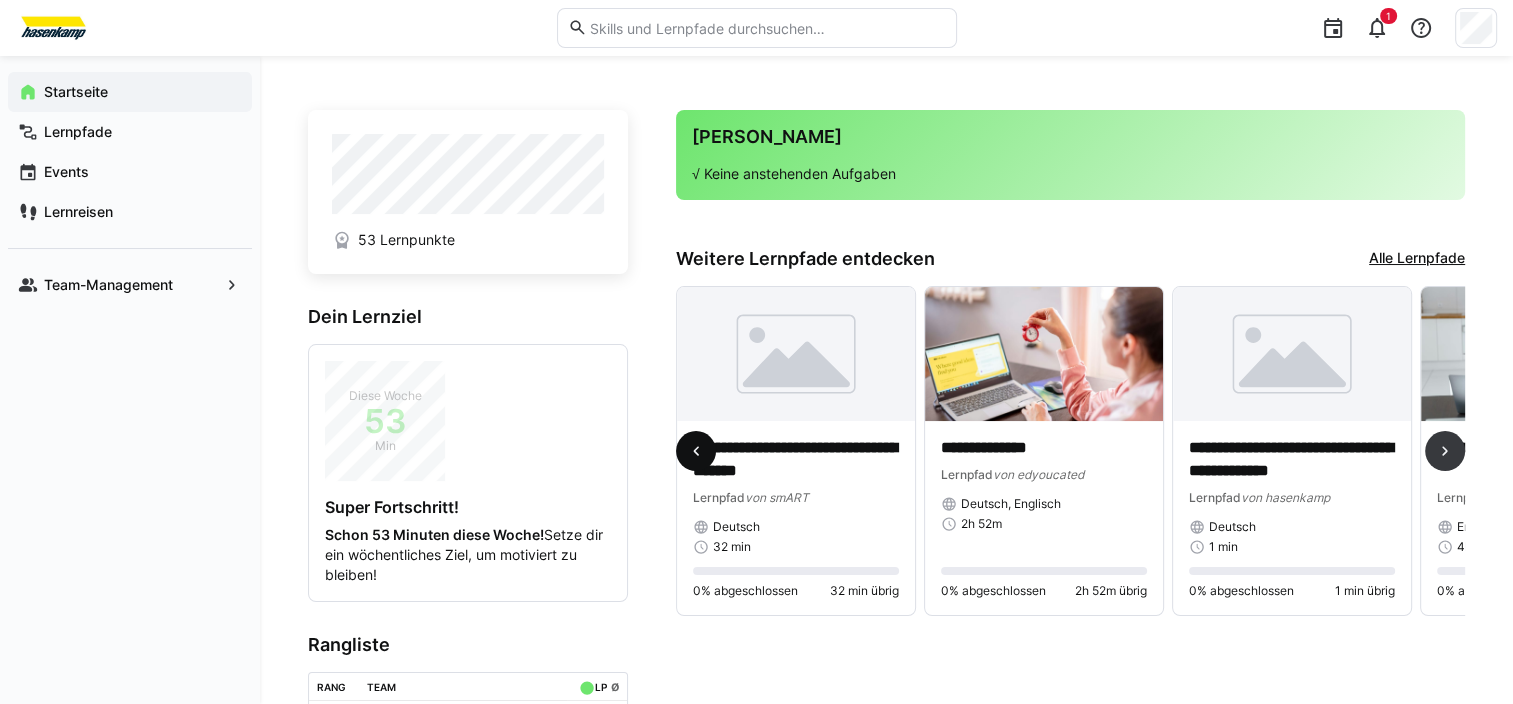 click 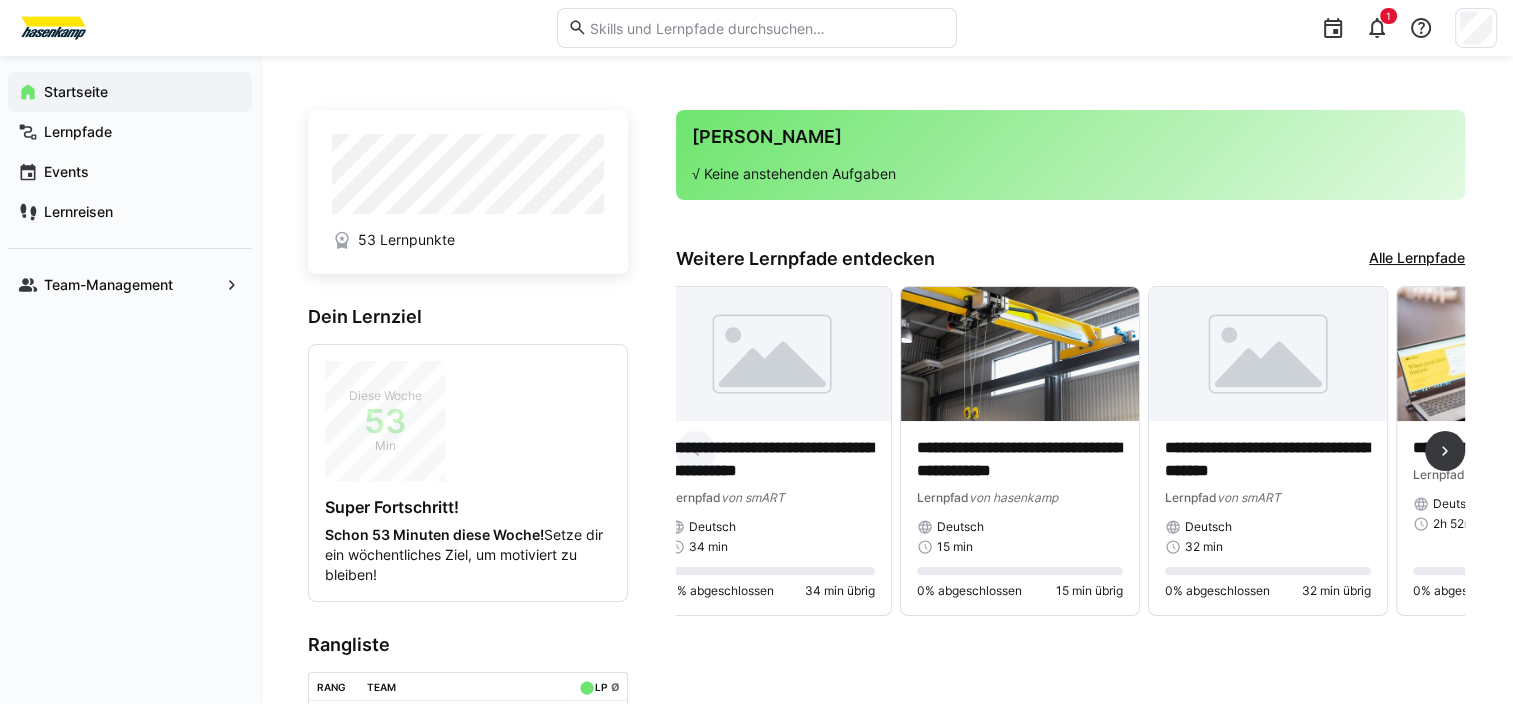 scroll, scrollTop: 0, scrollLeft: 0, axis: both 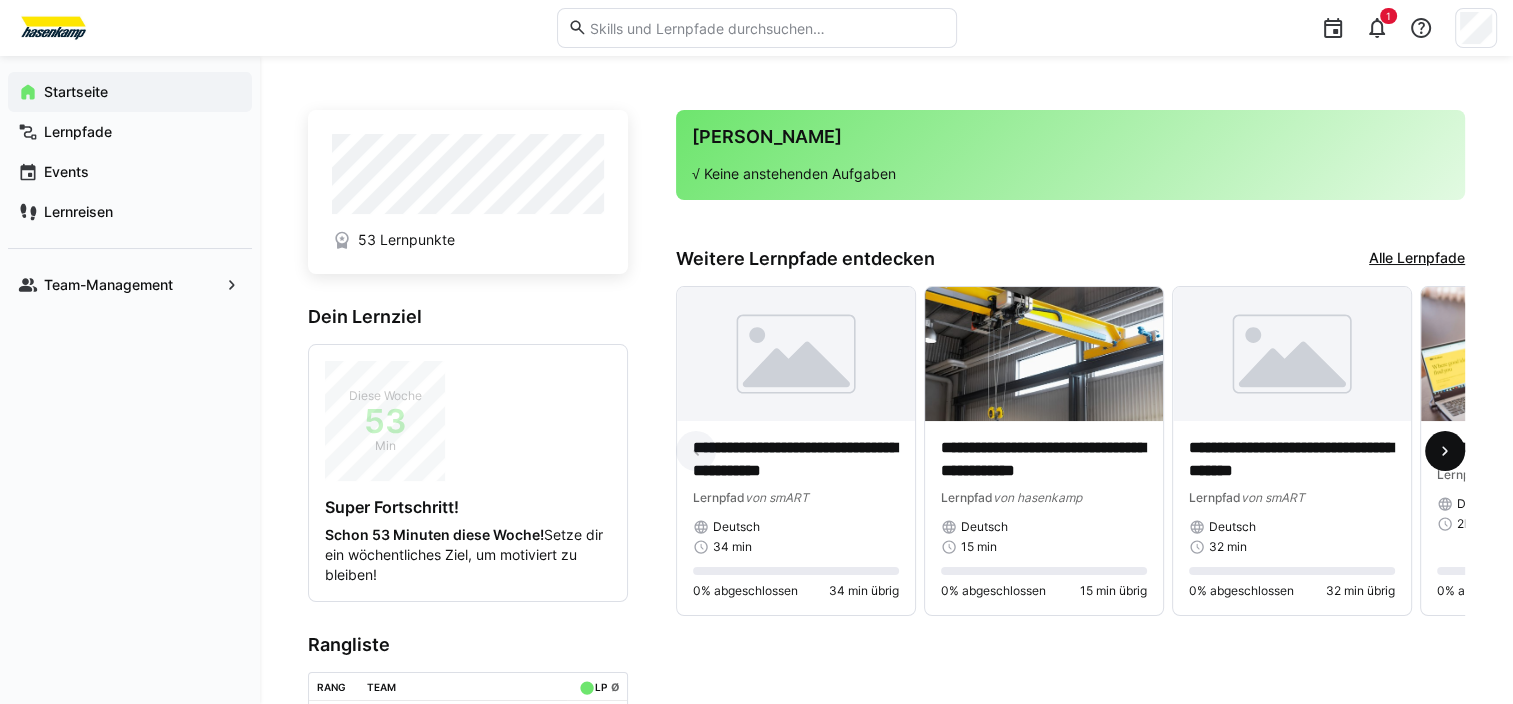 click 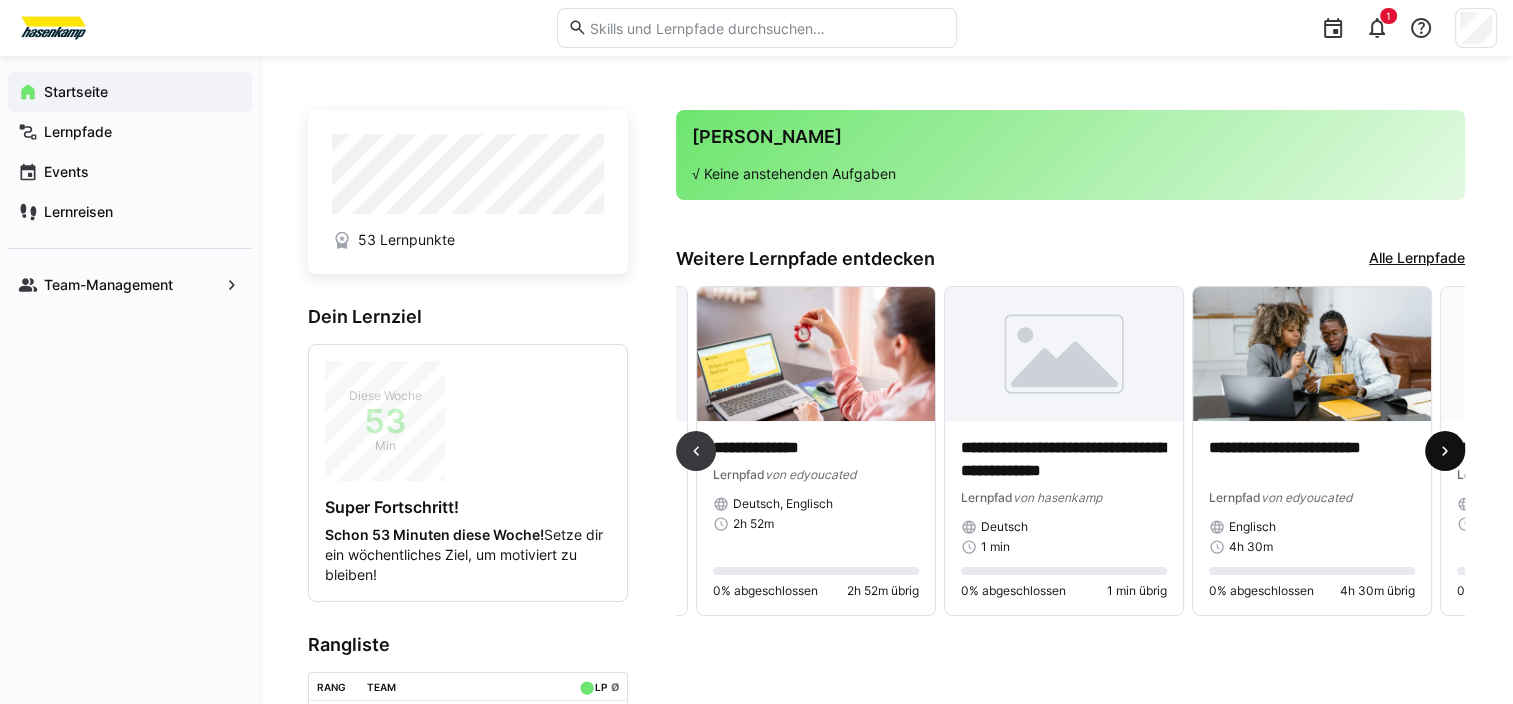 scroll, scrollTop: 0, scrollLeft: 744, axis: horizontal 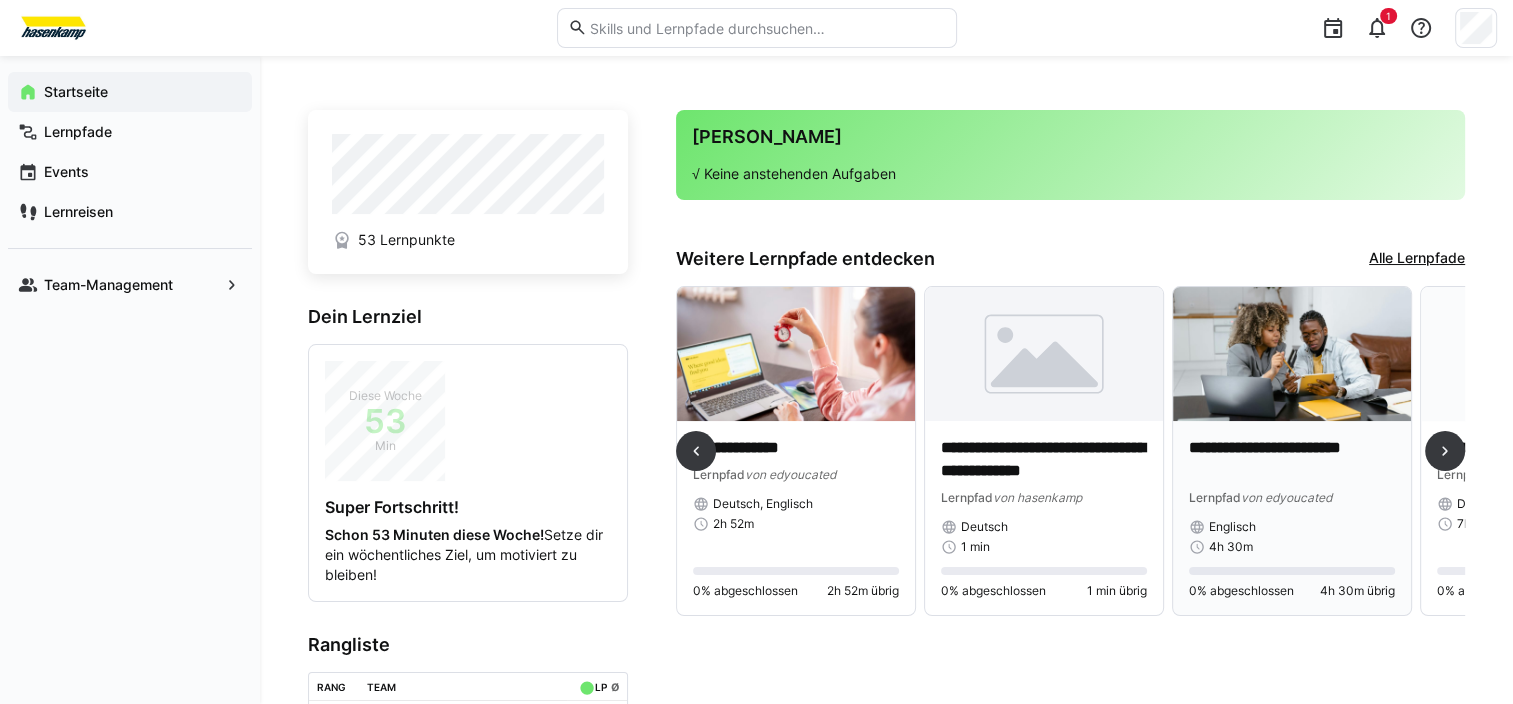 click on "**********" 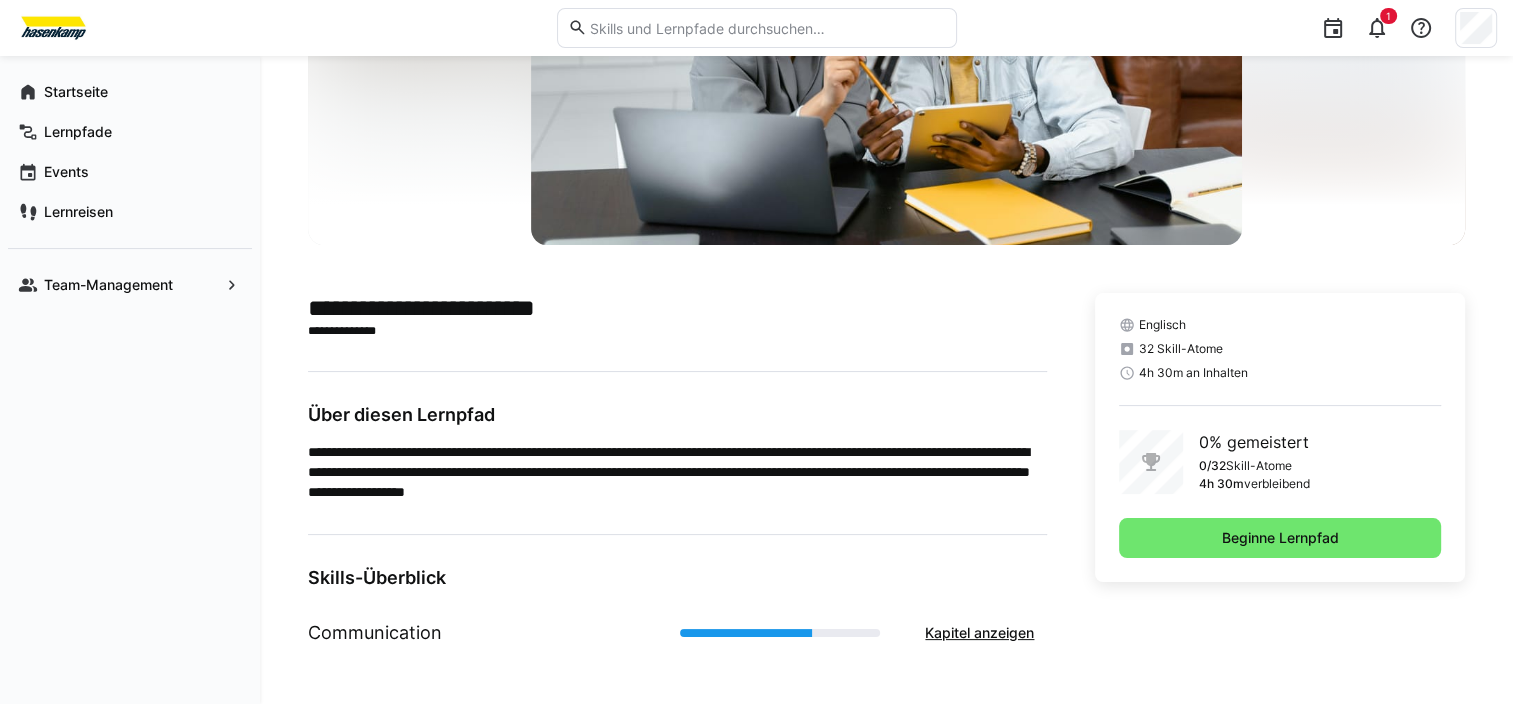scroll, scrollTop: 263, scrollLeft: 0, axis: vertical 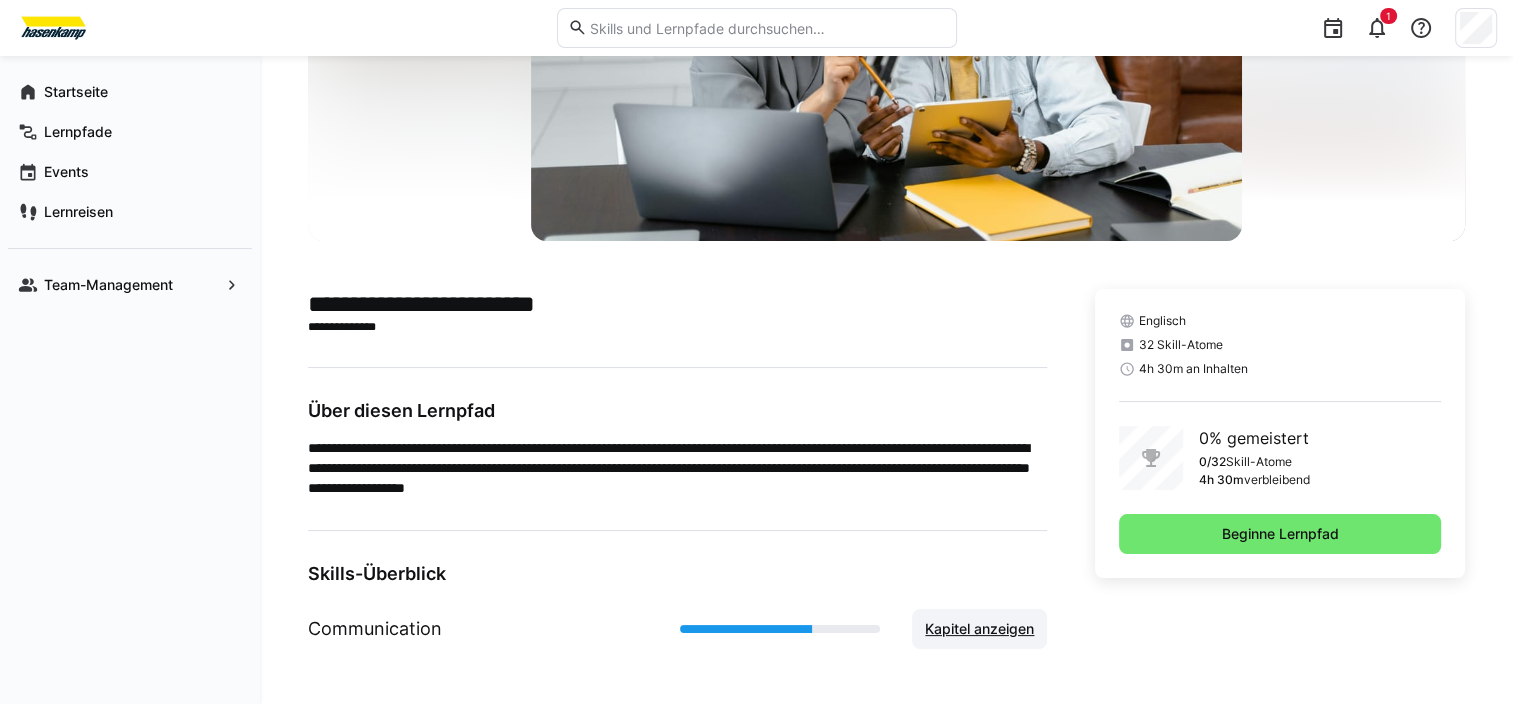 click on "Kapitel anzeigen" 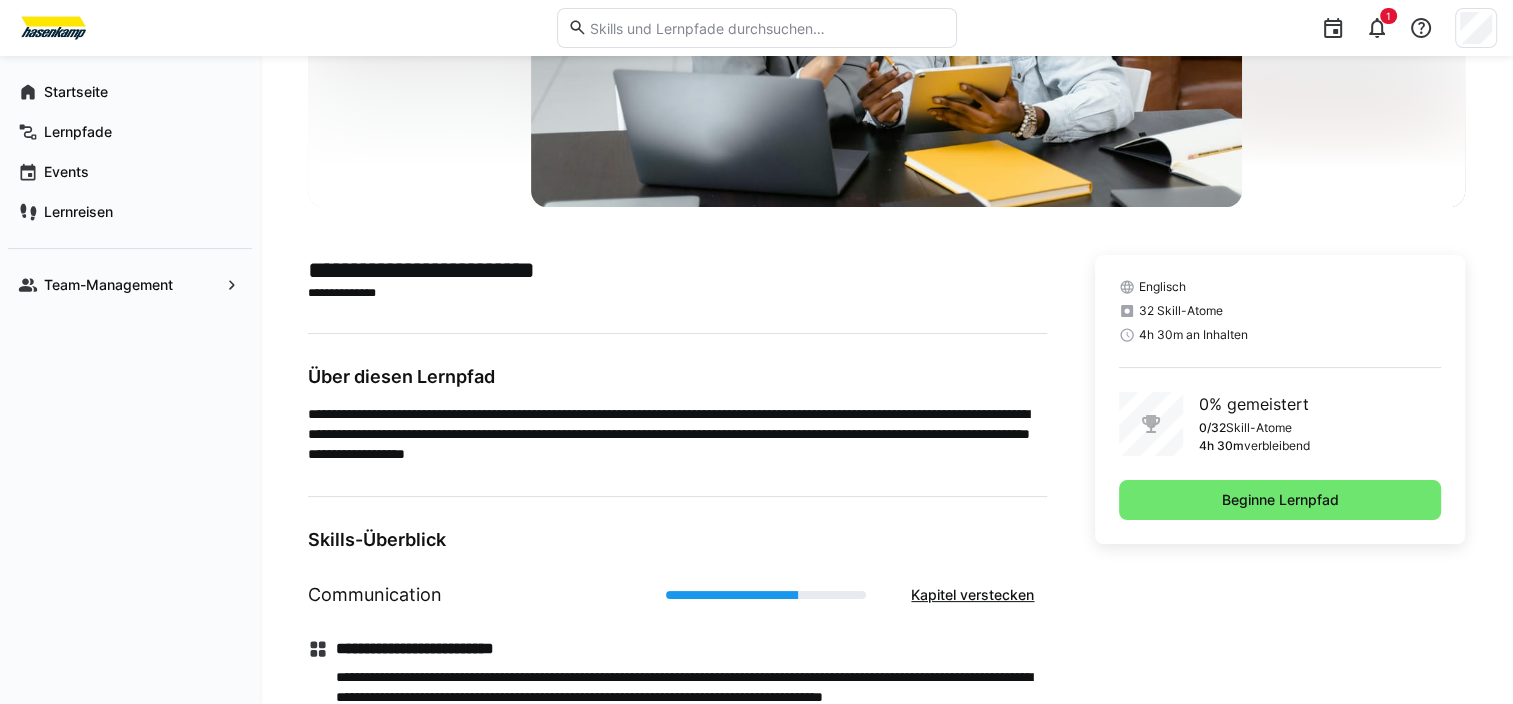 scroll, scrollTop: 300, scrollLeft: 0, axis: vertical 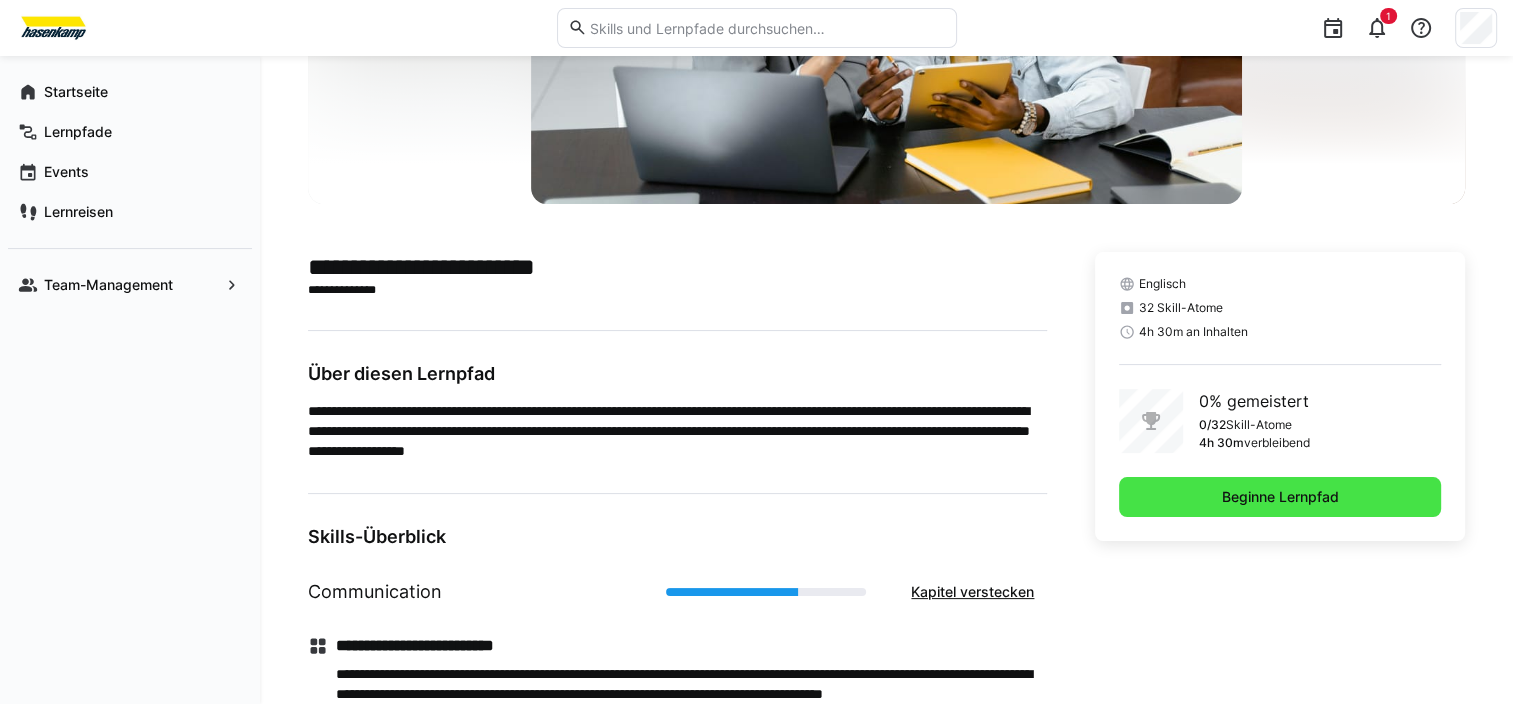 click on "Beginne Lernpfad" 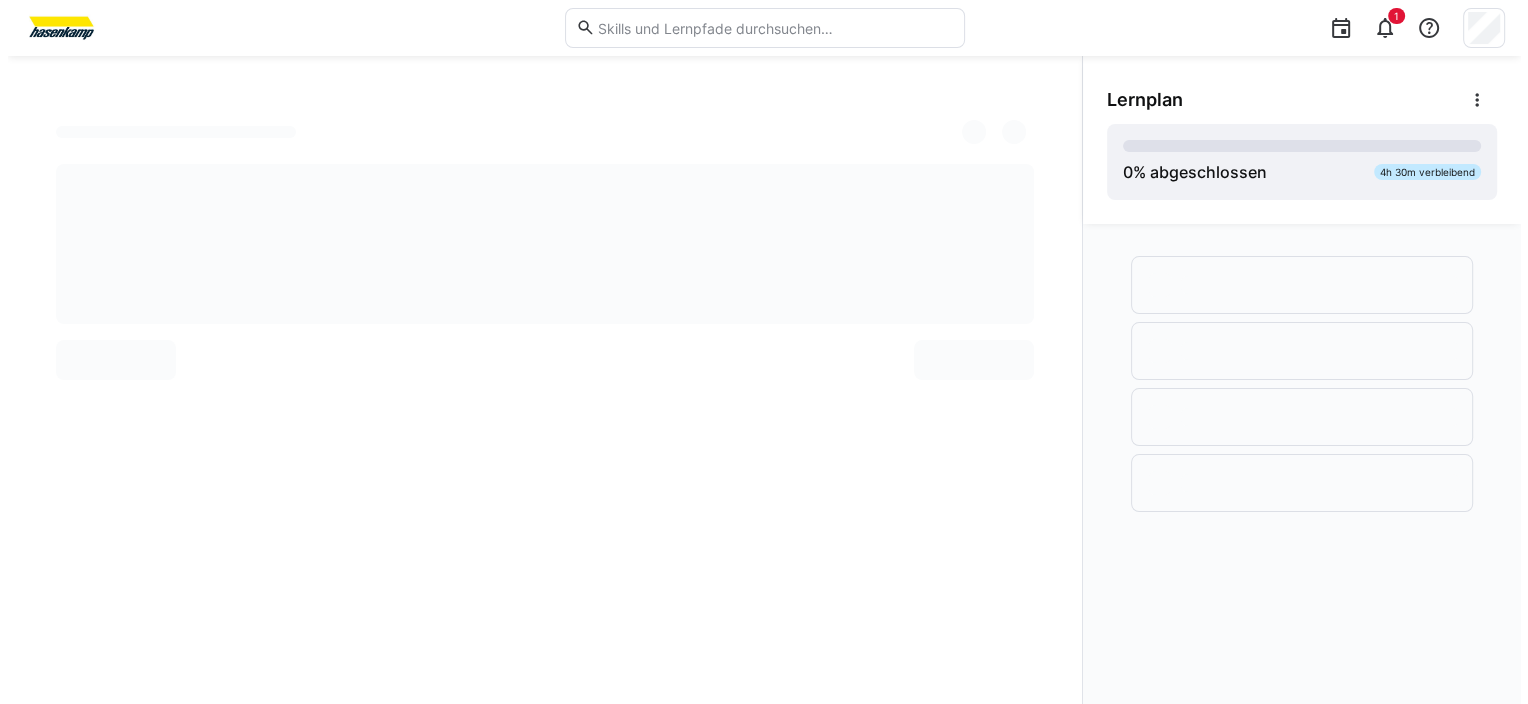 scroll, scrollTop: 0, scrollLeft: 0, axis: both 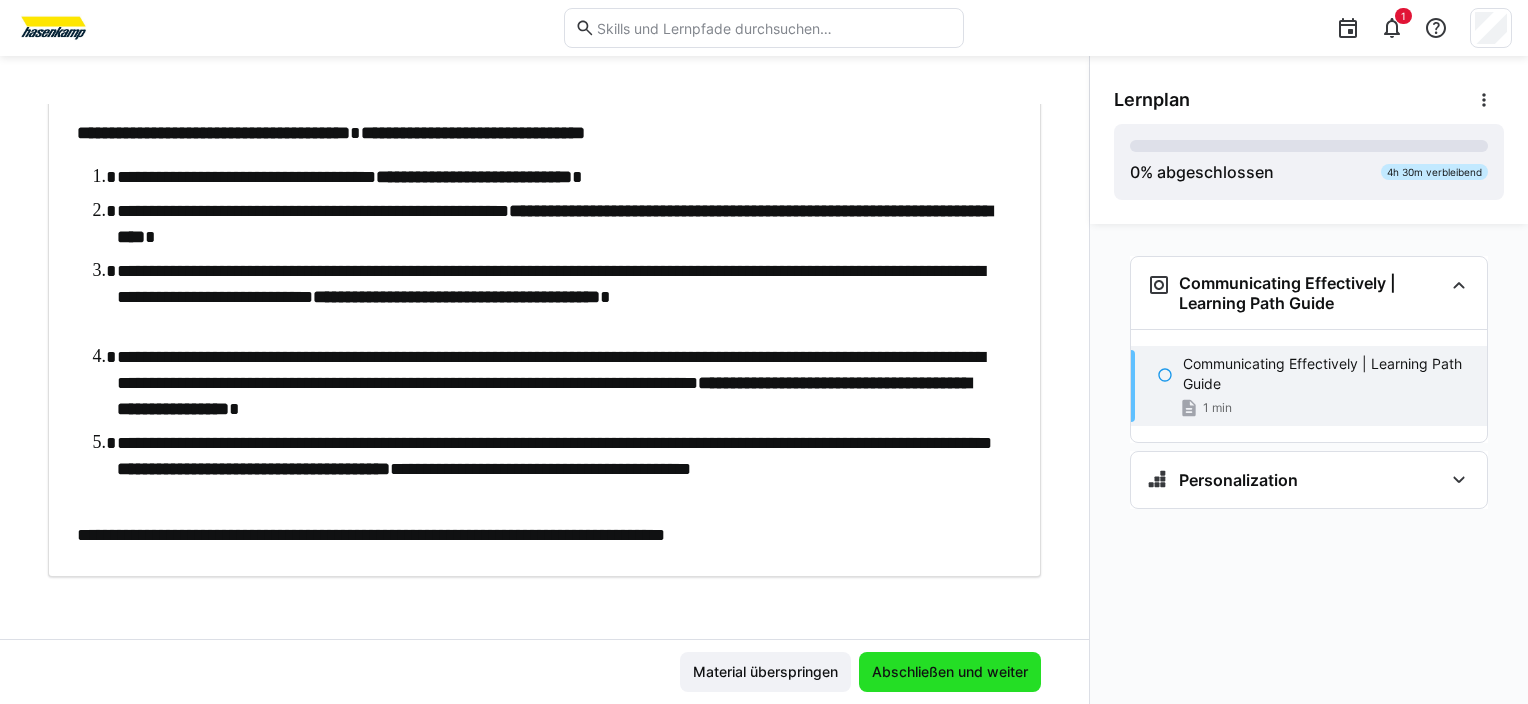 click on "Abschließen und weiter" 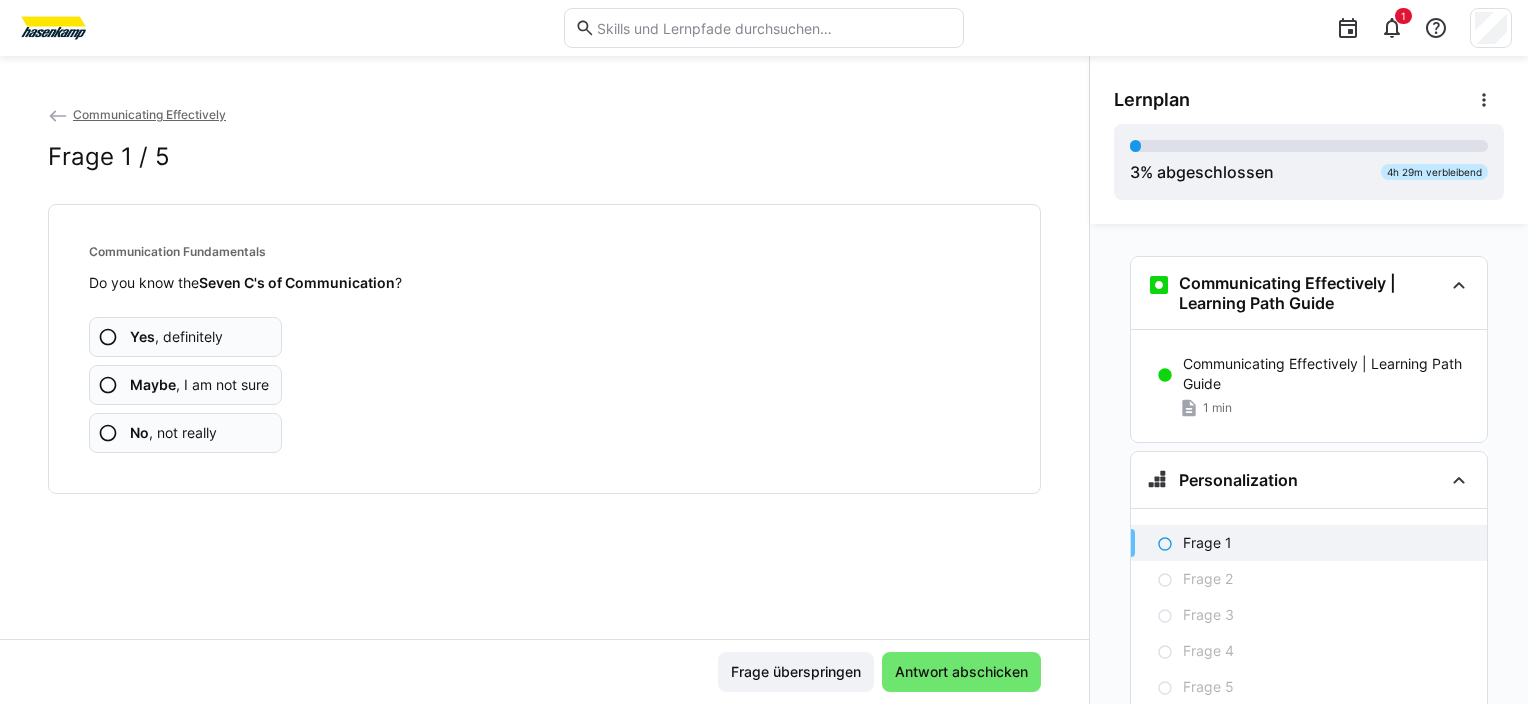 click 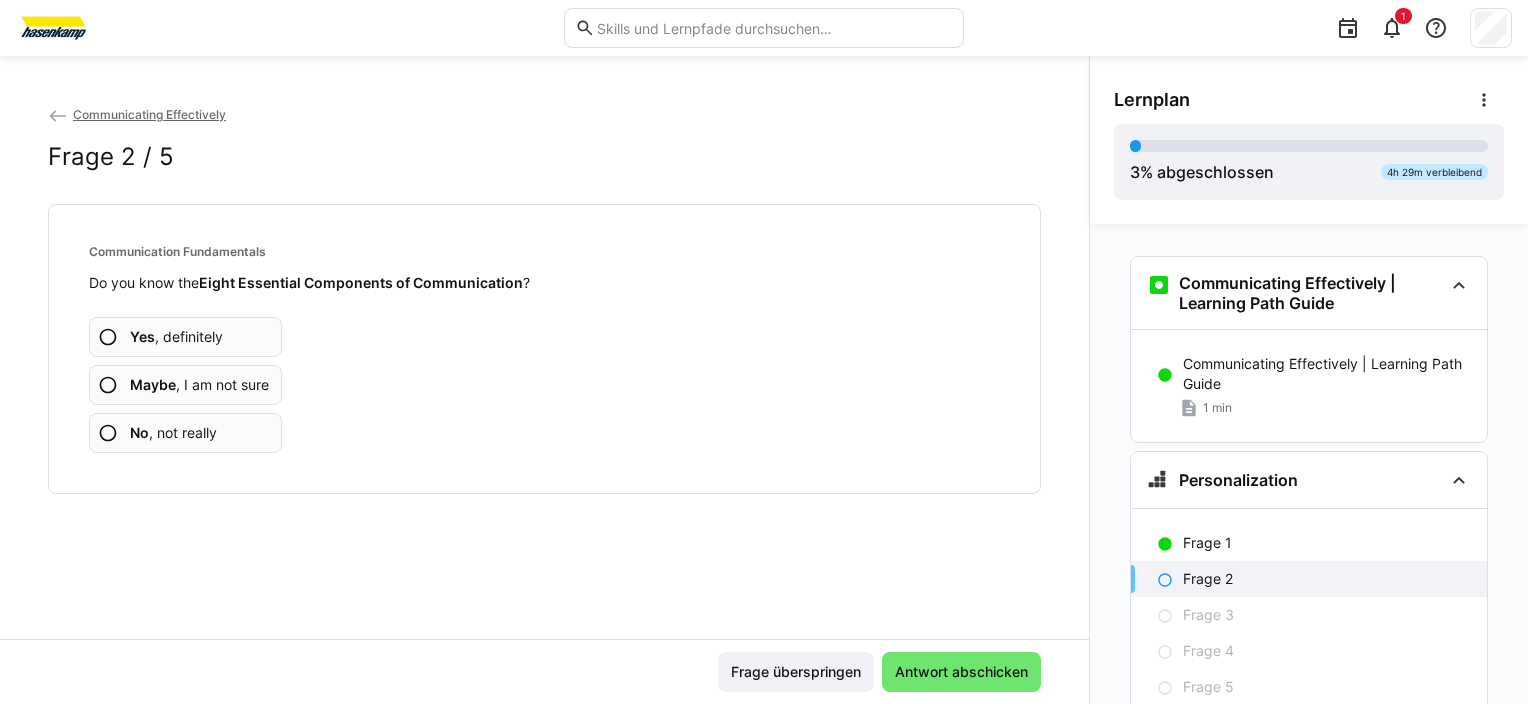 click 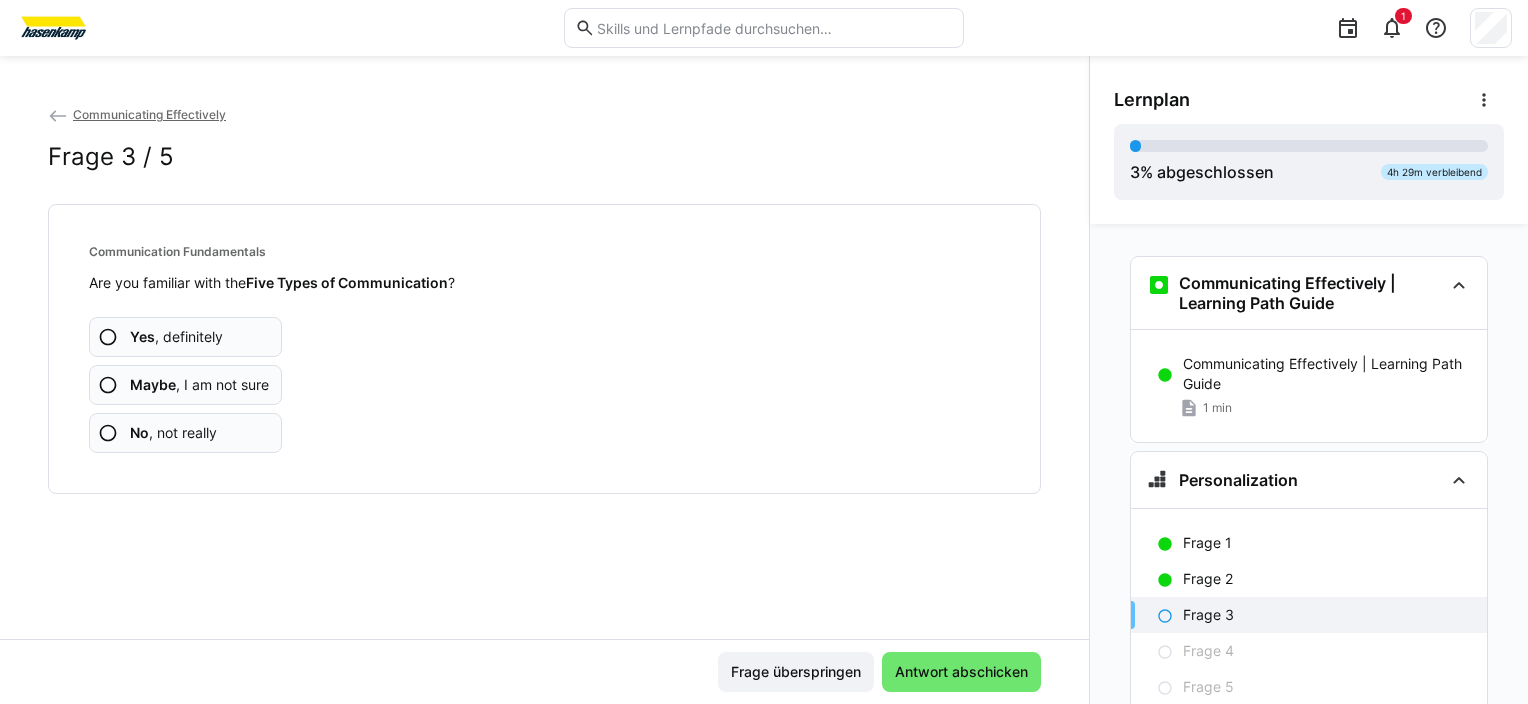click 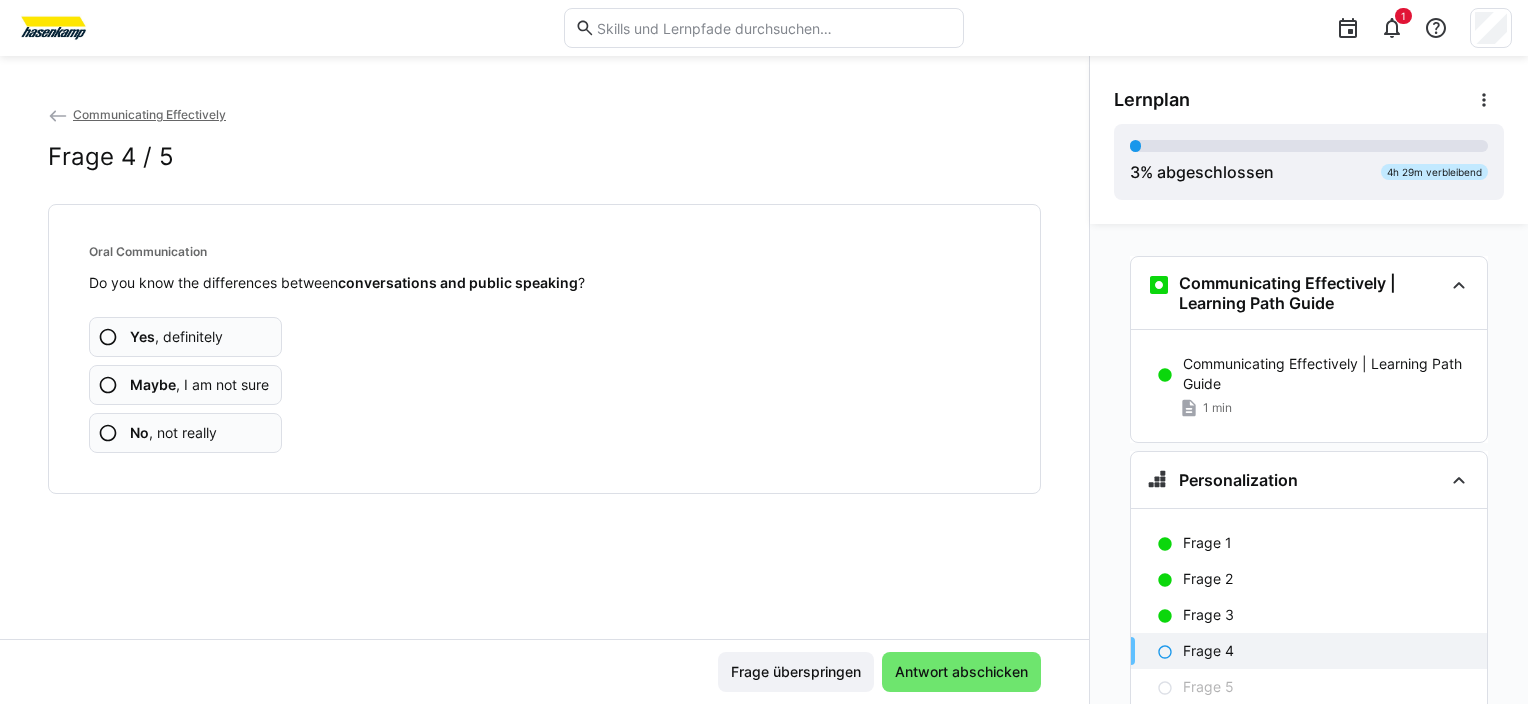 click 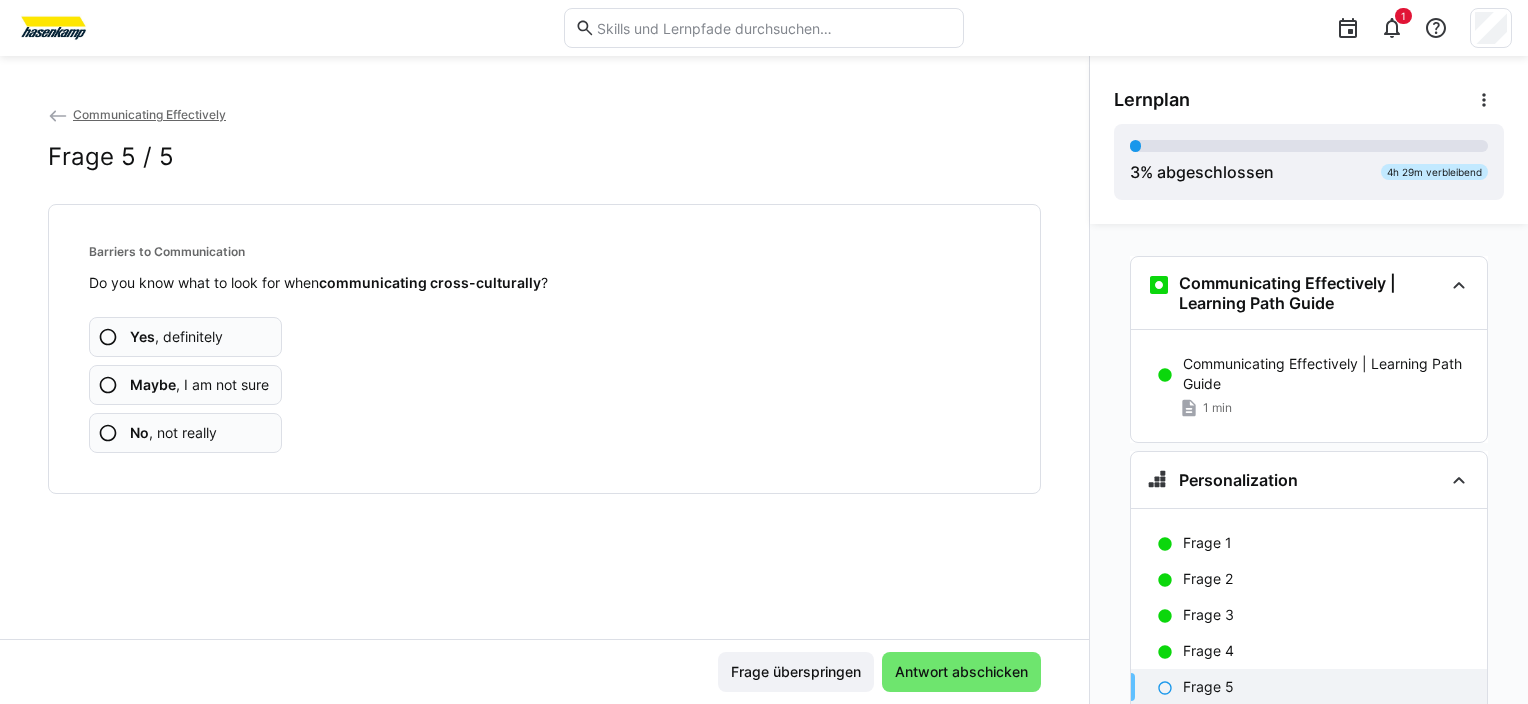 click 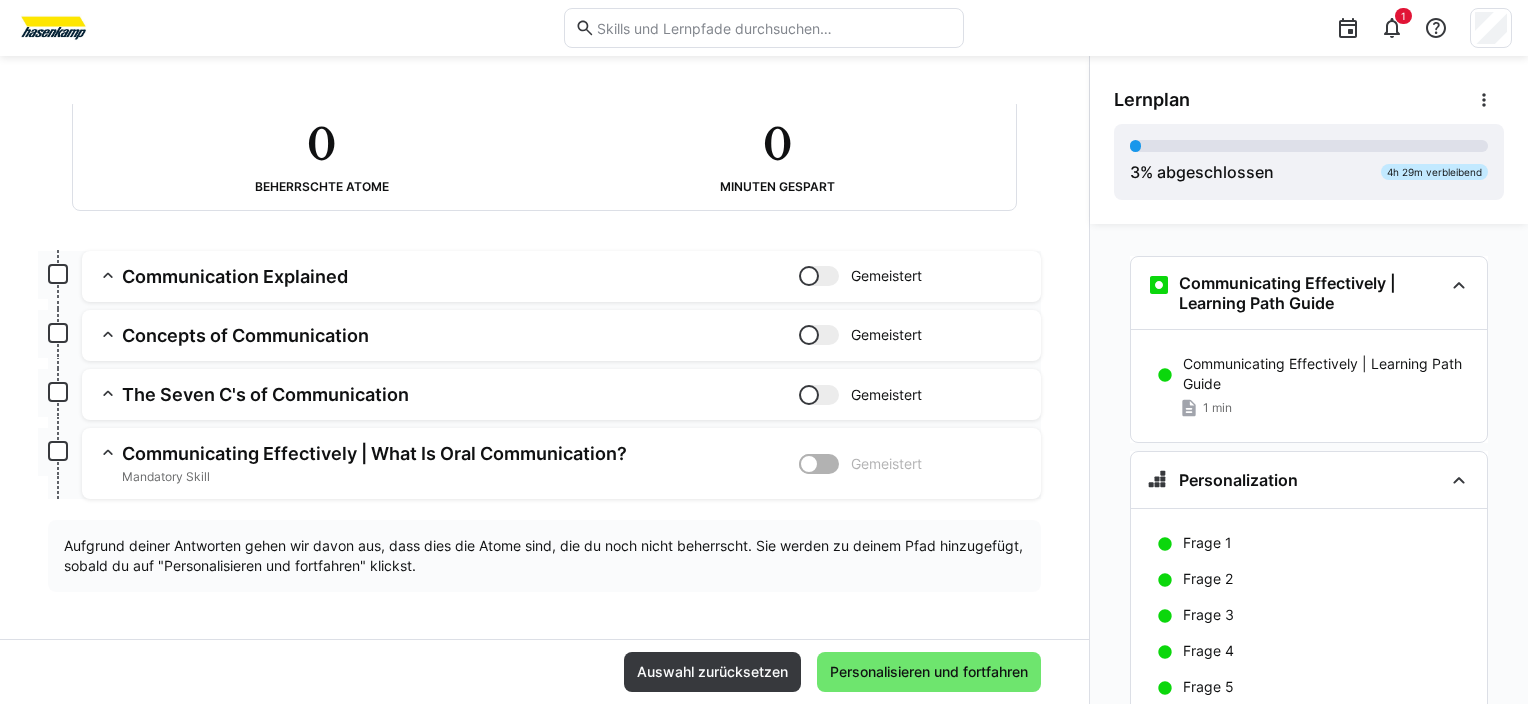 scroll, scrollTop: 0, scrollLeft: 0, axis: both 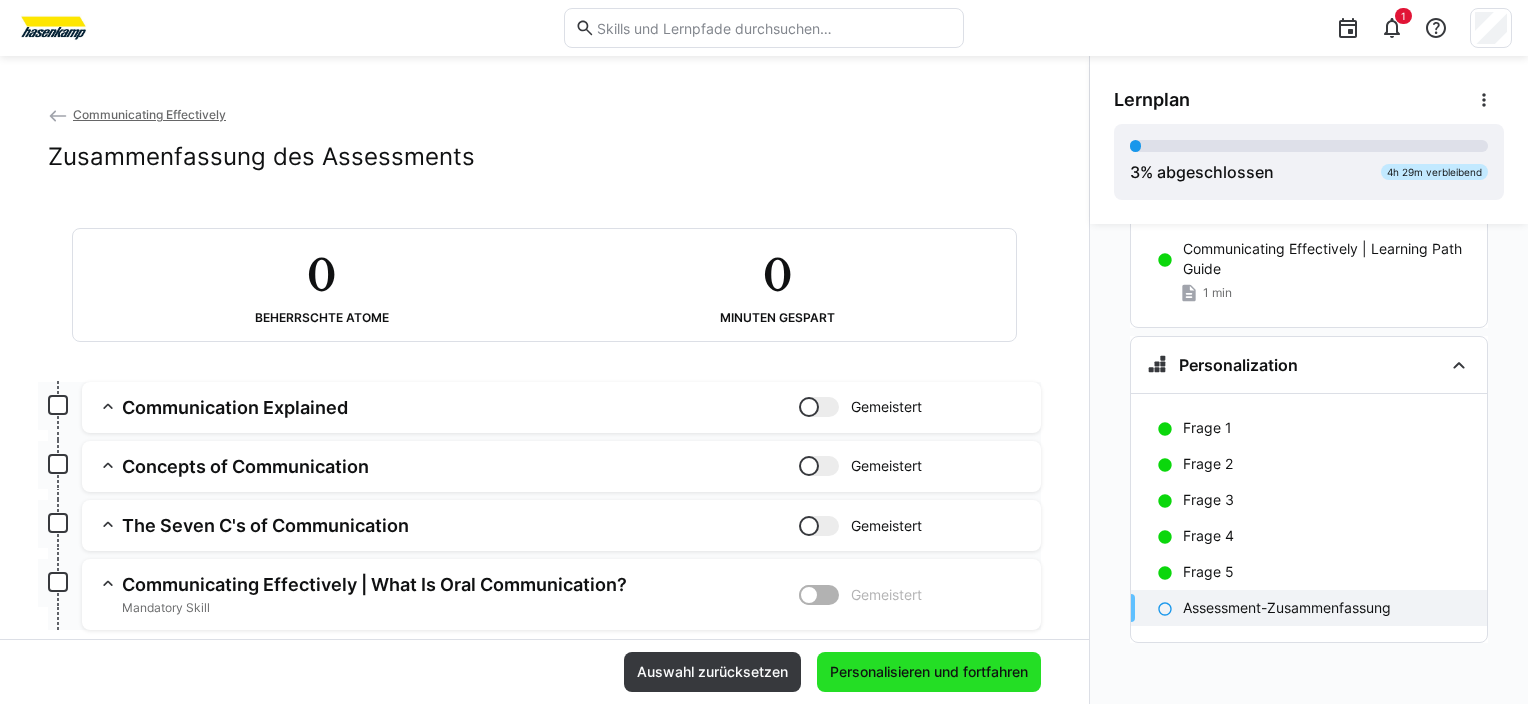 click on "Personalisieren und fortfahren" 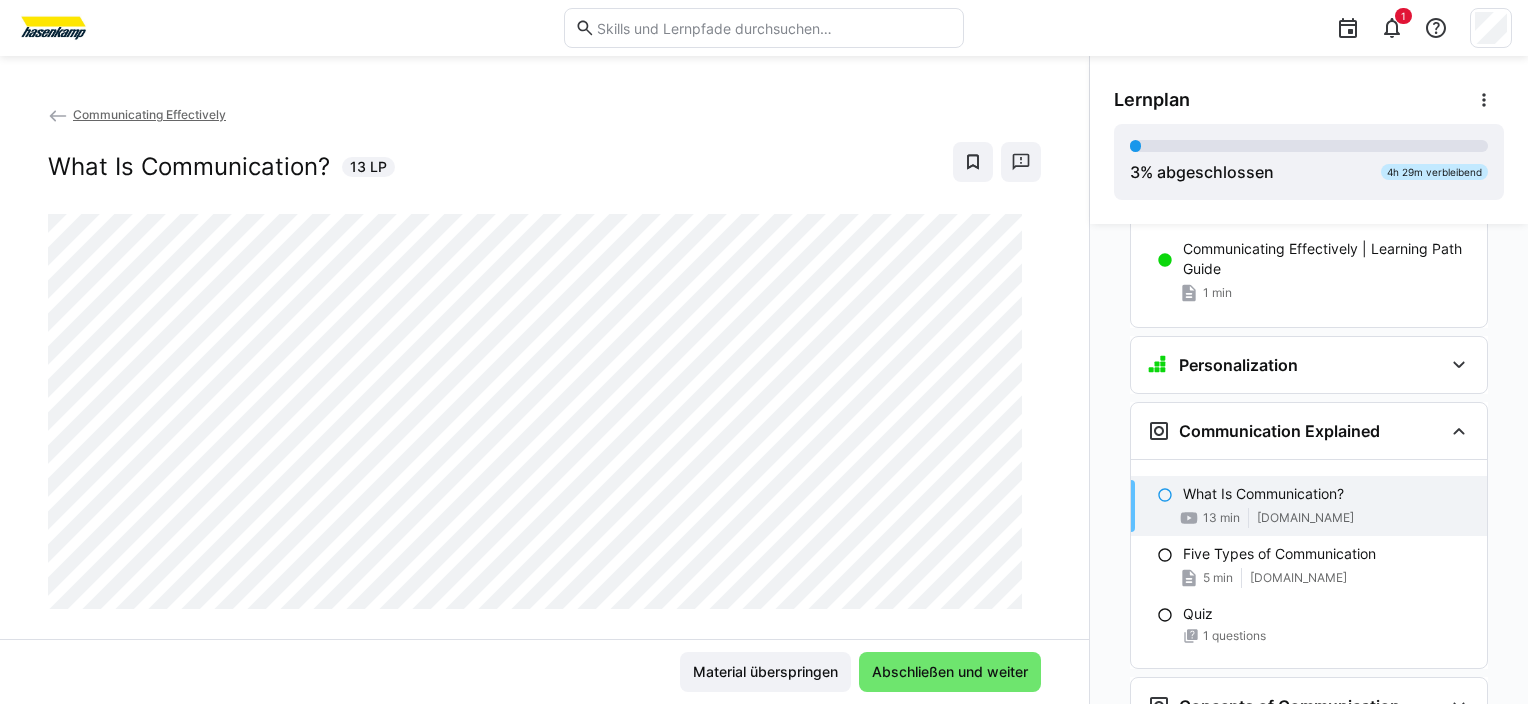 scroll, scrollTop: 292, scrollLeft: 0, axis: vertical 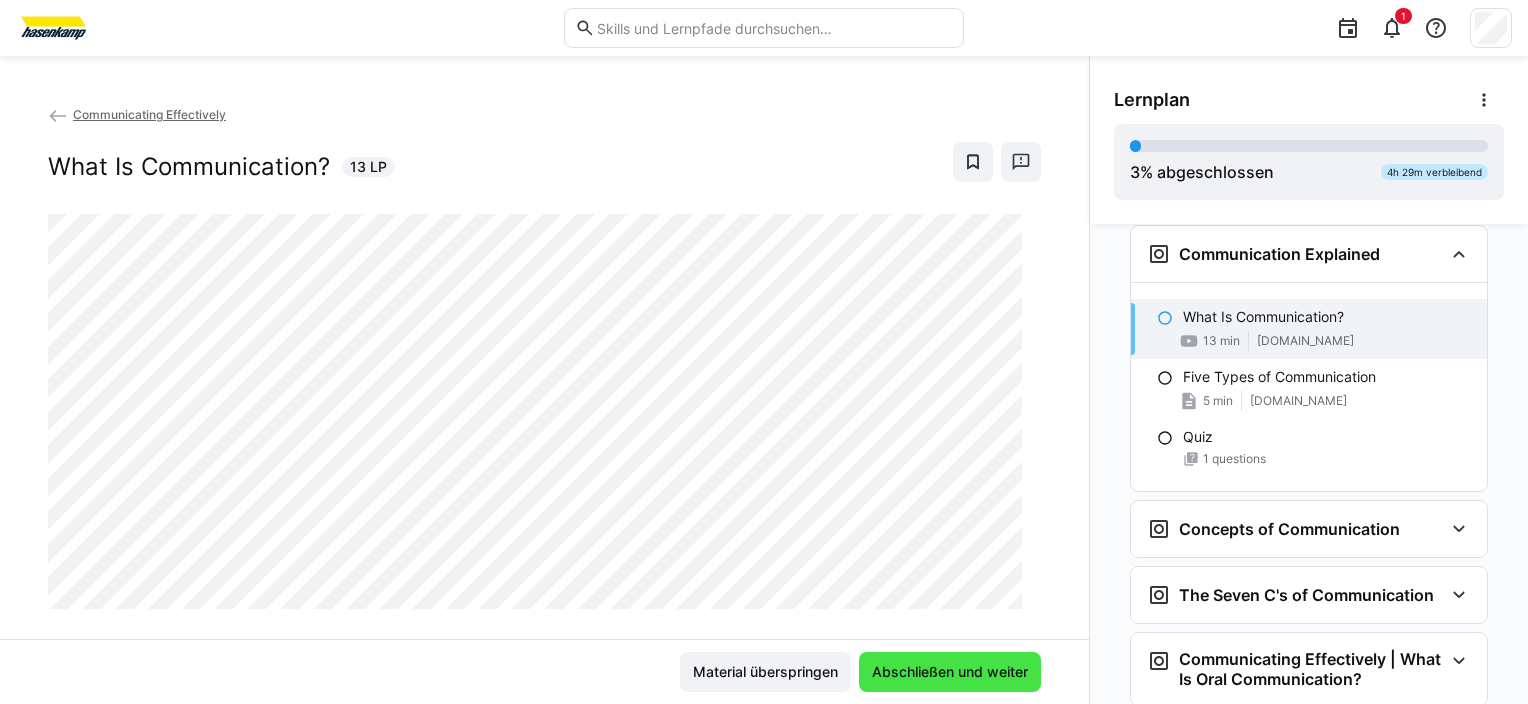 click on "Abschließen und weiter" 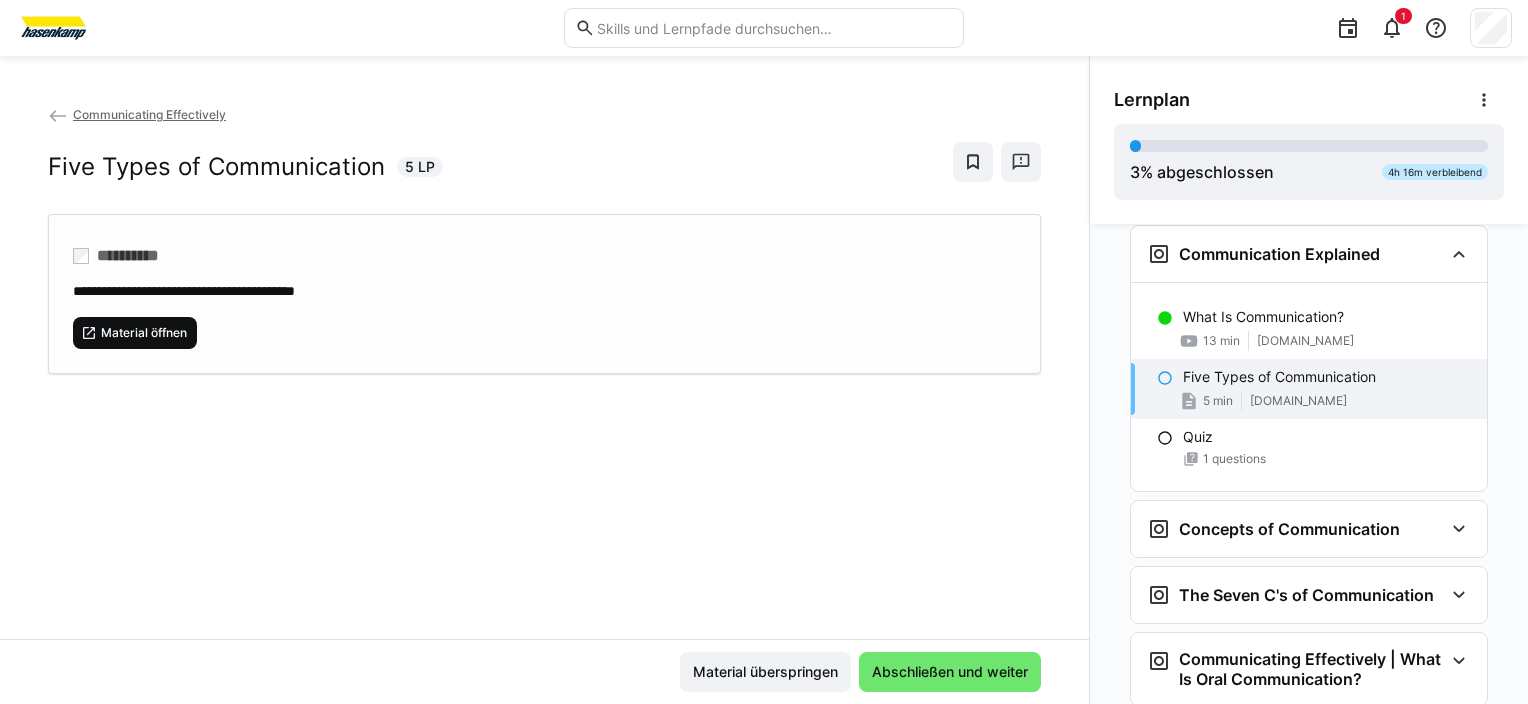 click on "Material öffnen" 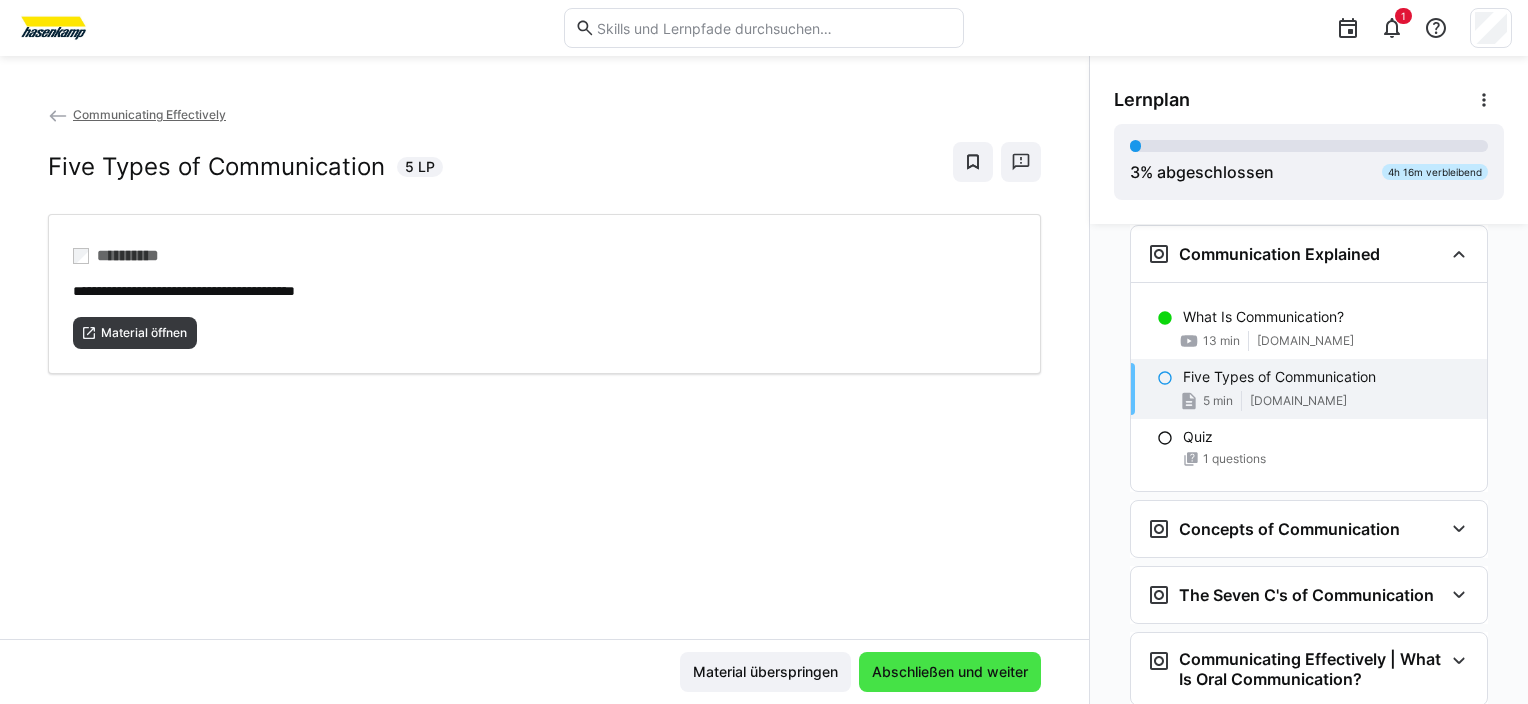 click on "Abschließen und weiter" 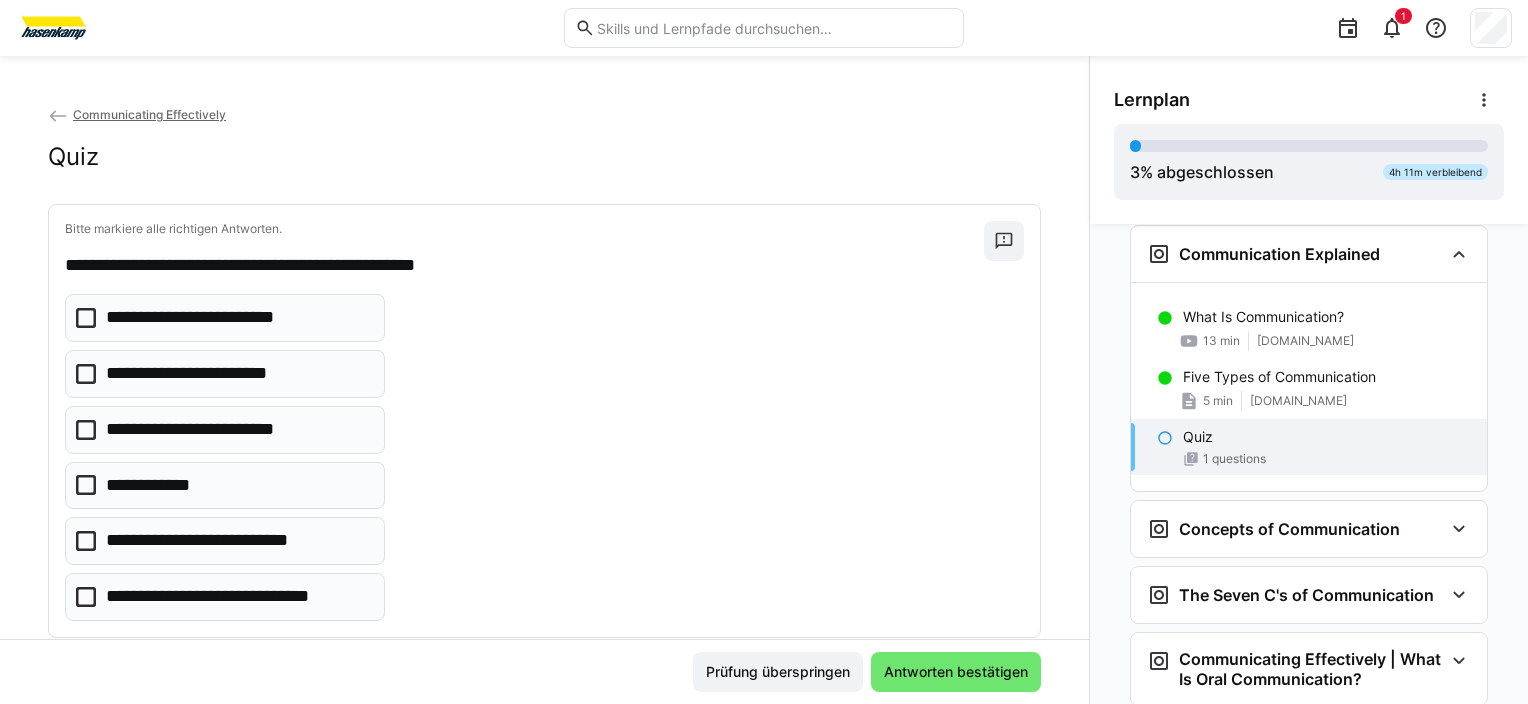 click 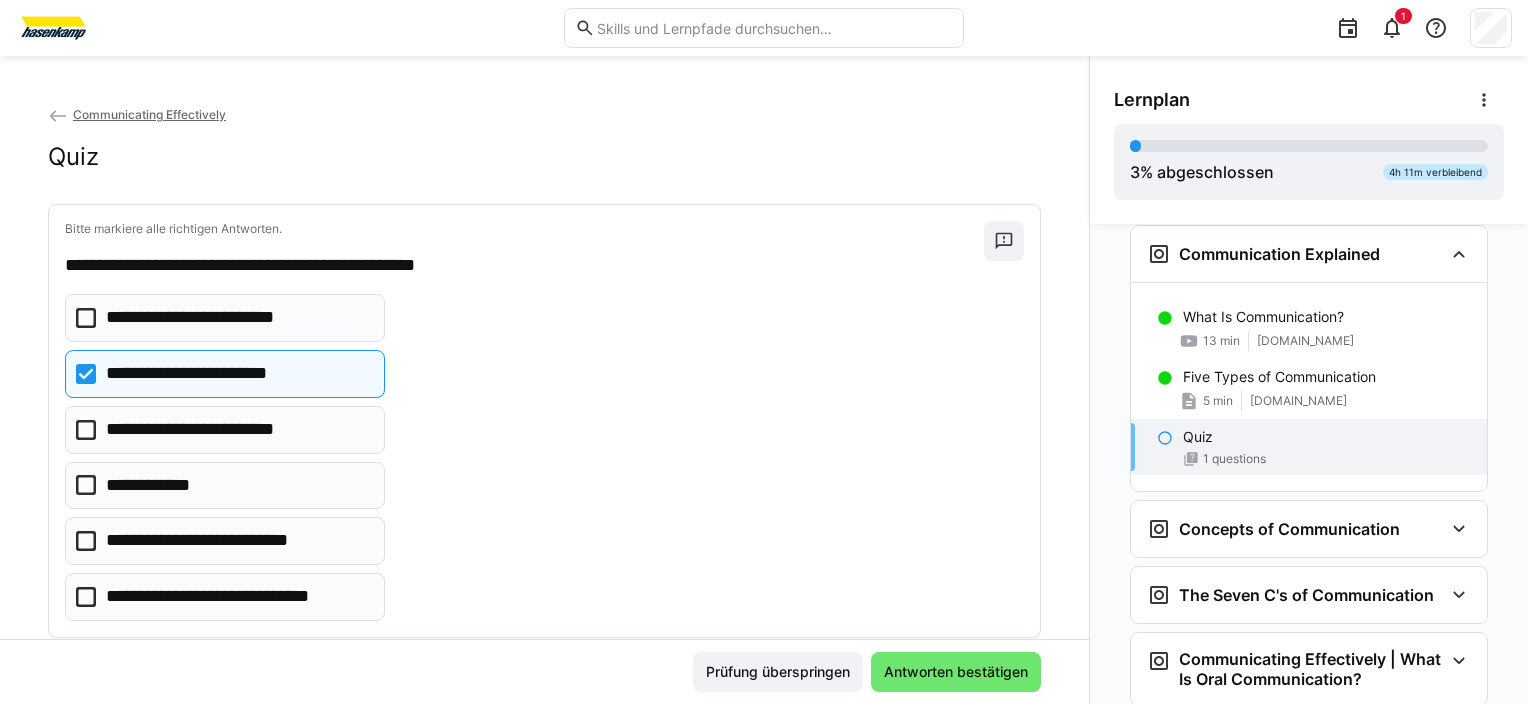 click 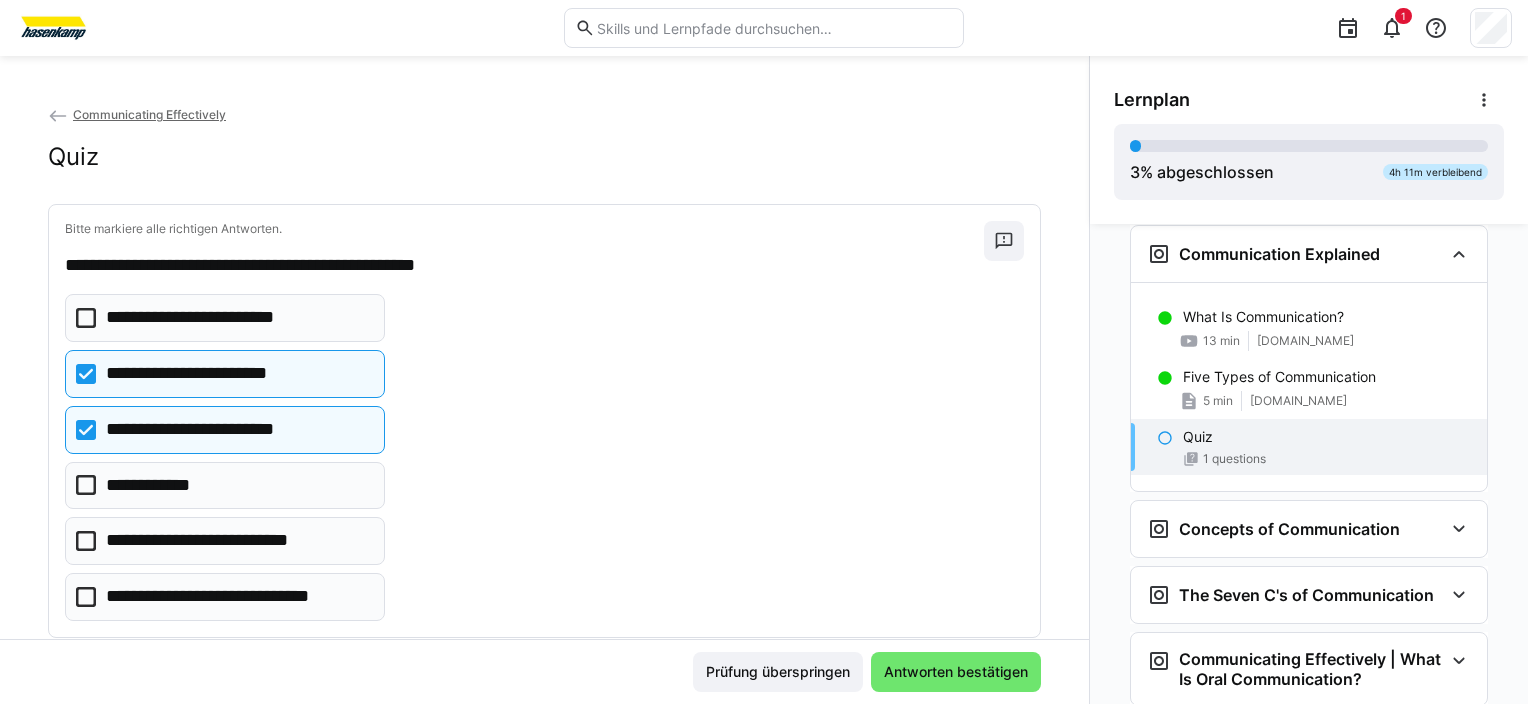 click 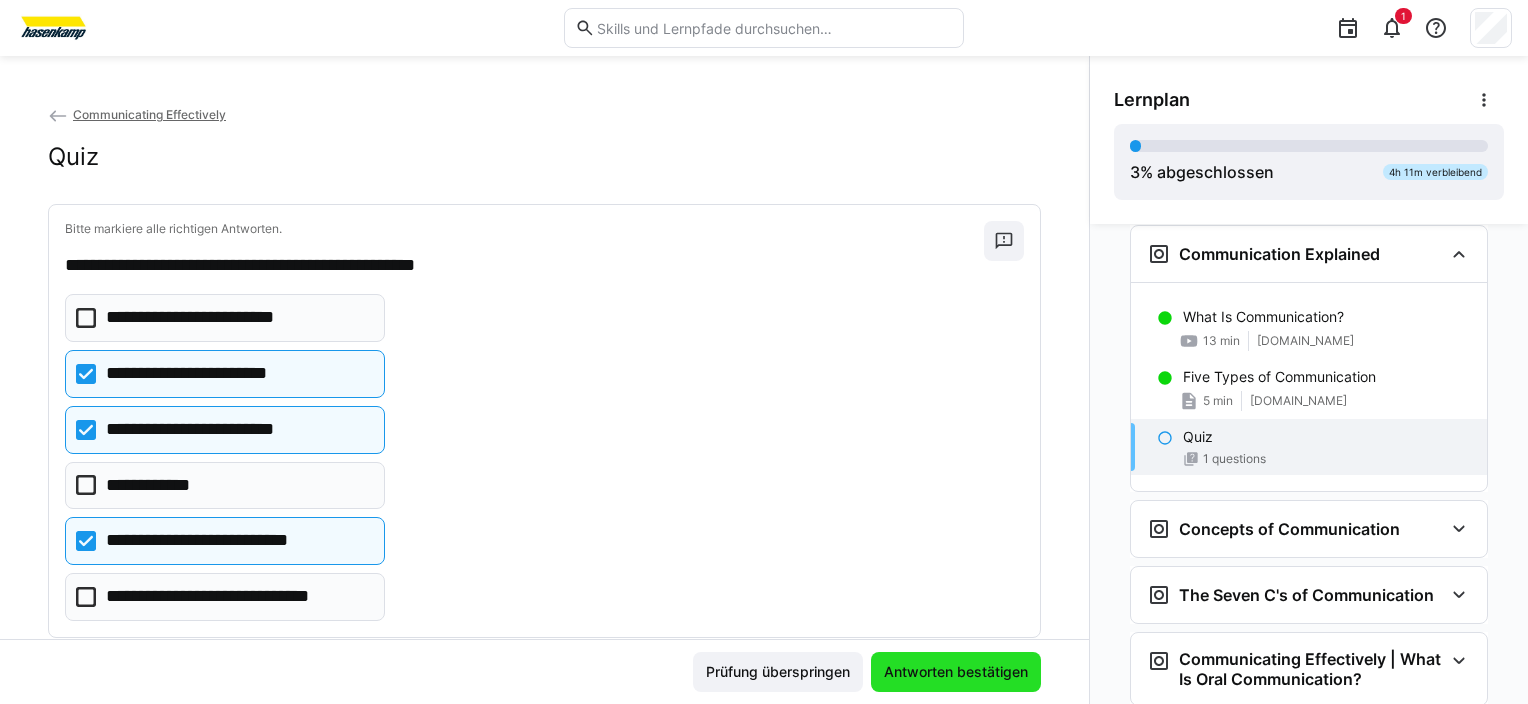 click on "Antworten bestätigen" 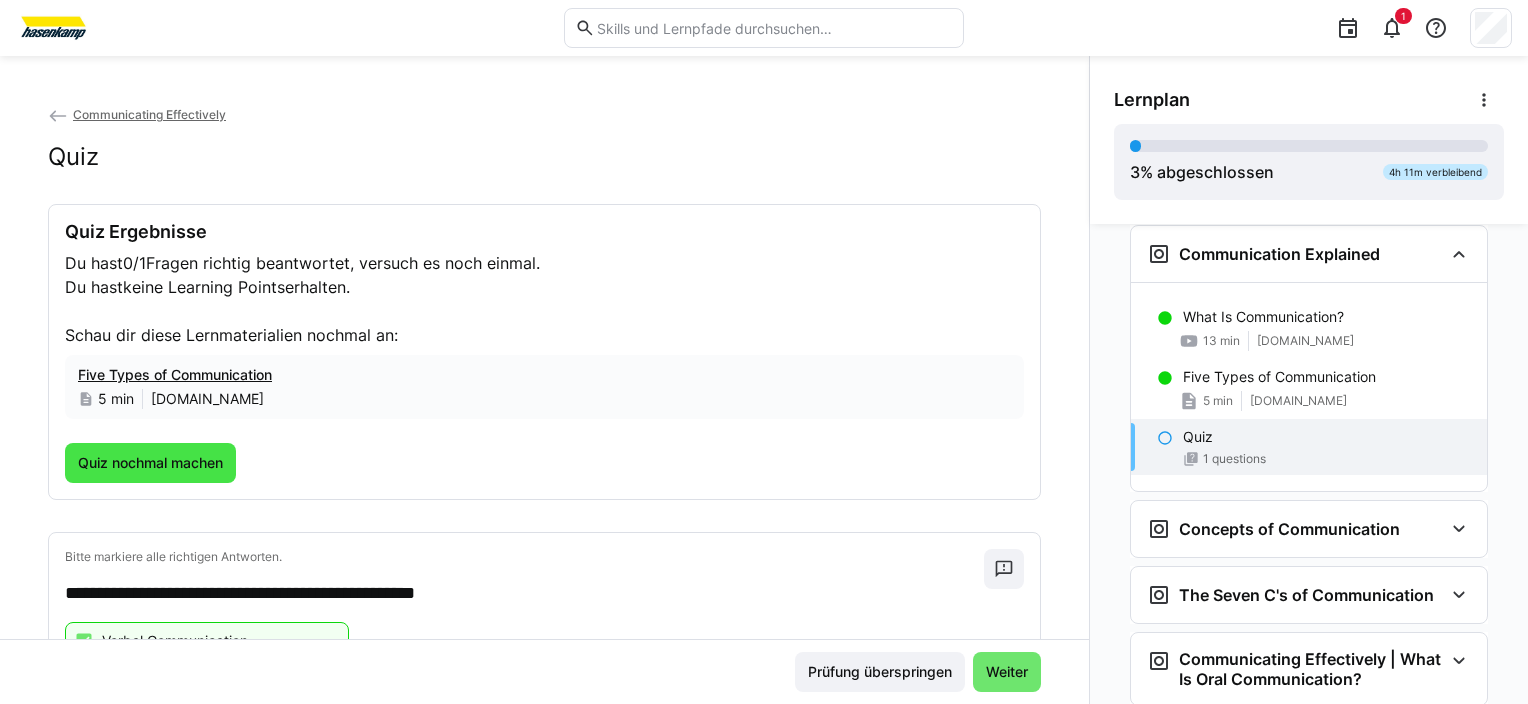 click on "Quiz nochmal machen" 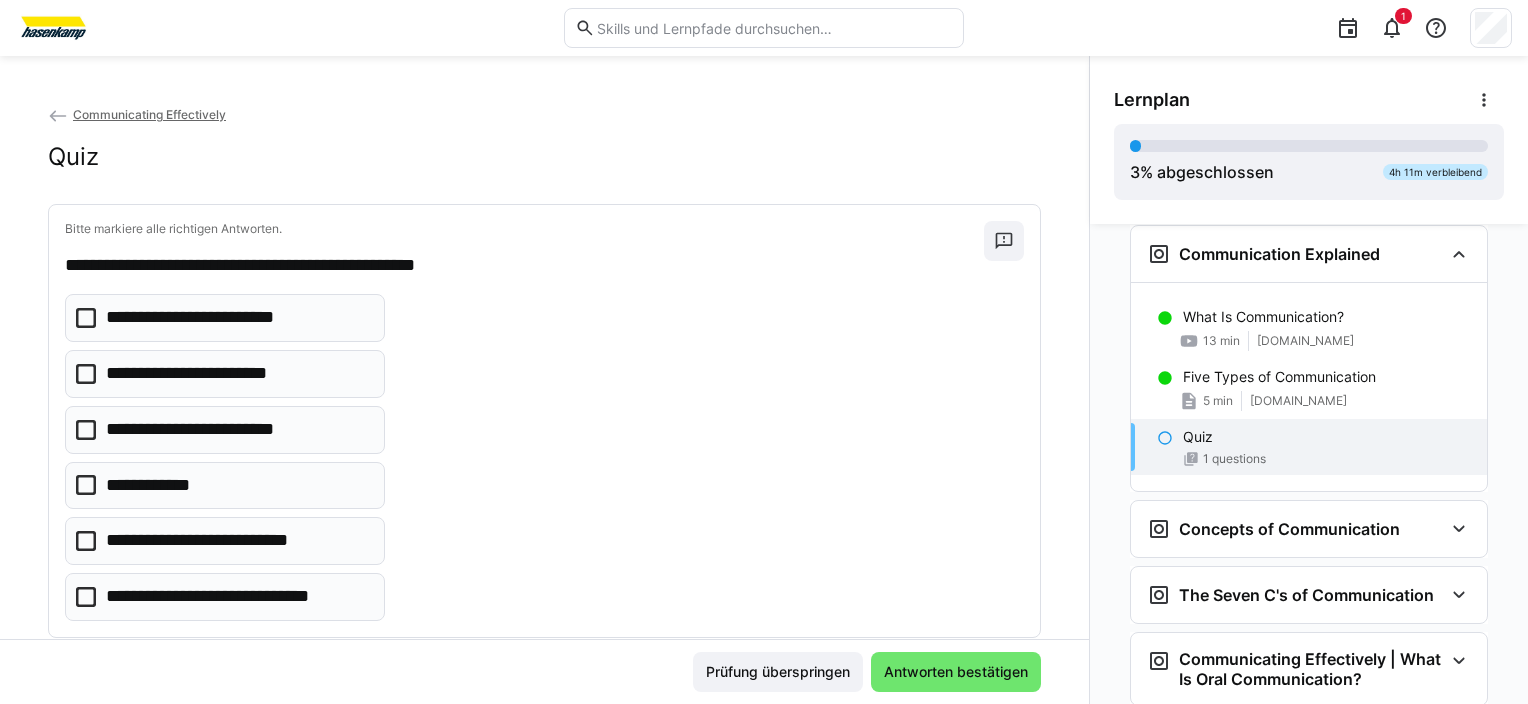 click 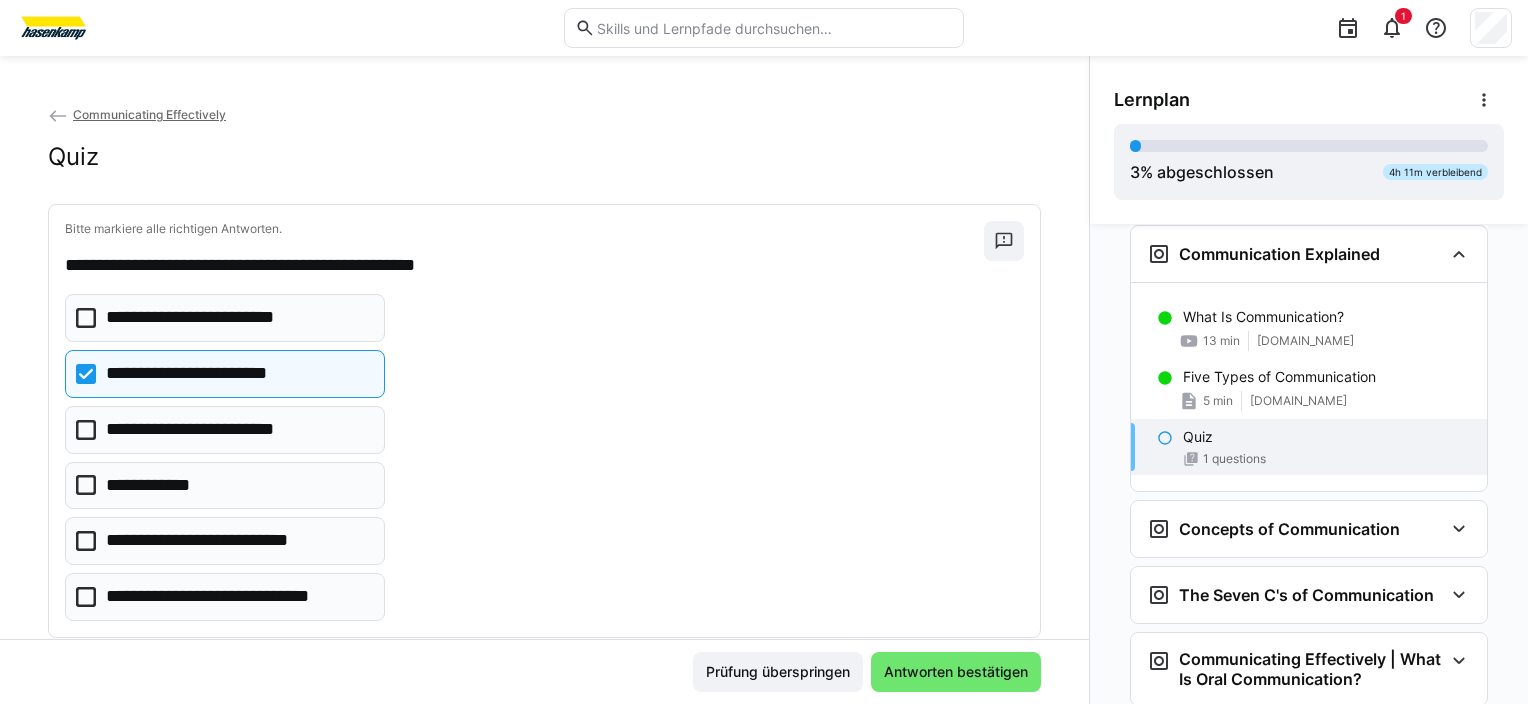 click 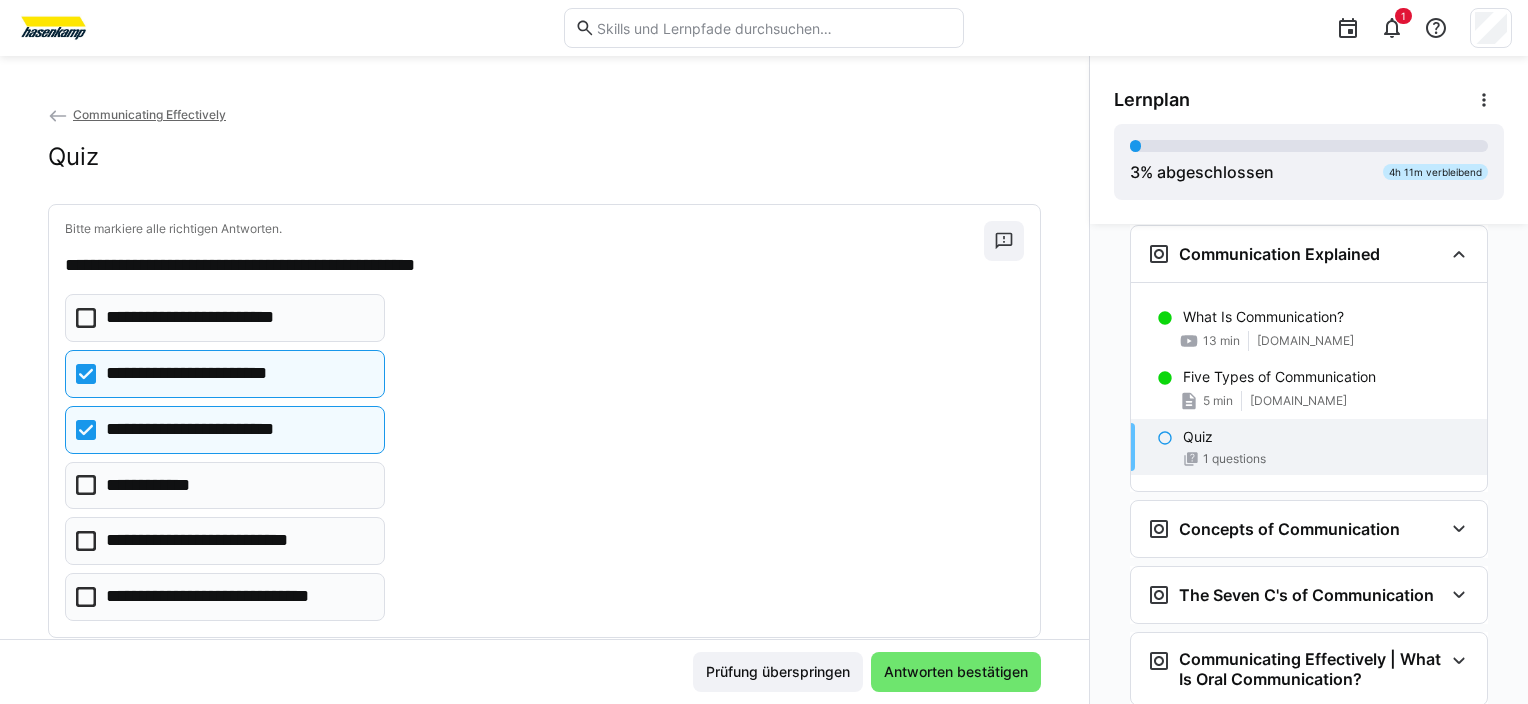 click 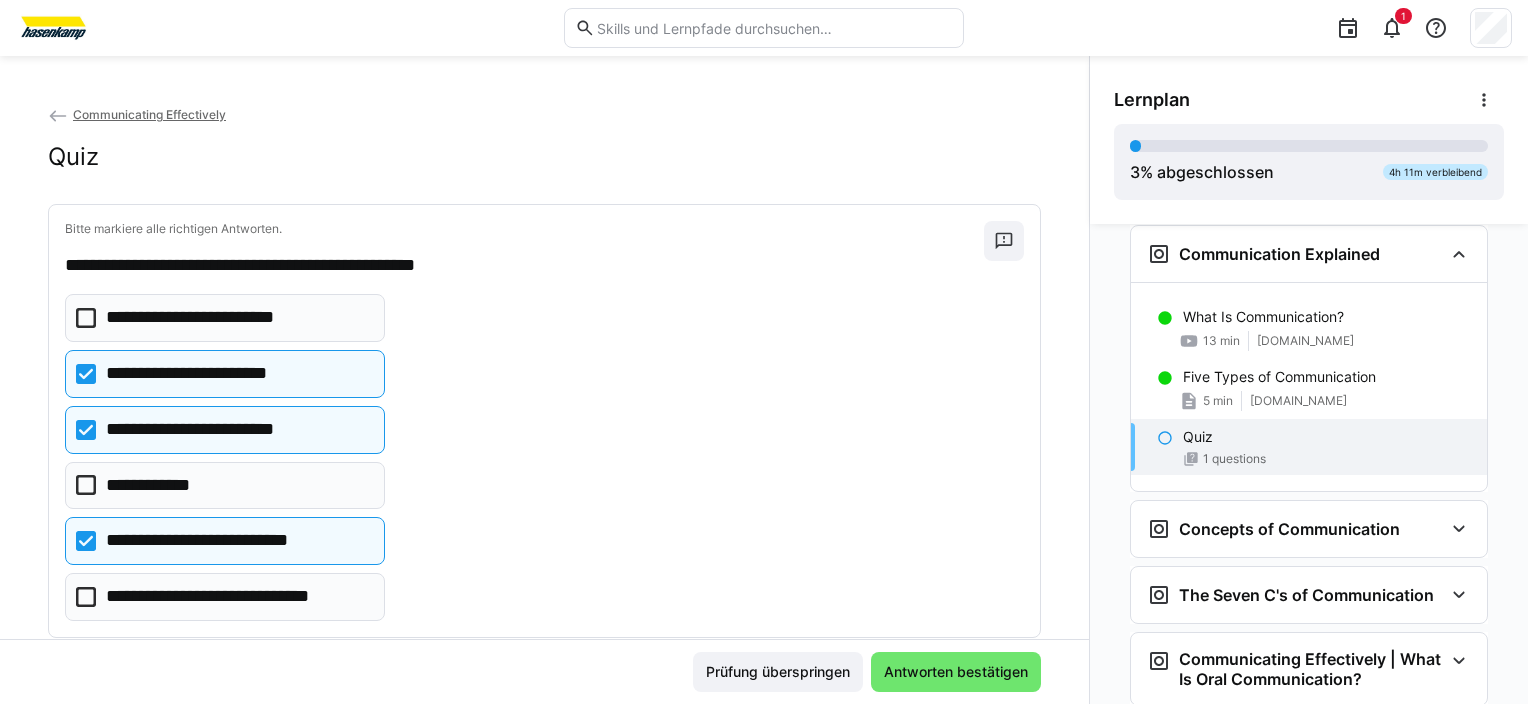 click 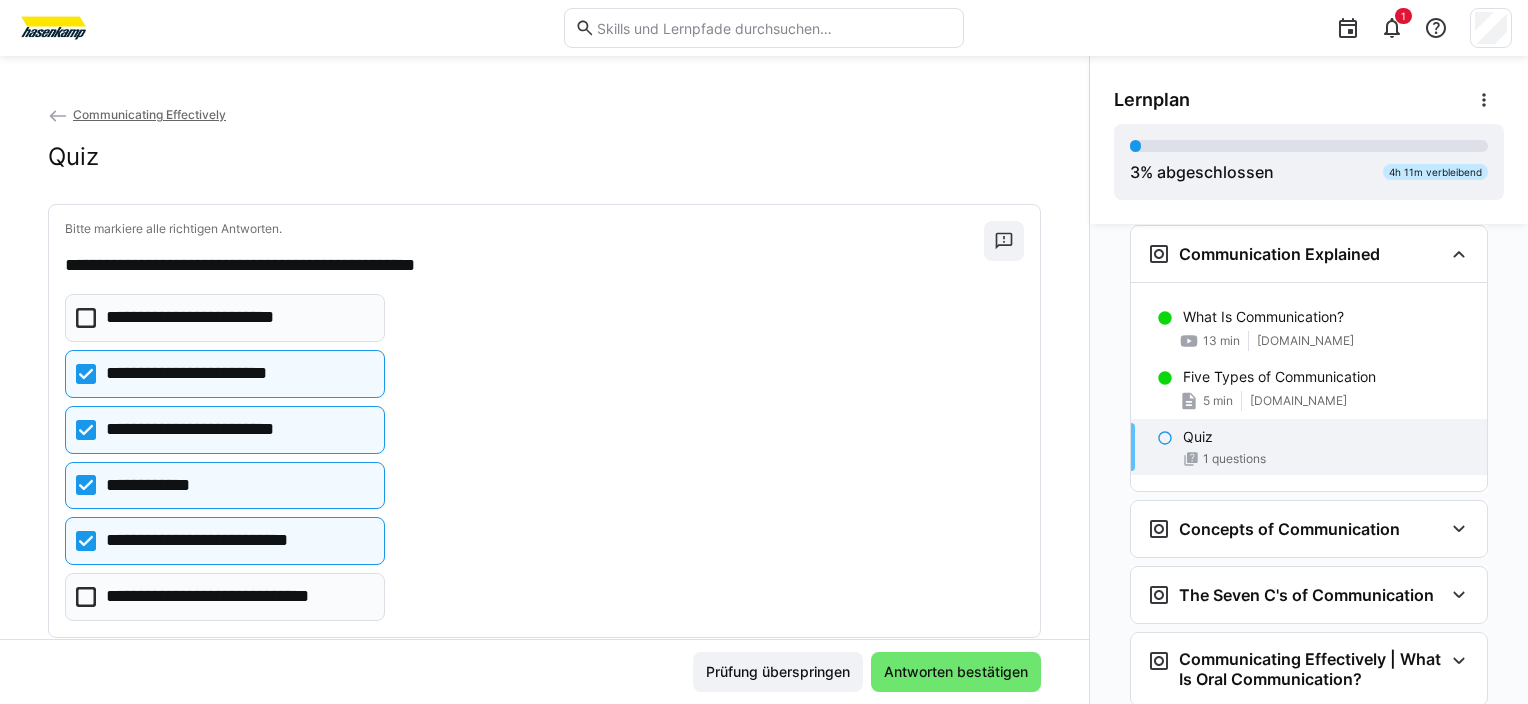 click 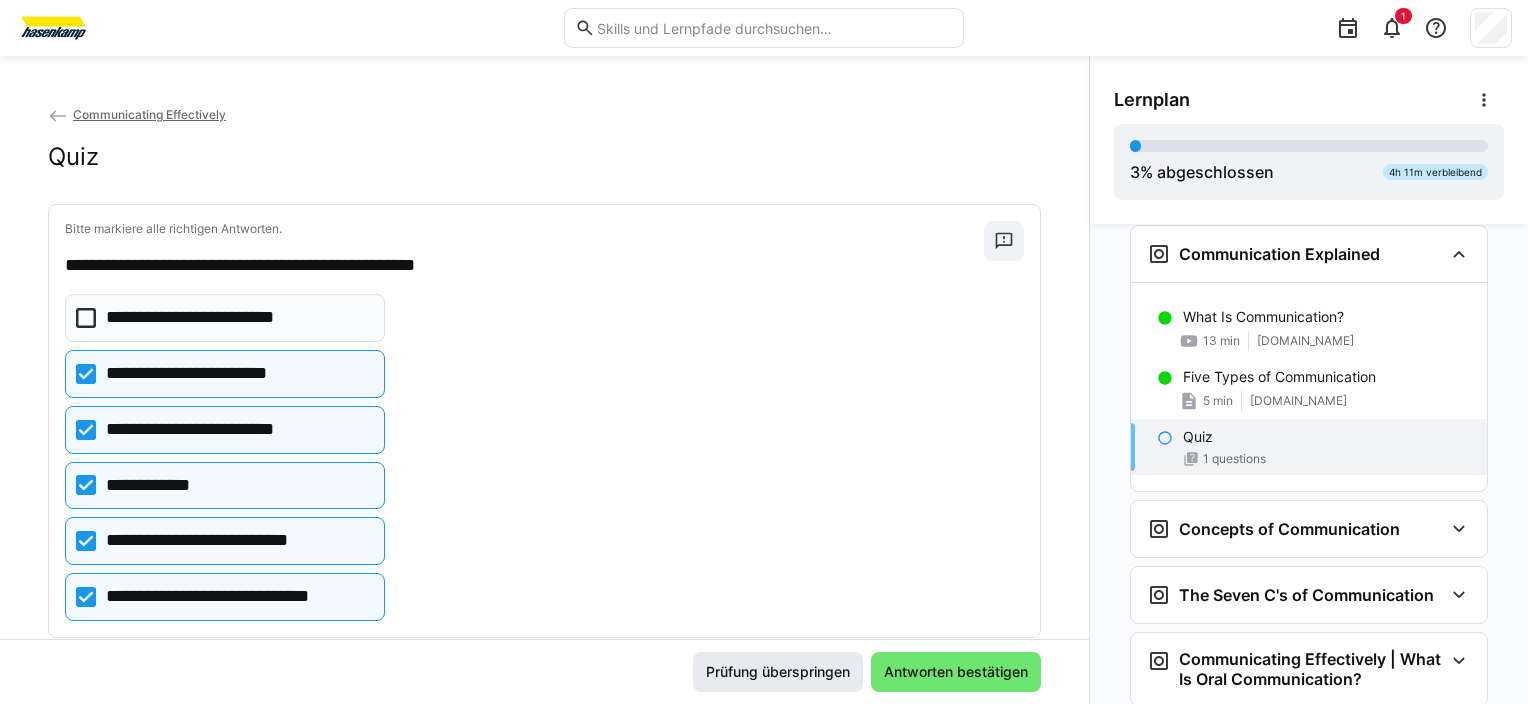 click on "Antworten bestätigen" 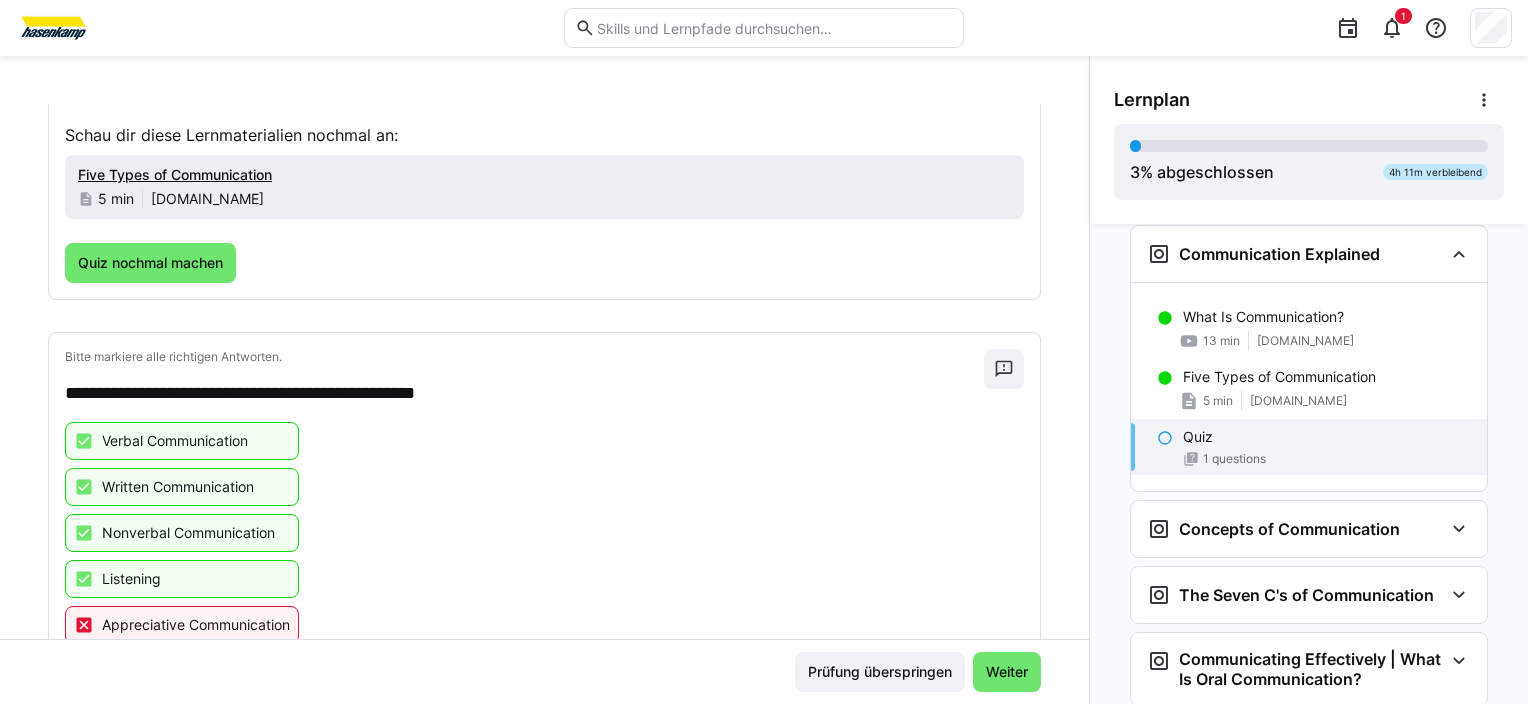 scroll, scrollTop: 274, scrollLeft: 0, axis: vertical 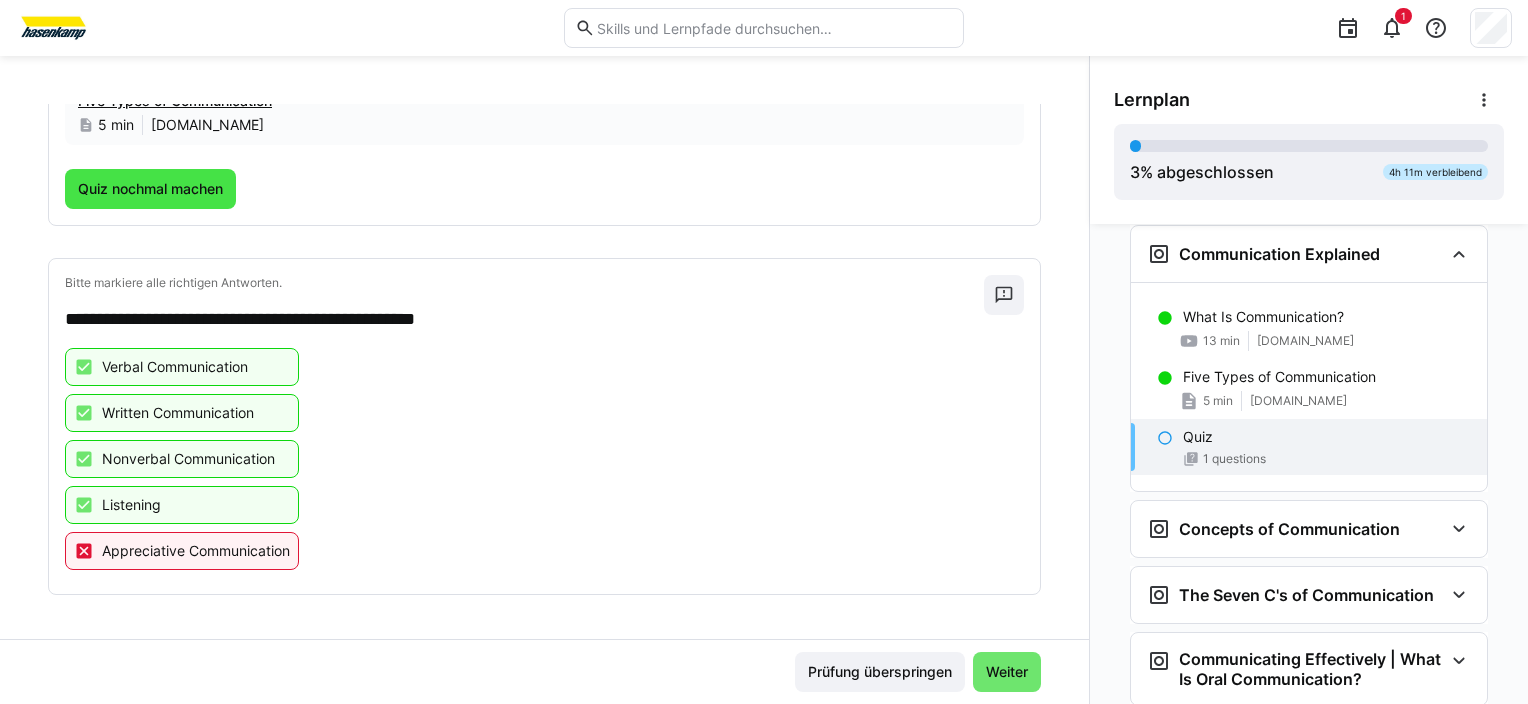 click on "Quiz nochmal machen" 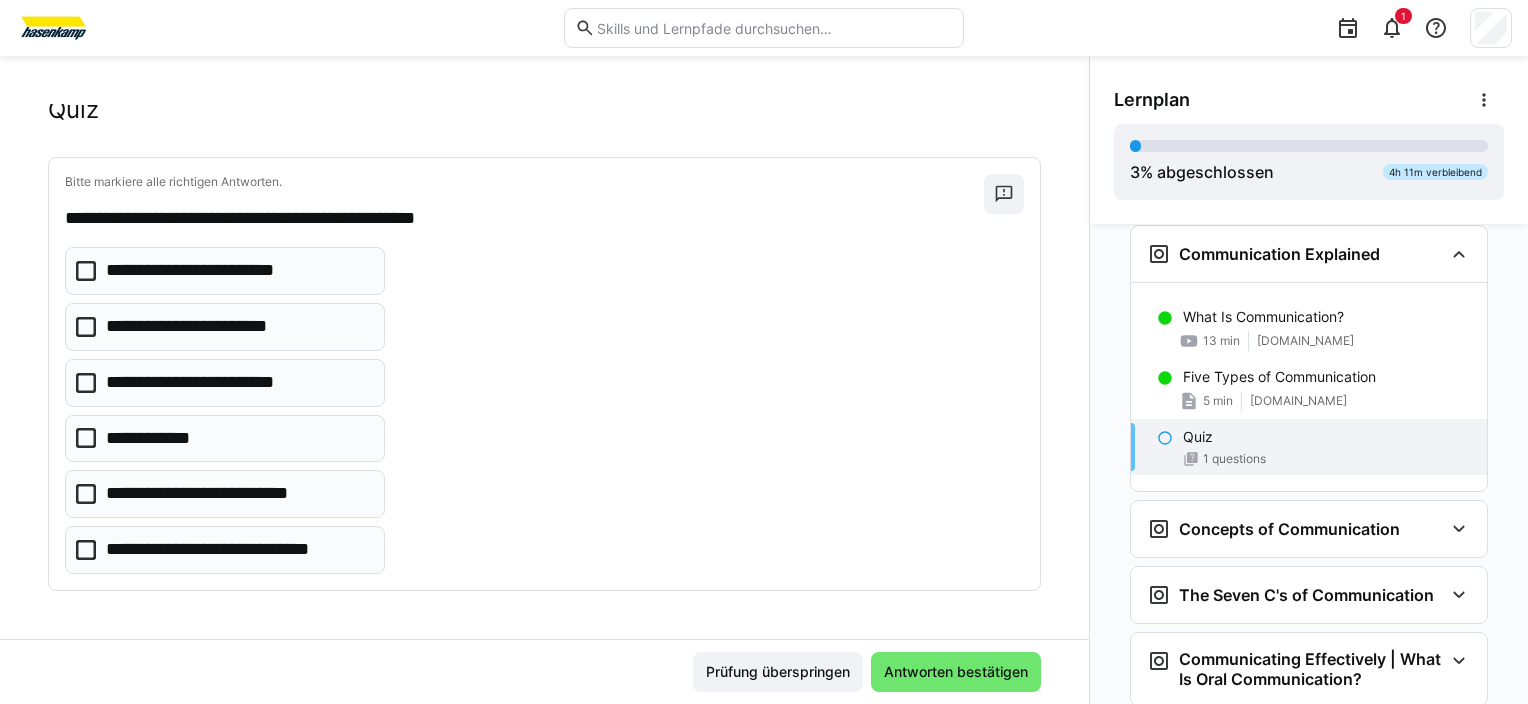 scroll, scrollTop: 43, scrollLeft: 0, axis: vertical 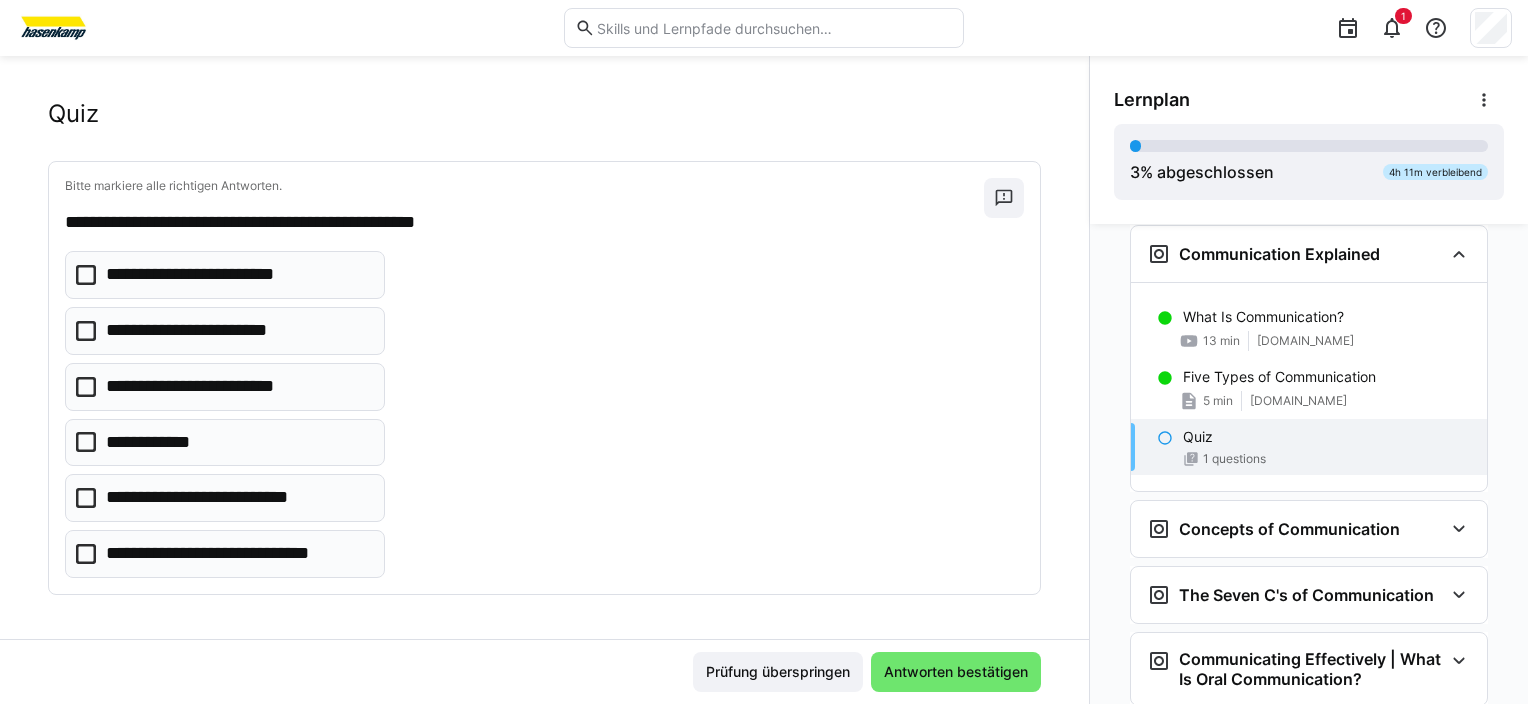 click 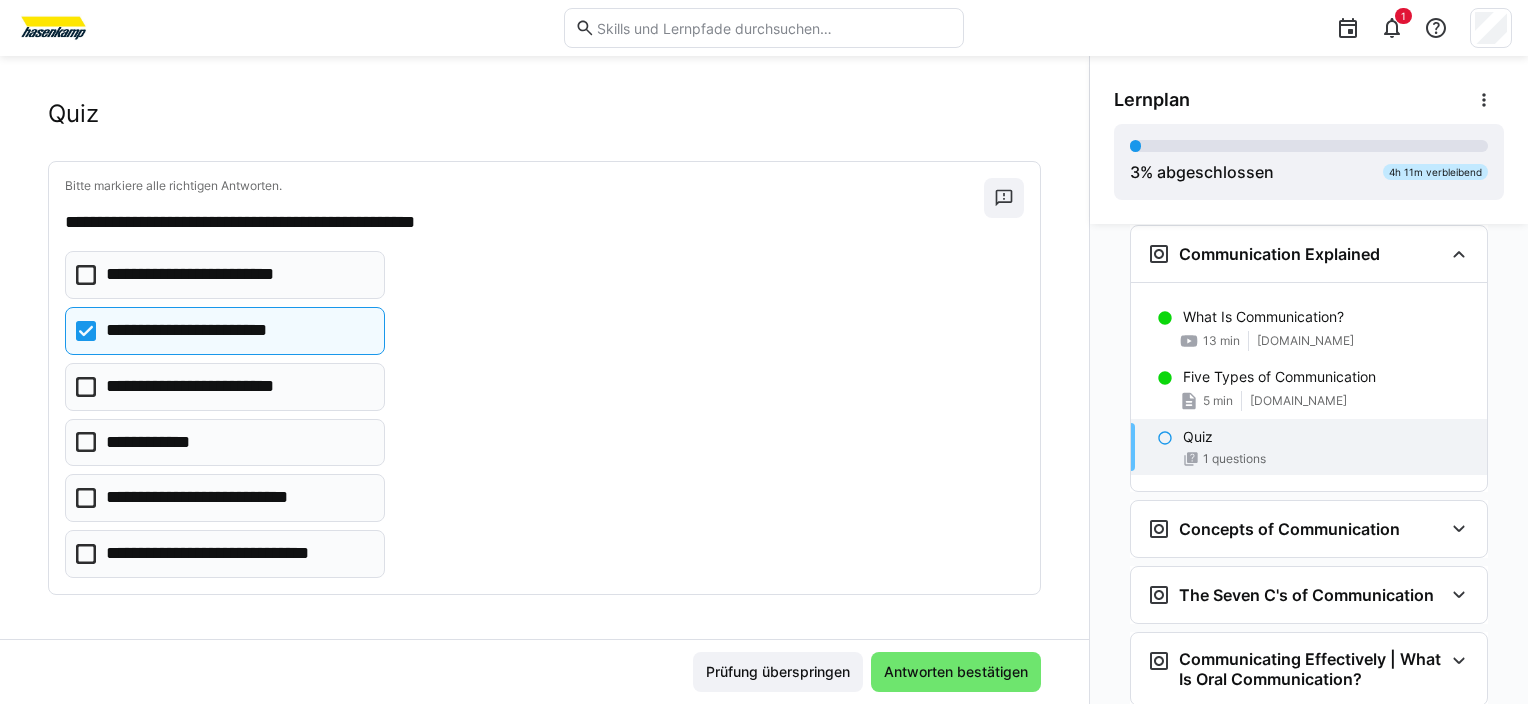 click 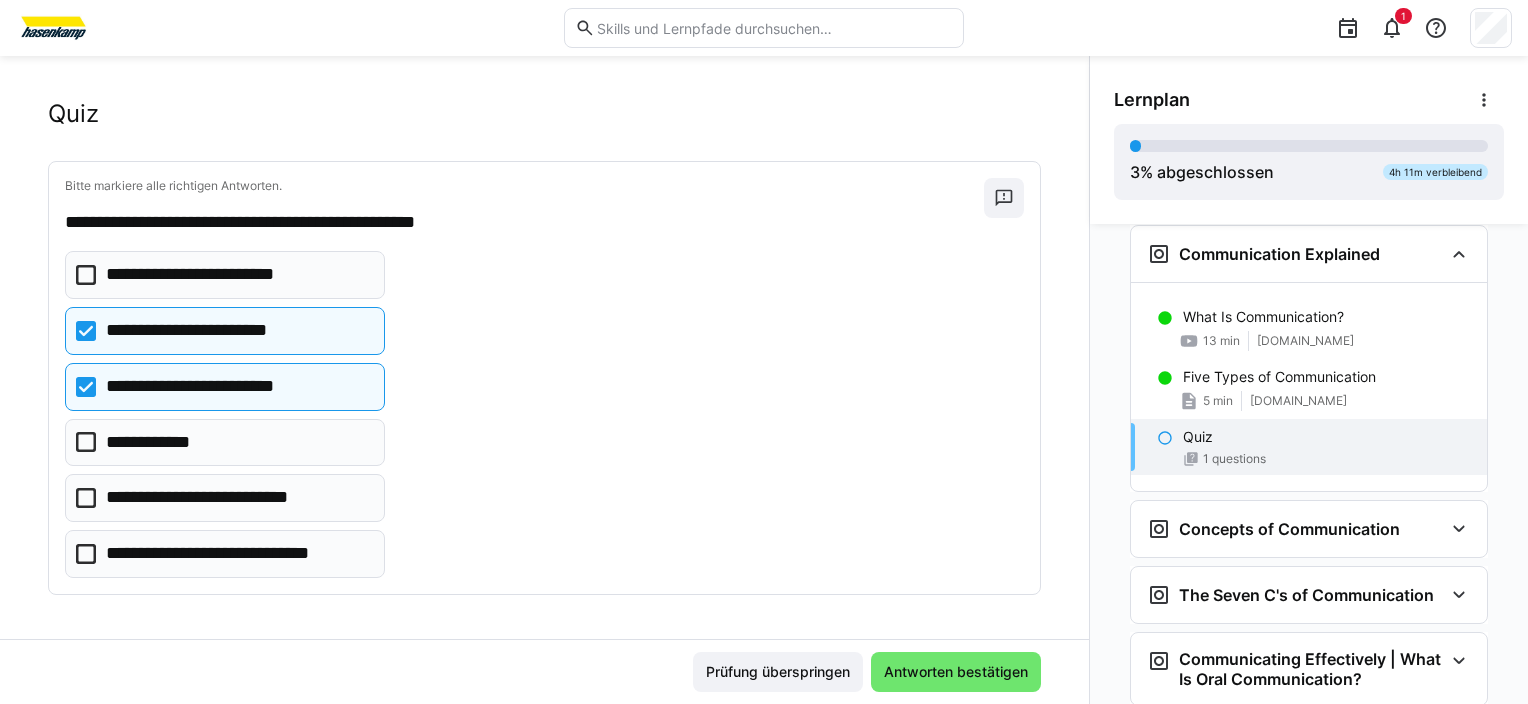 click 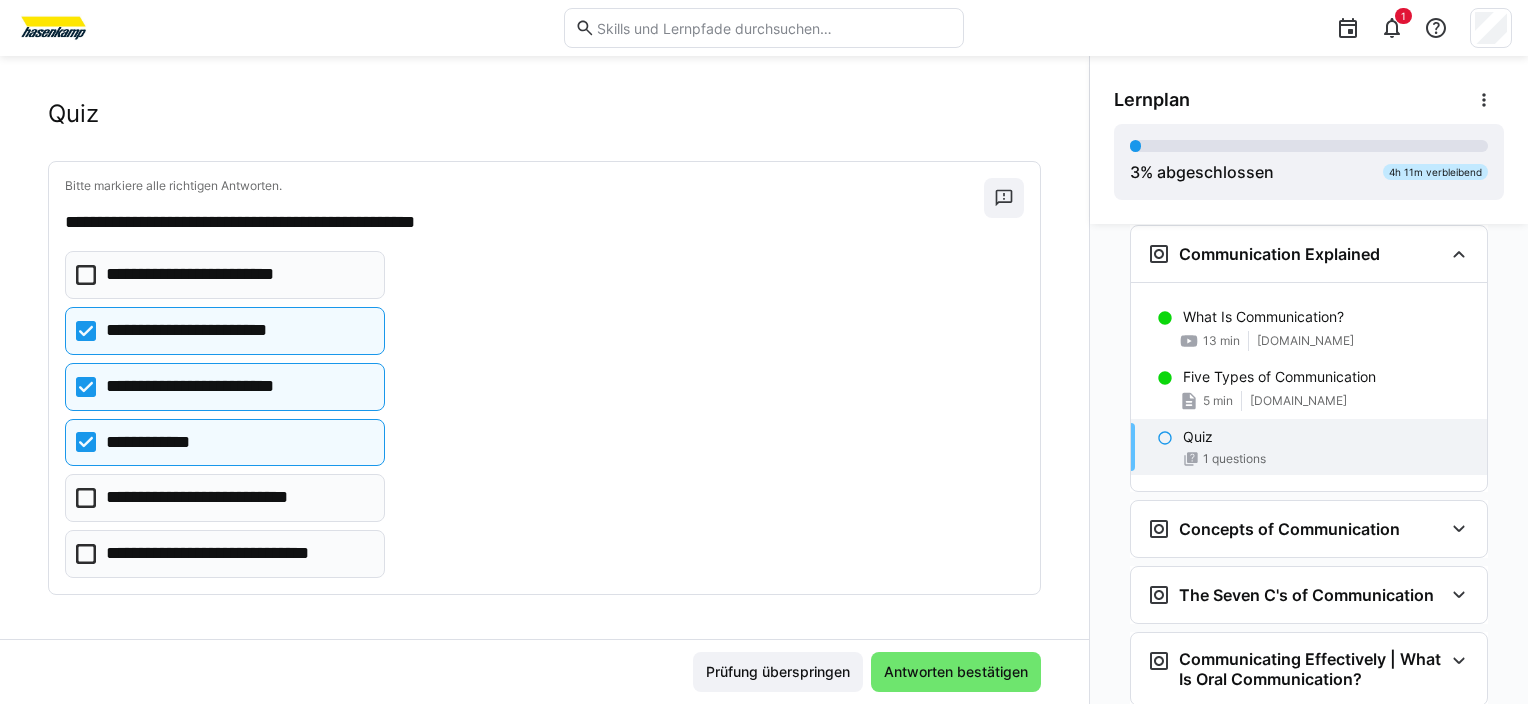 click 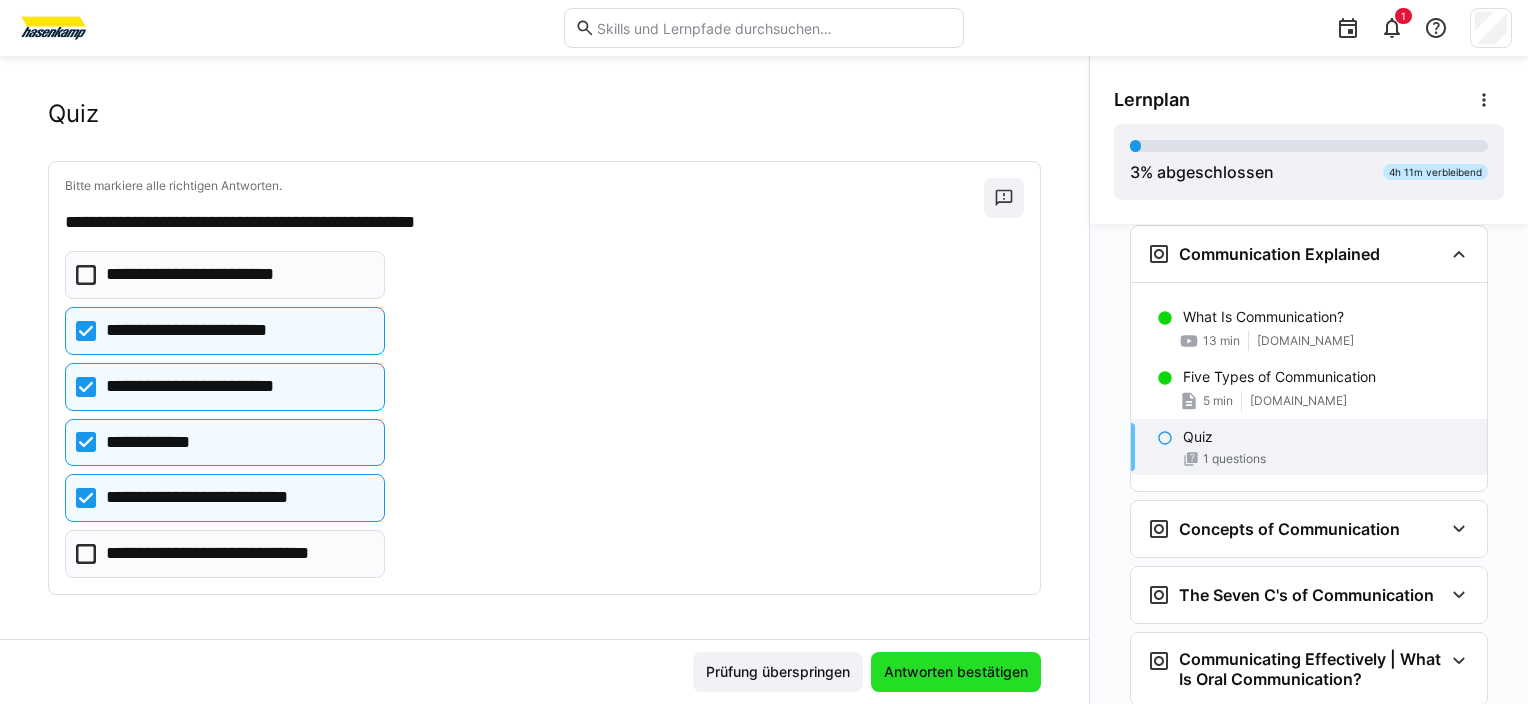 click on "Antworten bestätigen" 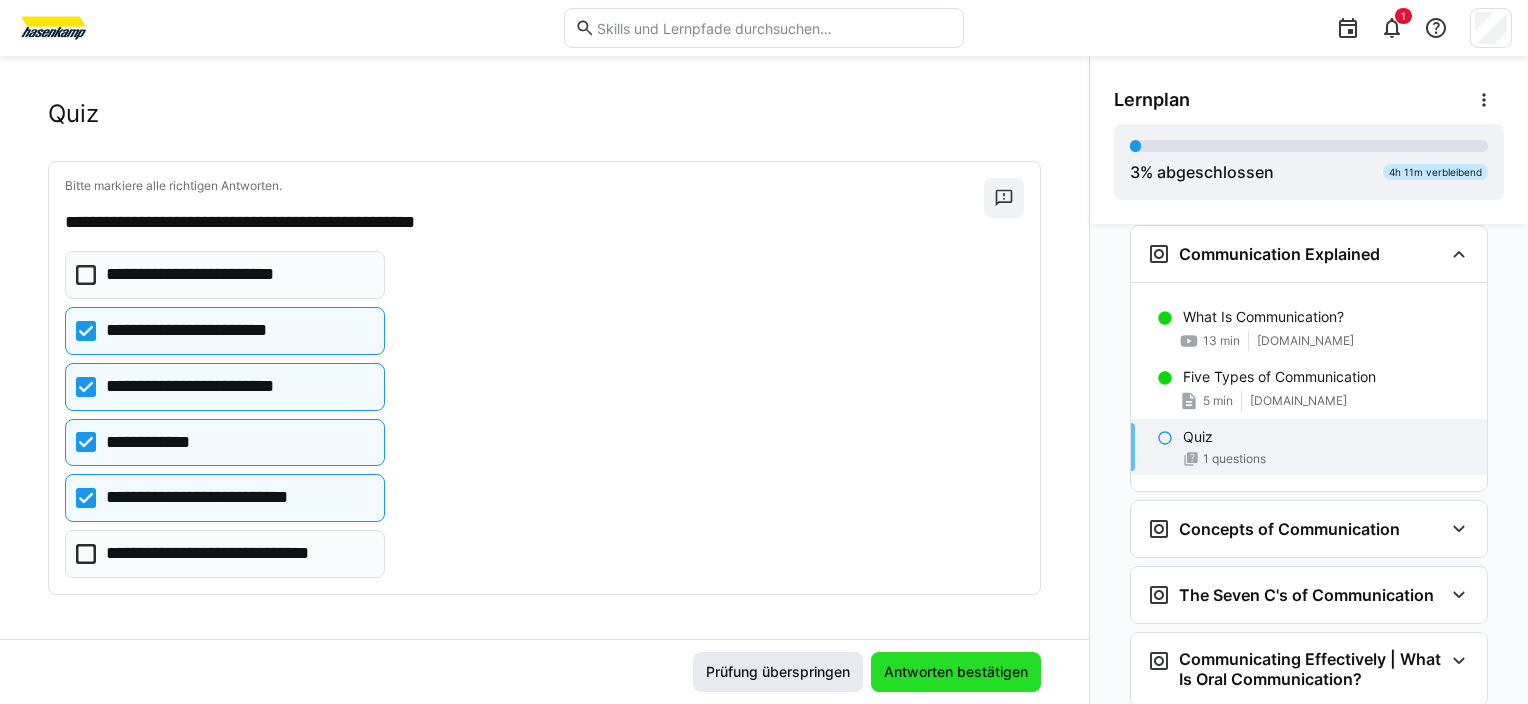 scroll, scrollTop: 0, scrollLeft: 0, axis: both 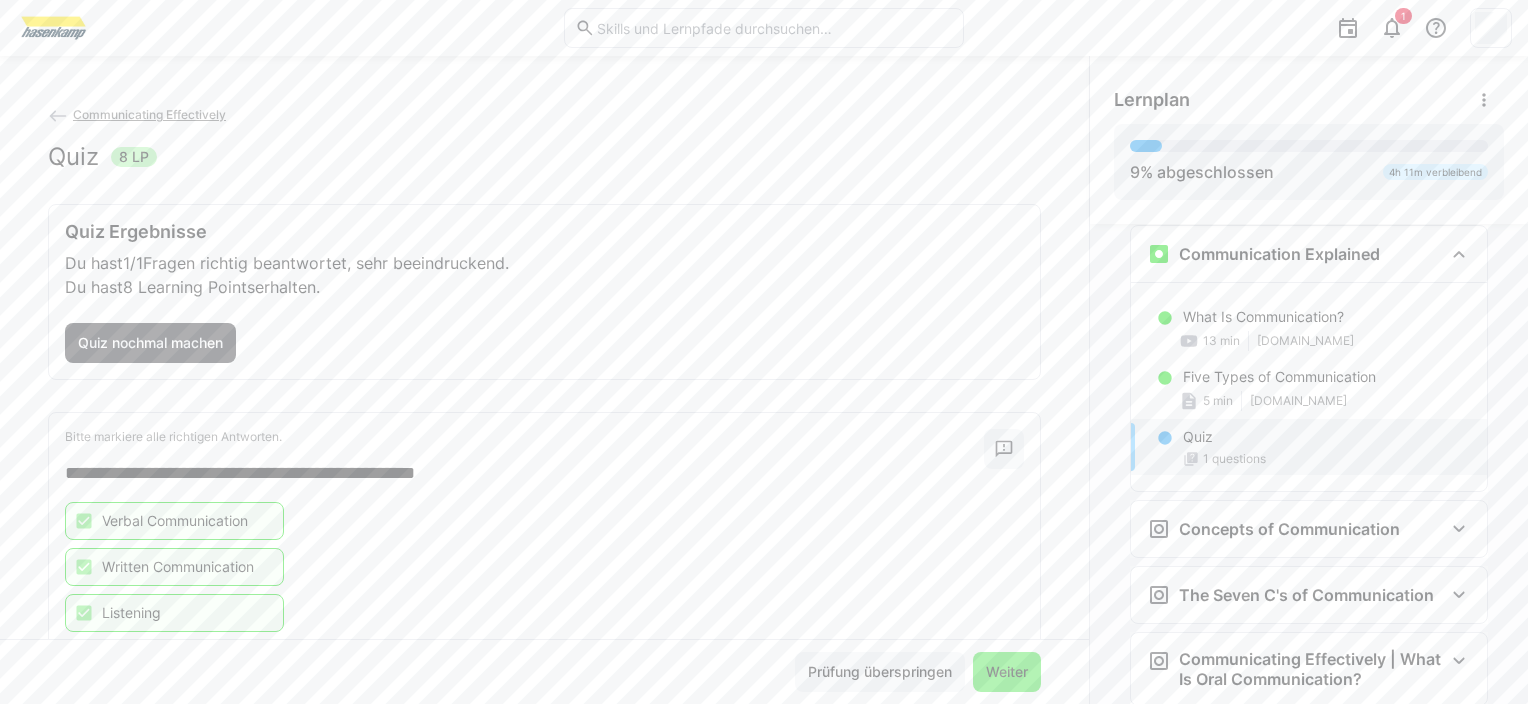 click on "Weiter" 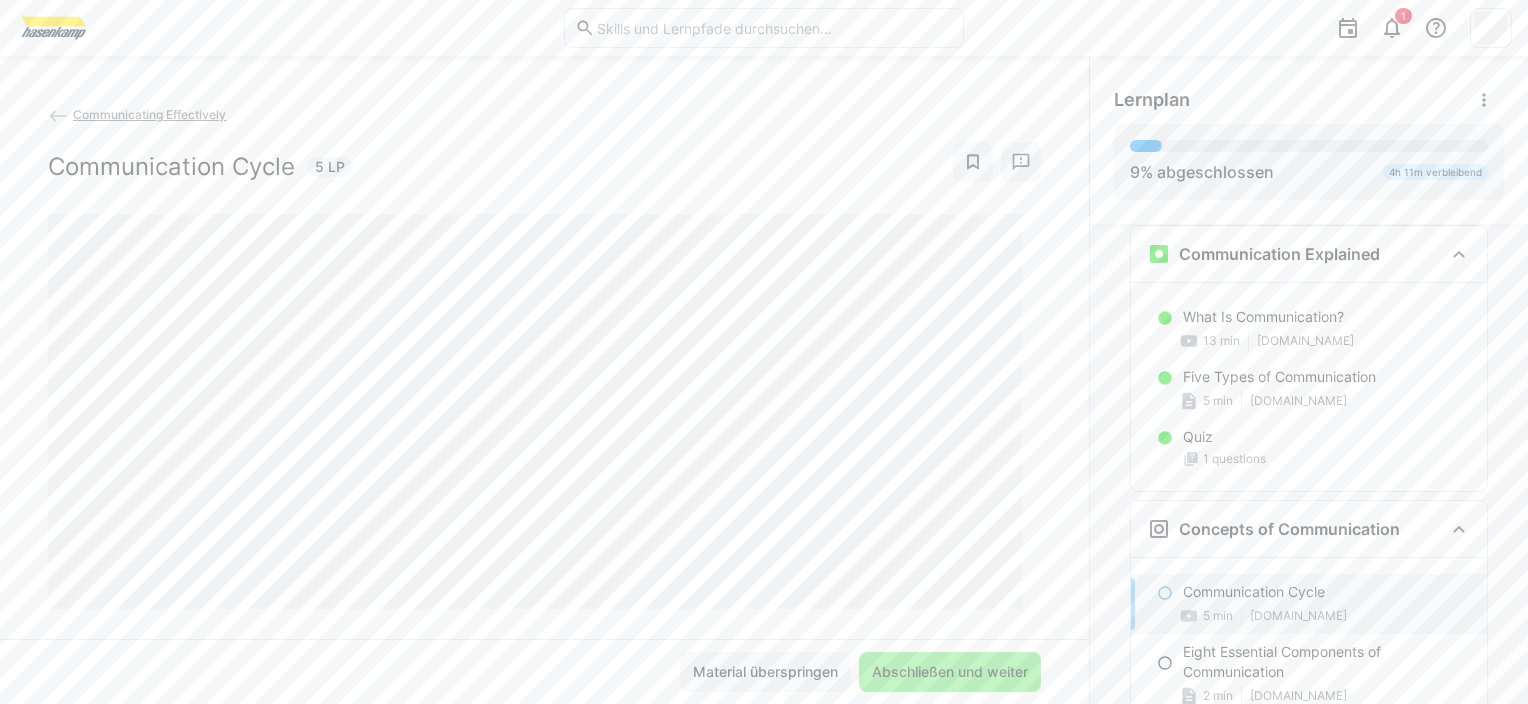 scroll, scrollTop: 567, scrollLeft: 0, axis: vertical 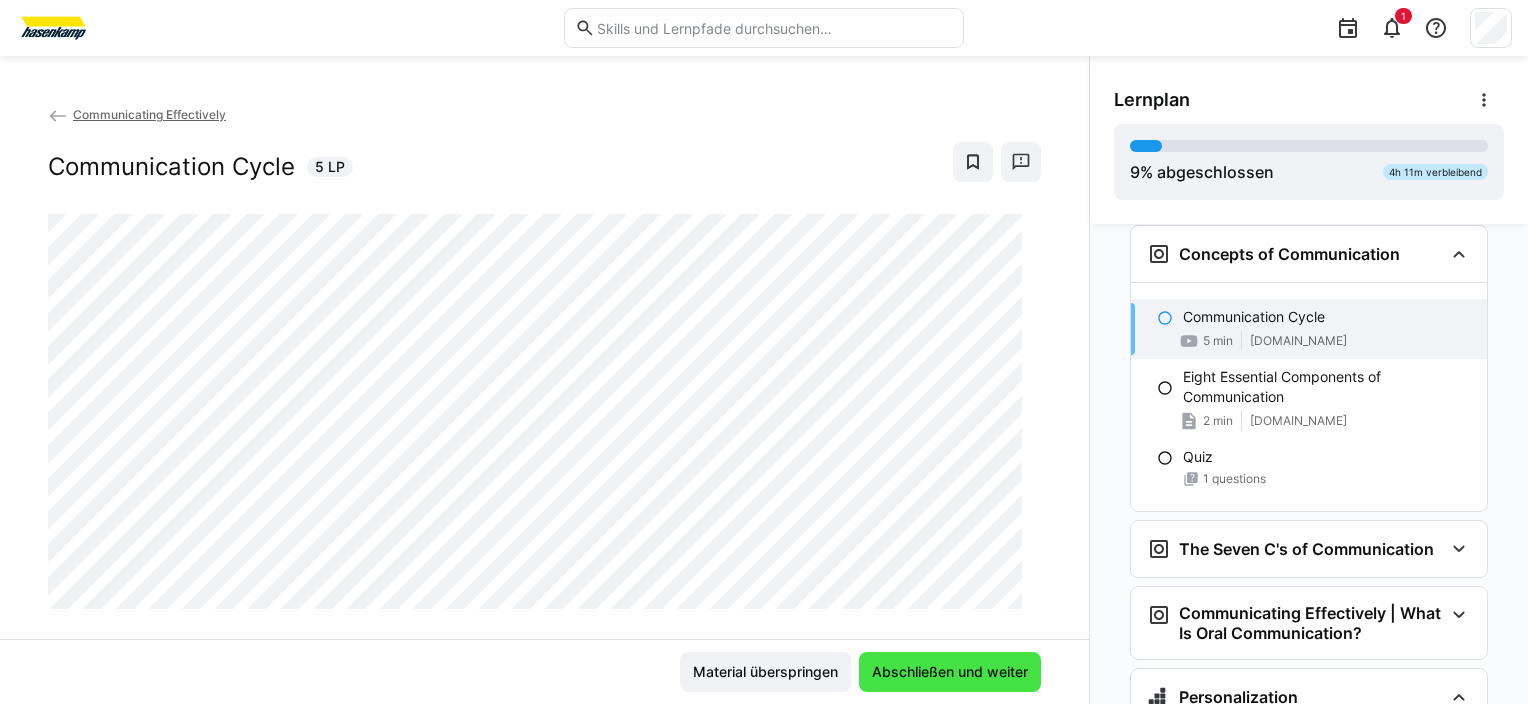 click on "Abschließen und weiter" 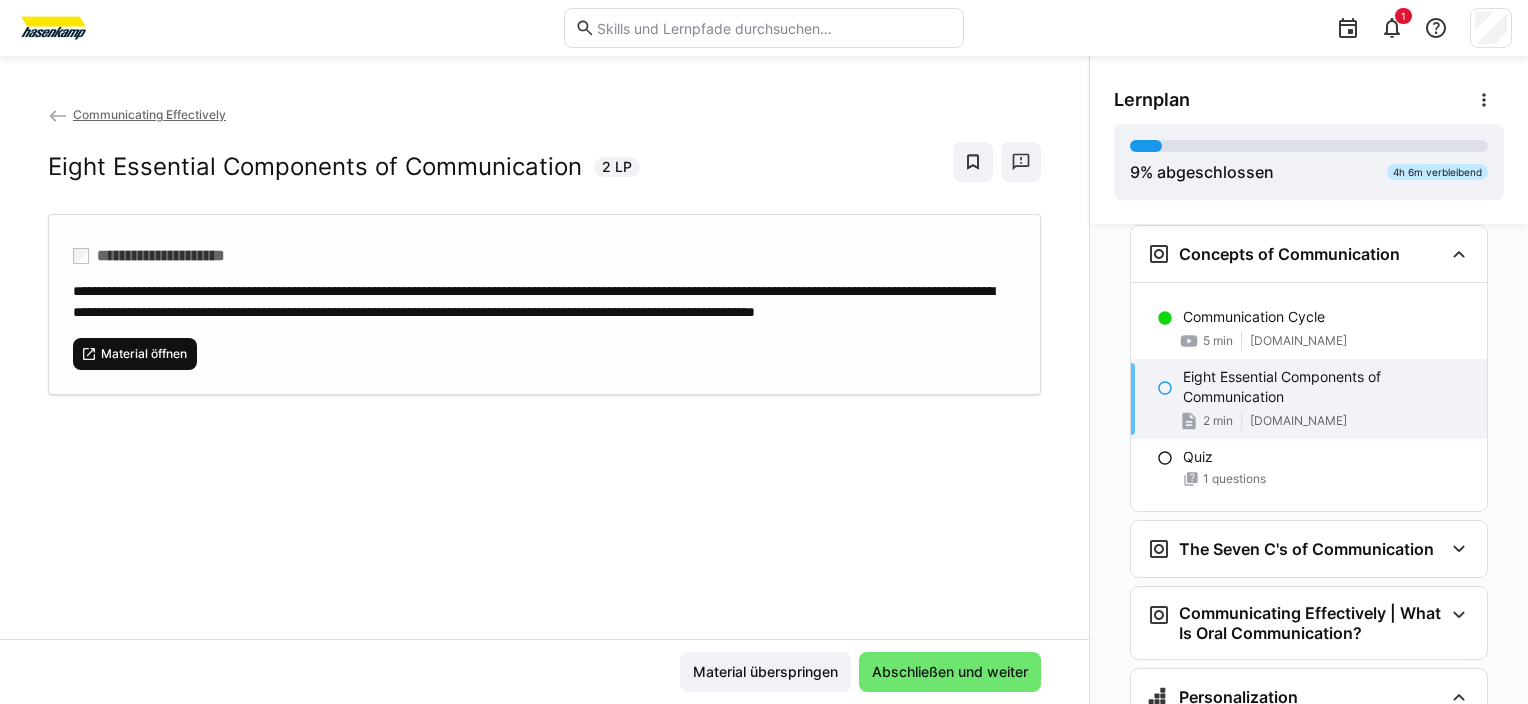 click on "Material öffnen" 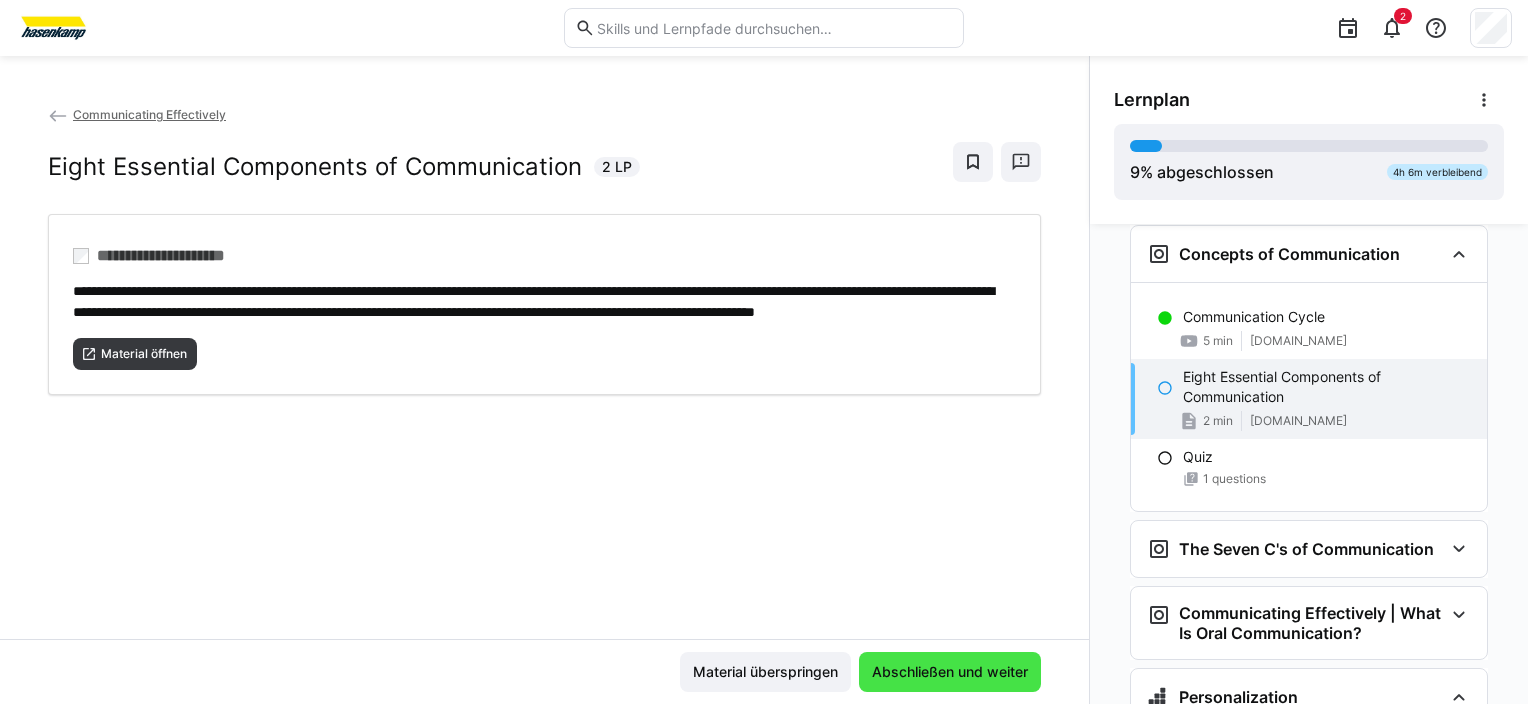 click on "Abschließen und weiter" 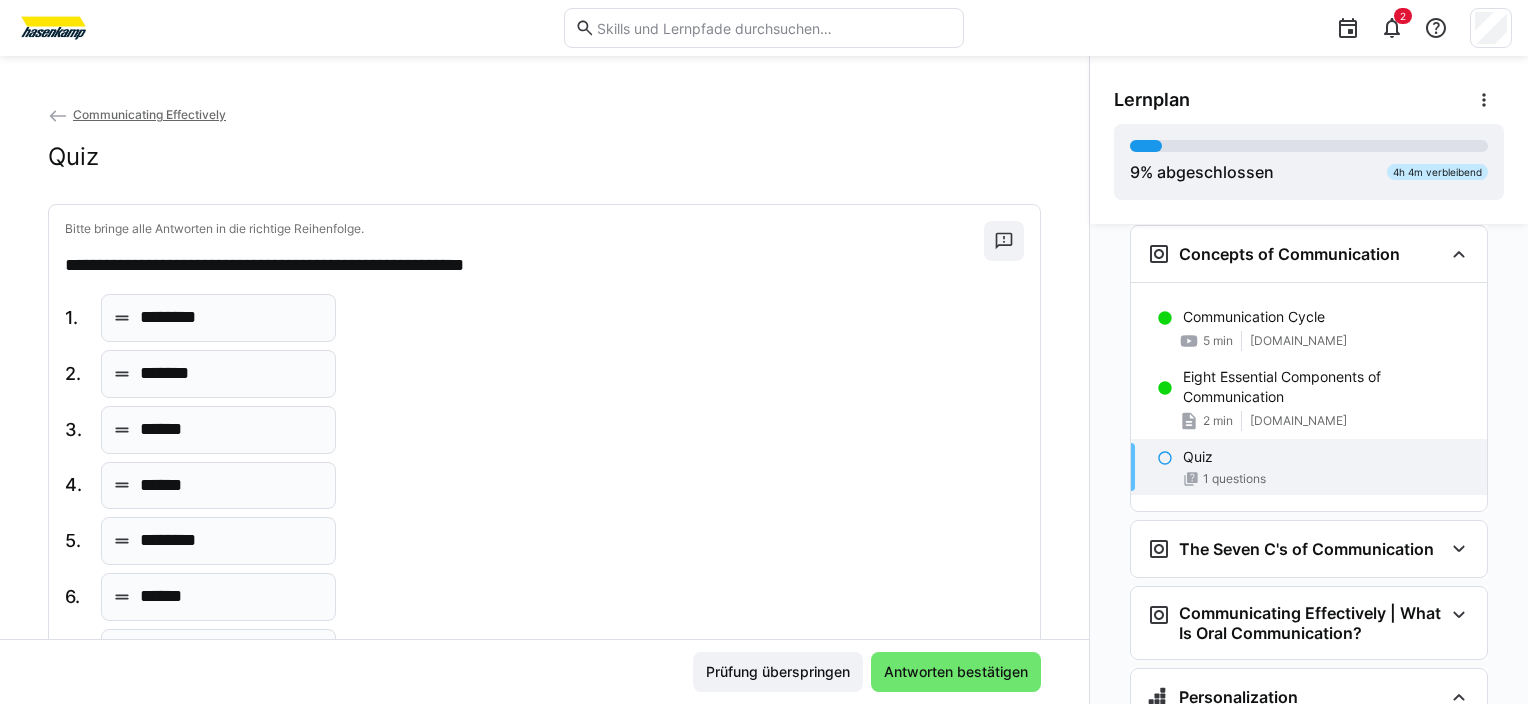 click on "******" at bounding box center (218, 486) 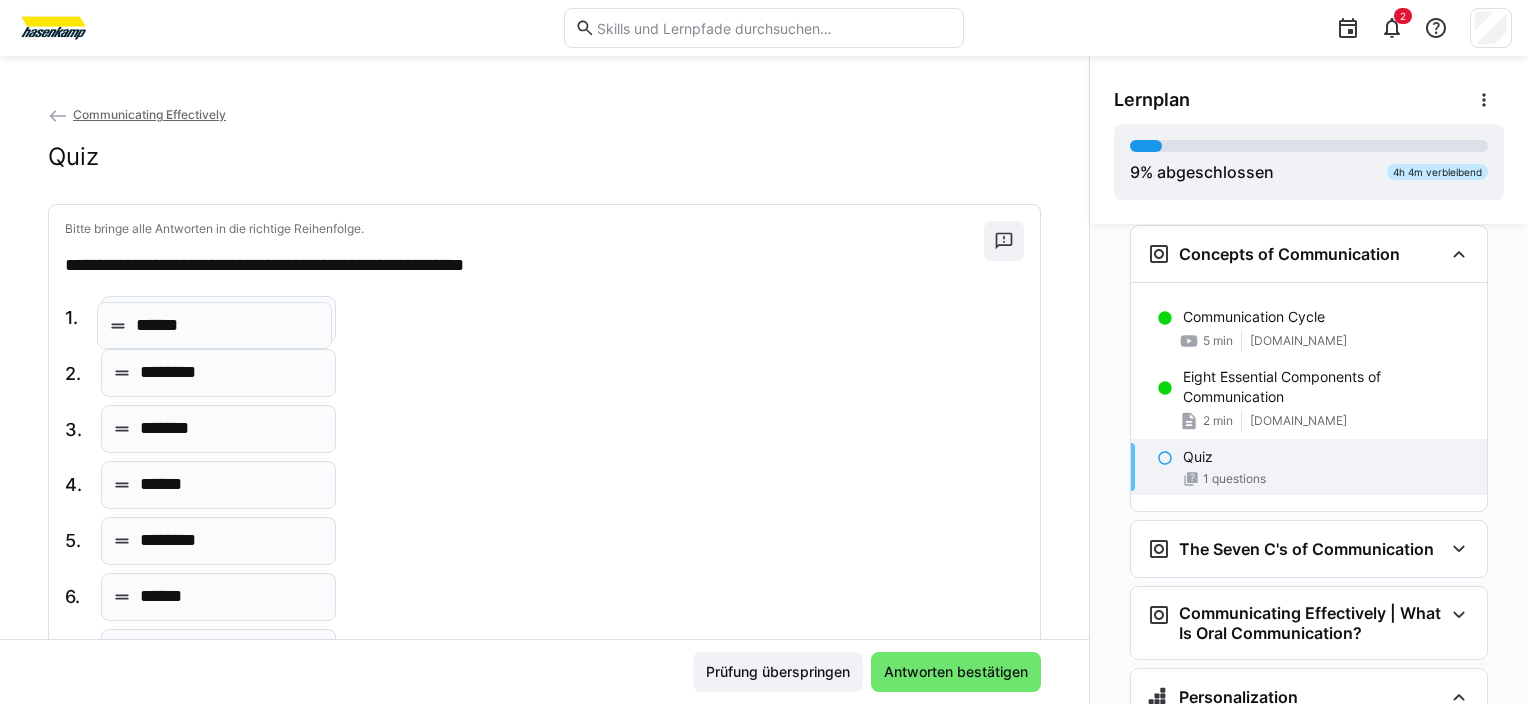 drag, startPoint x: 150, startPoint y: 492, endPoint x: 146, endPoint y: 331, distance: 161.04968 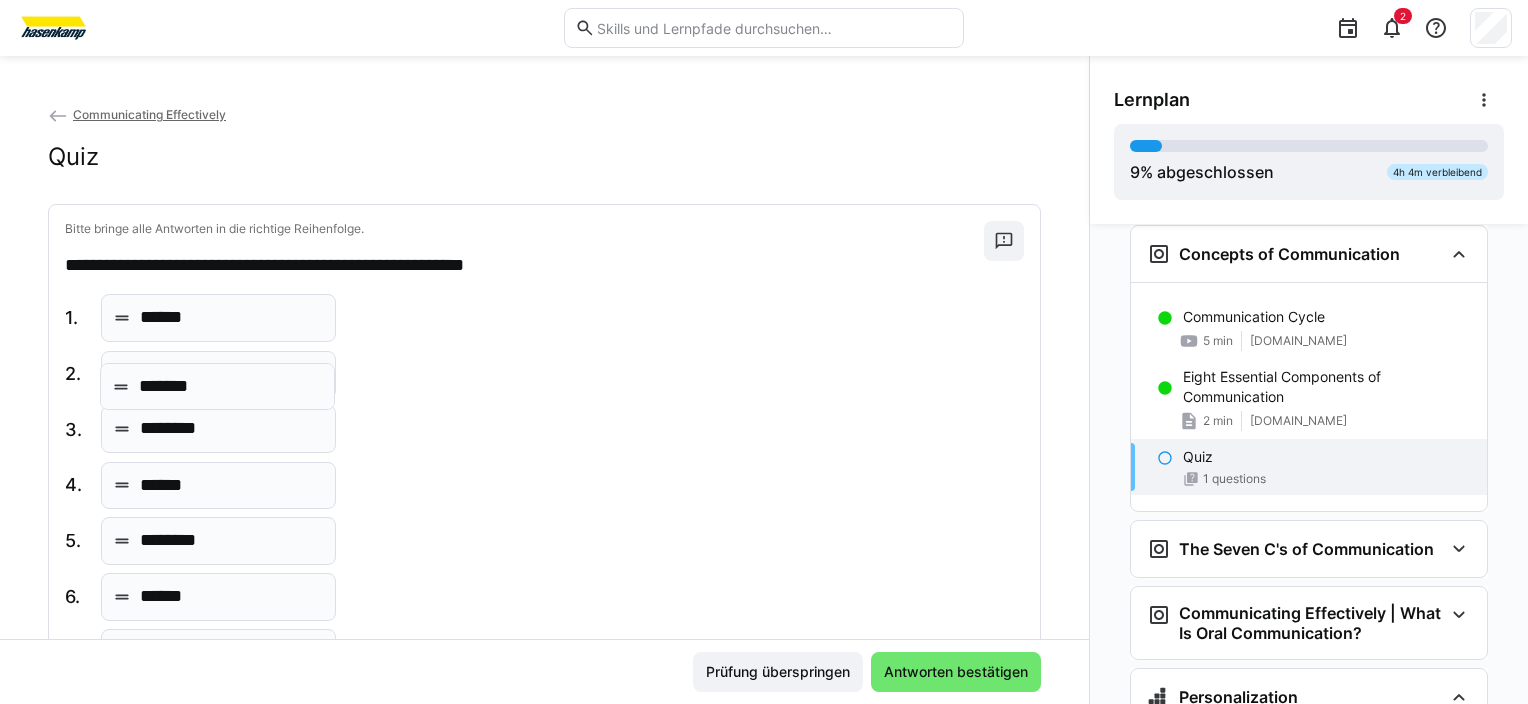 drag, startPoint x: 208, startPoint y: 434, endPoint x: 207, endPoint y: 384, distance: 50.01 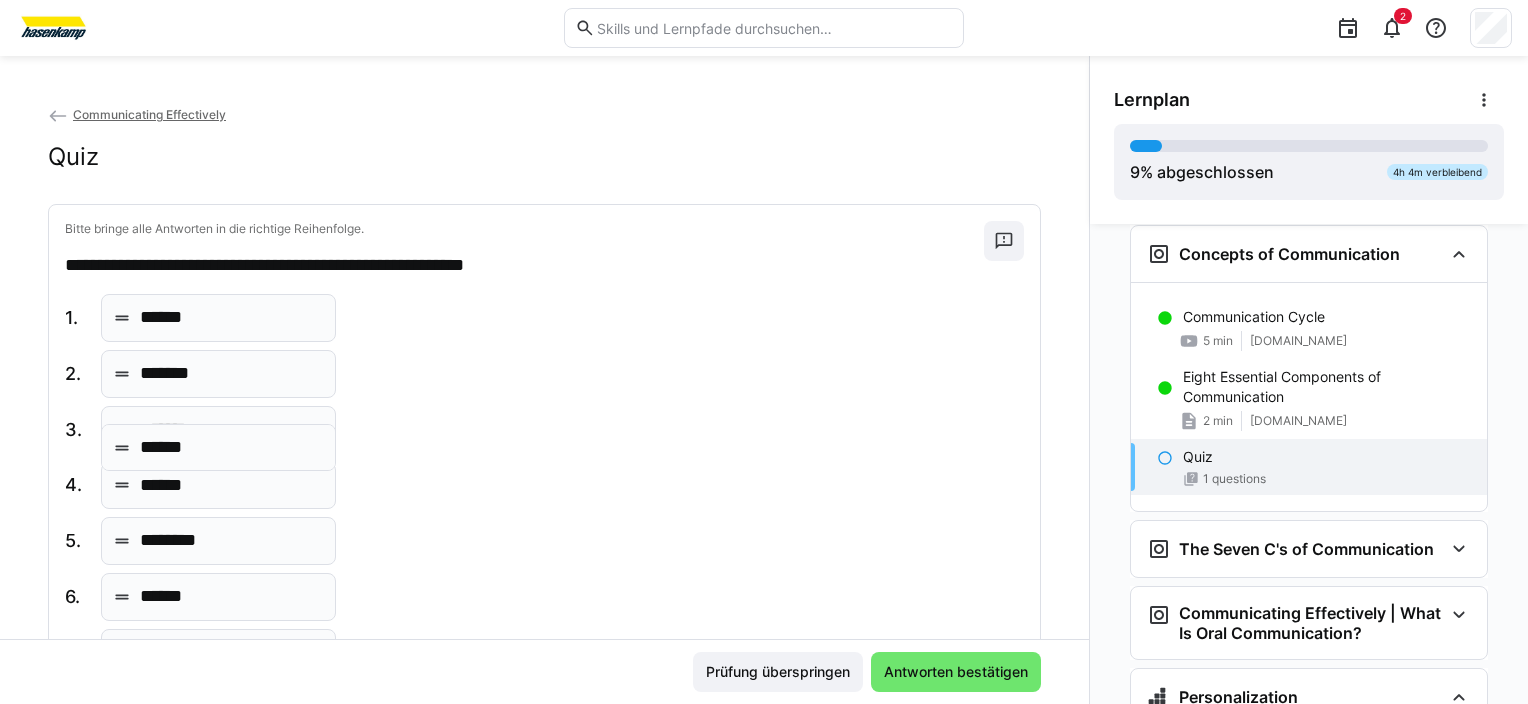 drag, startPoint x: 215, startPoint y: 488, endPoint x: 215, endPoint y: 448, distance: 40 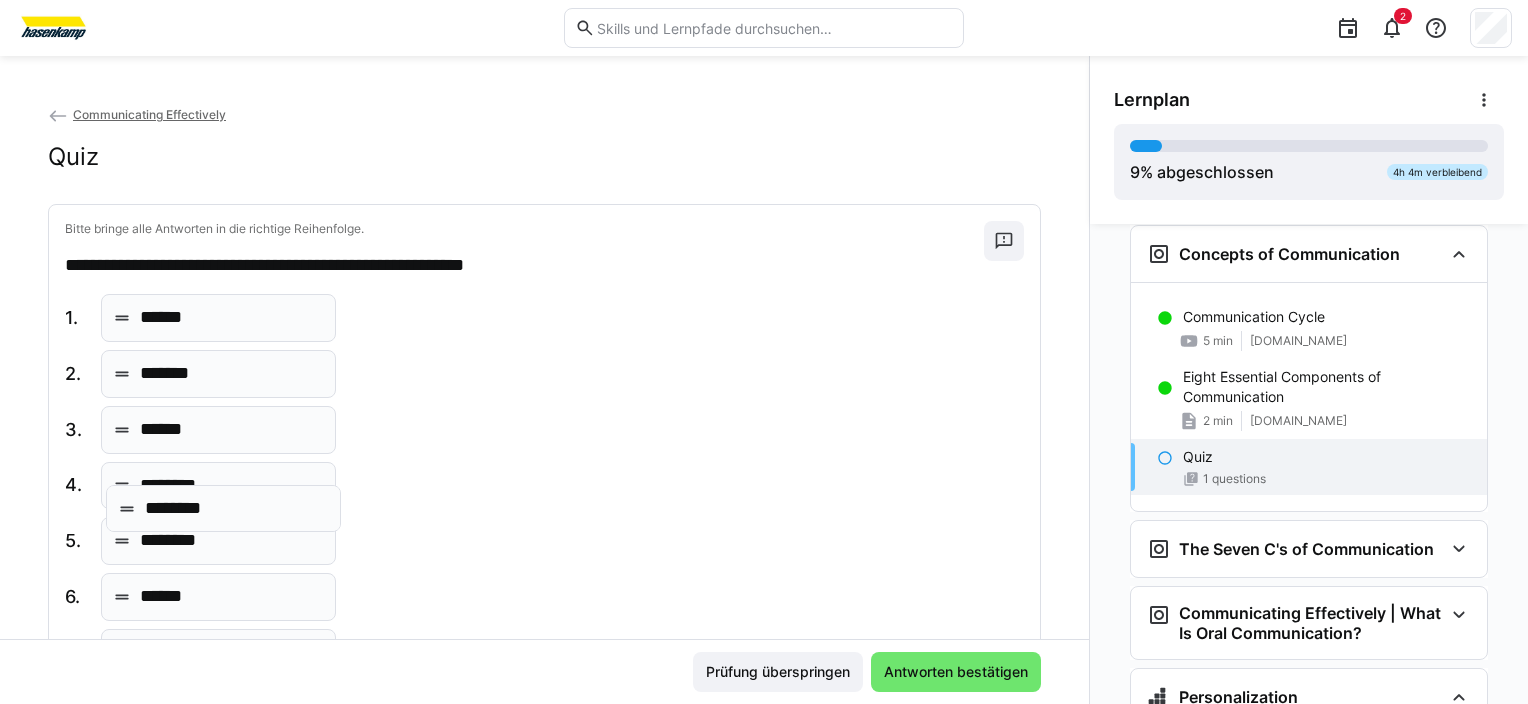 drag, startPoint x: 208, startPoint y: 540, endPoint x: 219, endPoint y: 479, distance: 61.983868 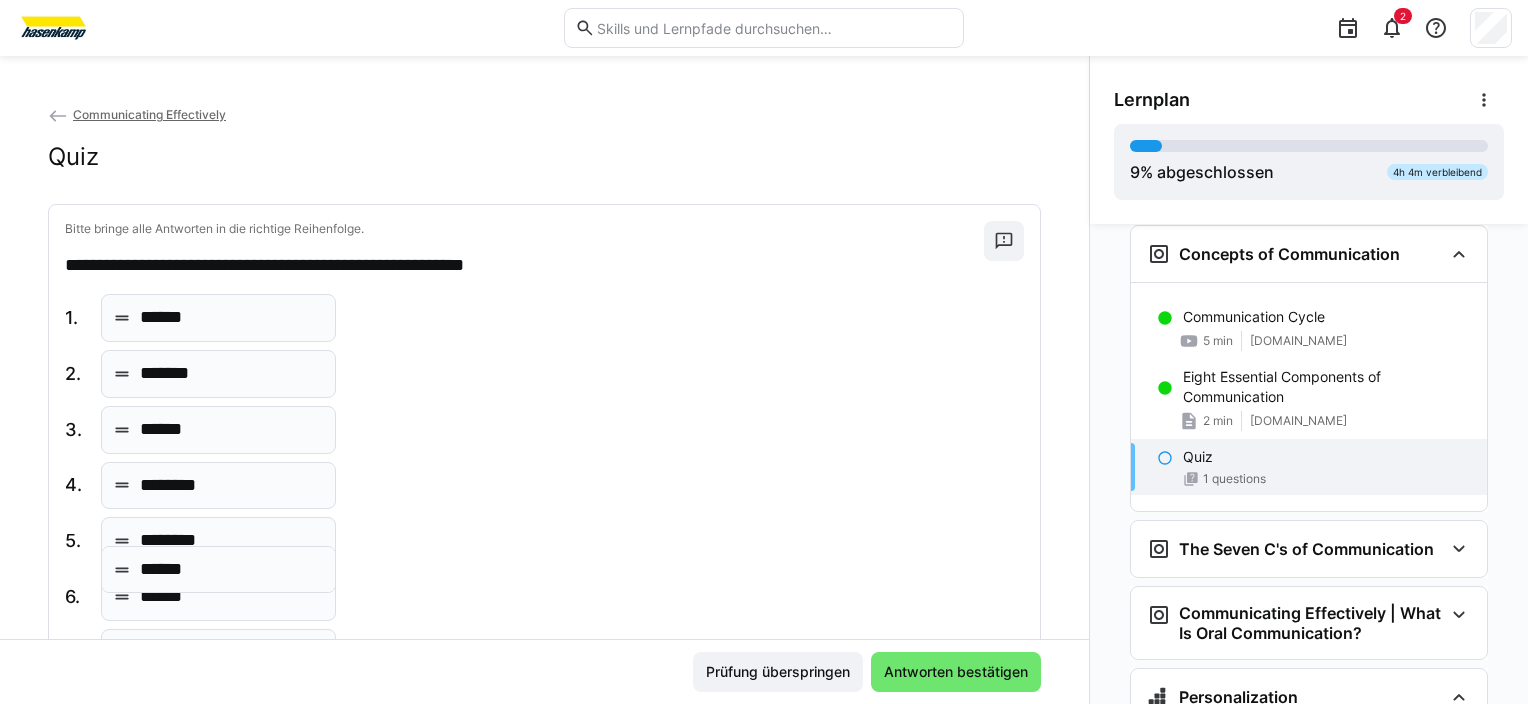 drag, startPoint x: 184, startPoint y: 603, endPoint x: 185, endPoint y: 567, distance: 36.013885 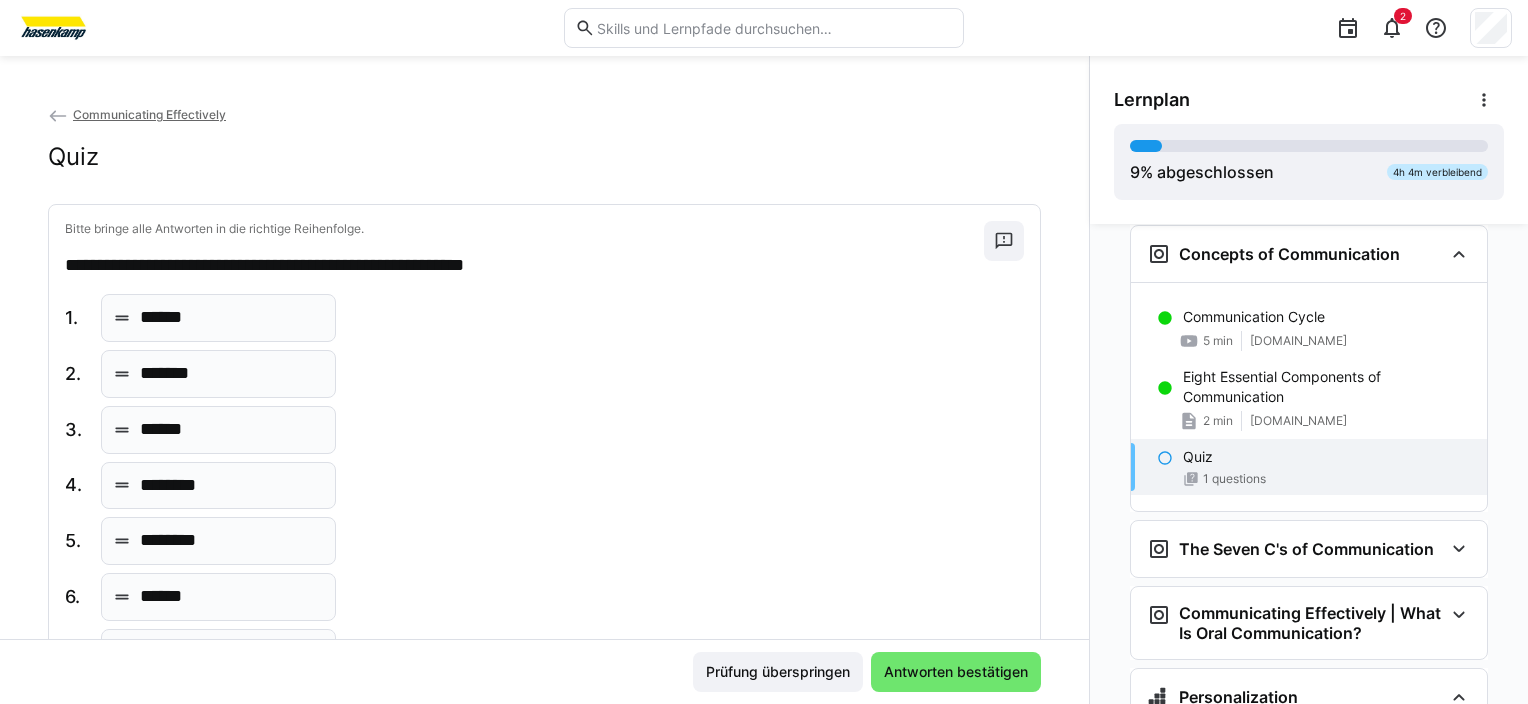 scroll, scrollTop: 98, scrollLeft: 0, axis: vertical 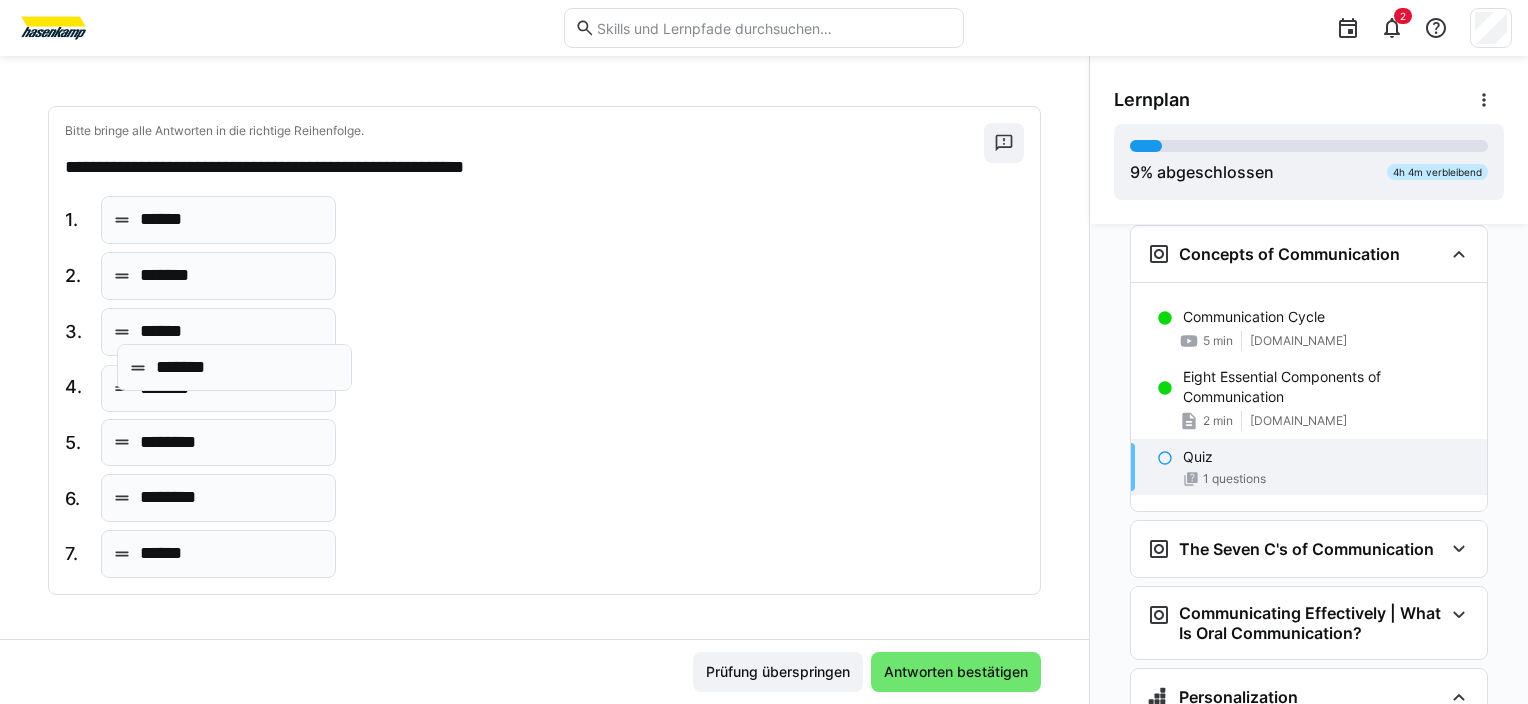 drag, startPoint x: 175, startPoint y: 560, endPoint x: 191, endPoint y: 375, distance: 185.6906 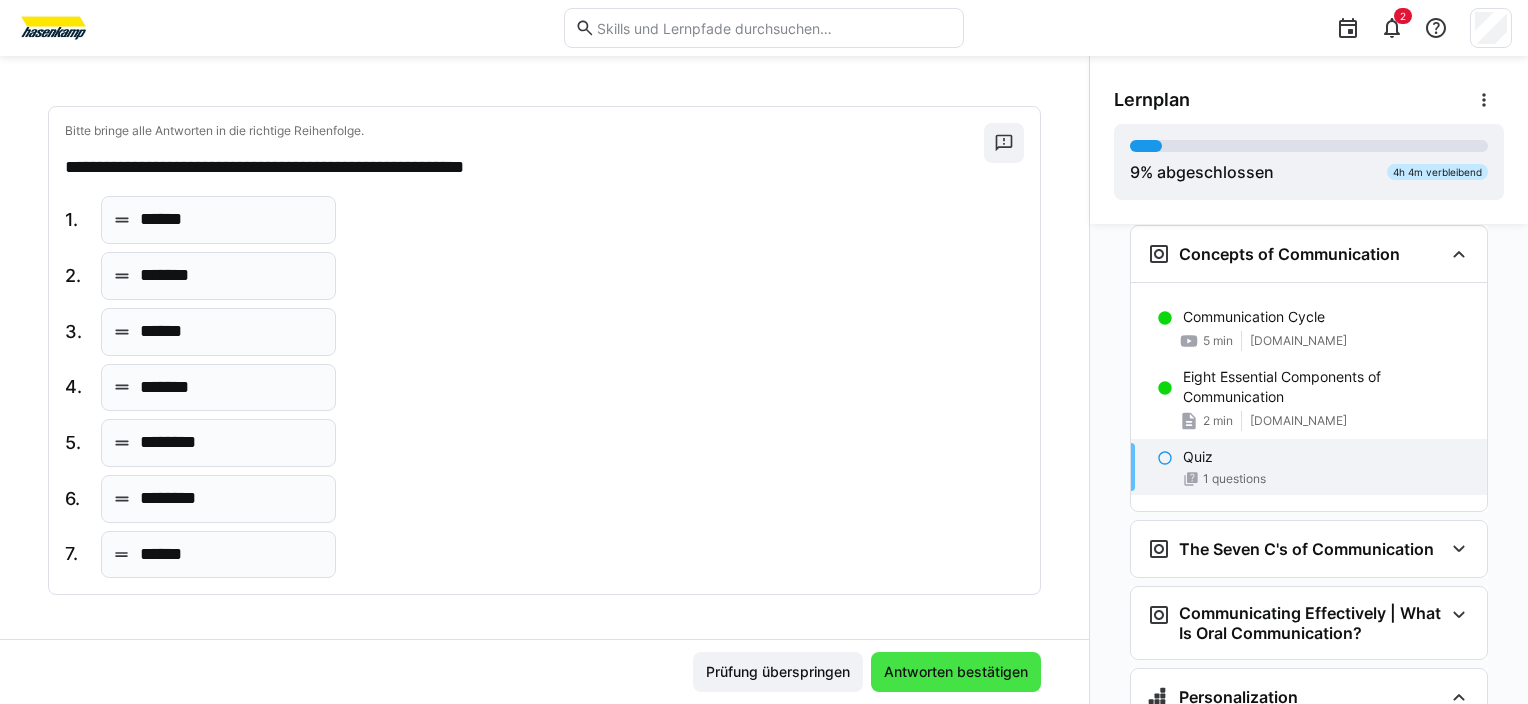 click on "Antworten bestätigen" 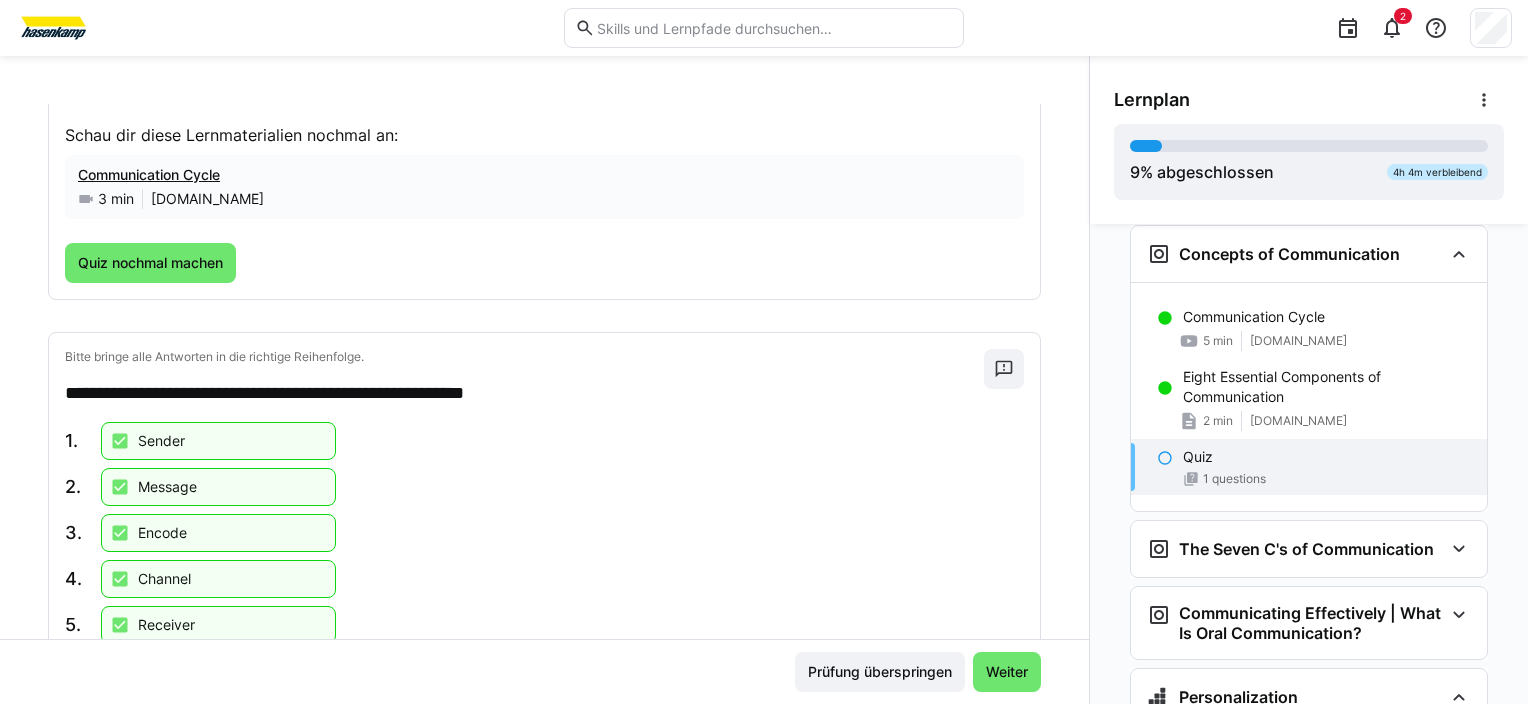 scroll, scrollTop: 357, scrollLeft: 0, axis: vertical 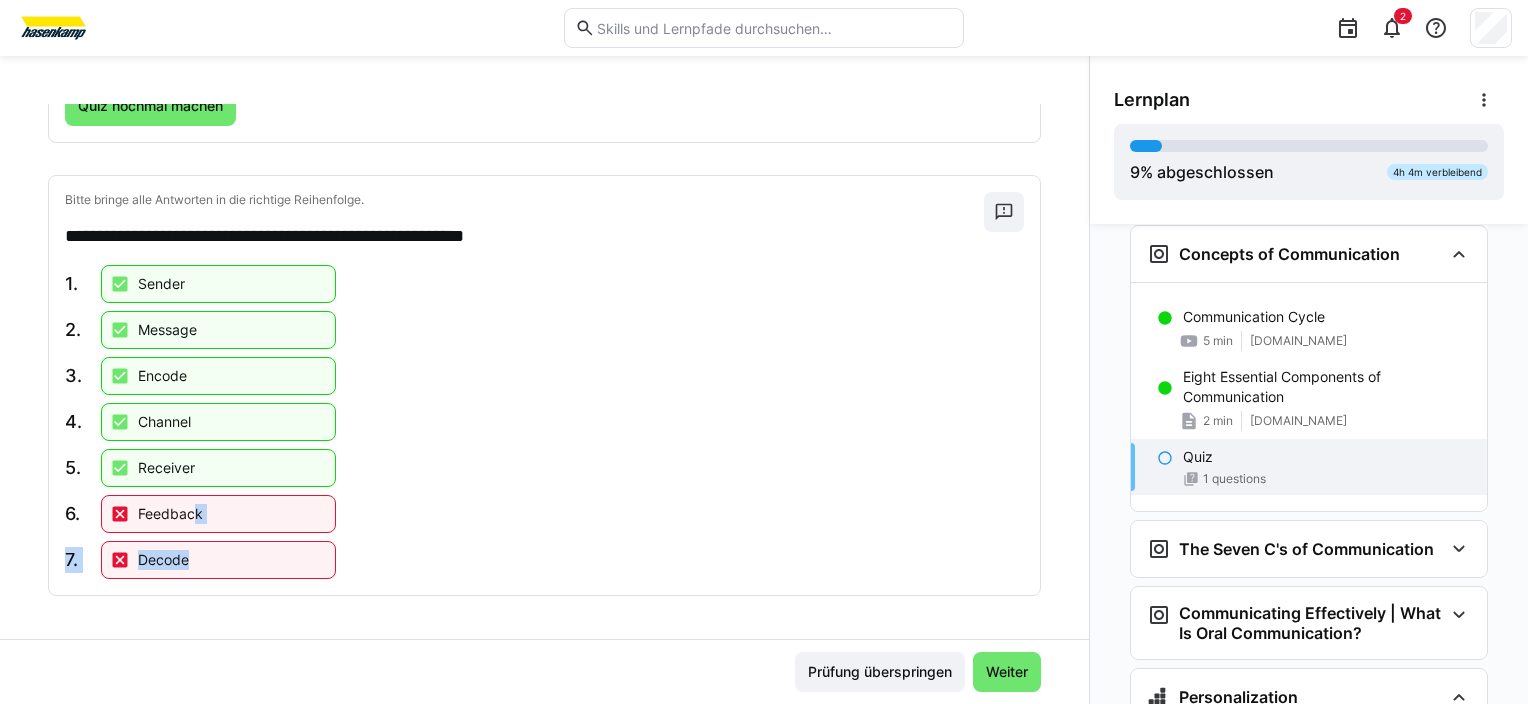 drag, startPoint x: 189, startPoint y: 556, endPoint x: 198, endPoint y: 513, distance: 43.931767 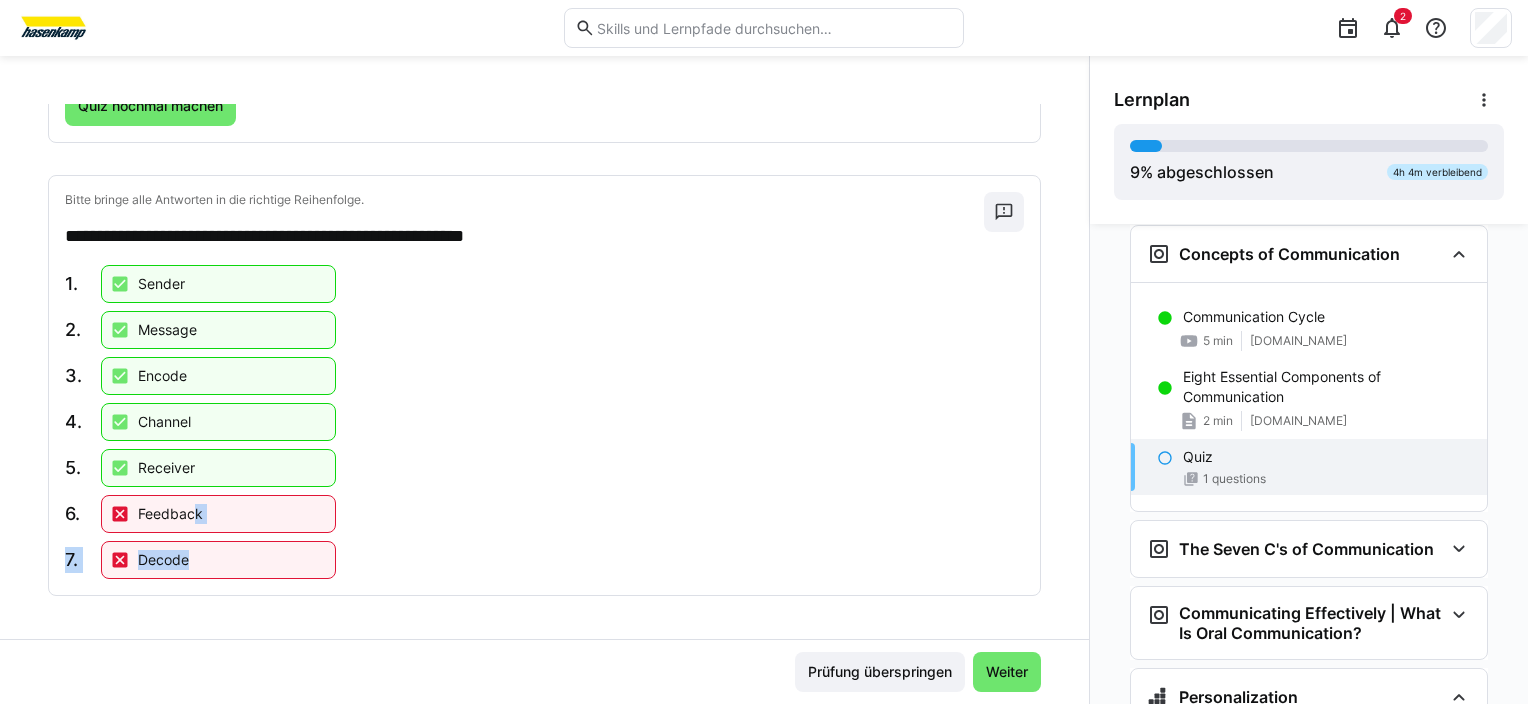 click on "1.
Sender
2.
Message
3.
Encode
4.
Channel
5.
Receiver
6.
Feedback
7.
Decode" 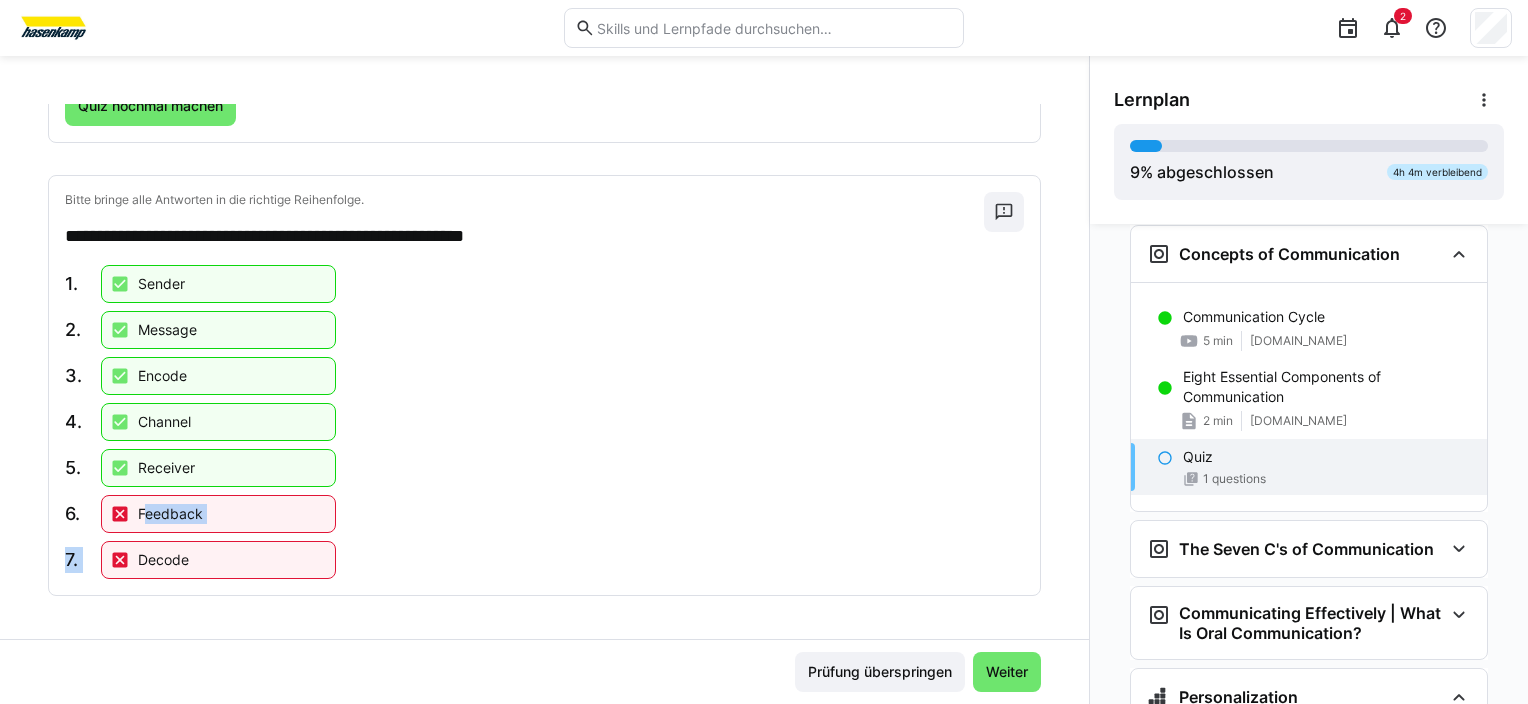 drag, startPoint x: 147, startPoint y: 504, endPoint x: 142, endPoint y: 544, distance: 40.311287 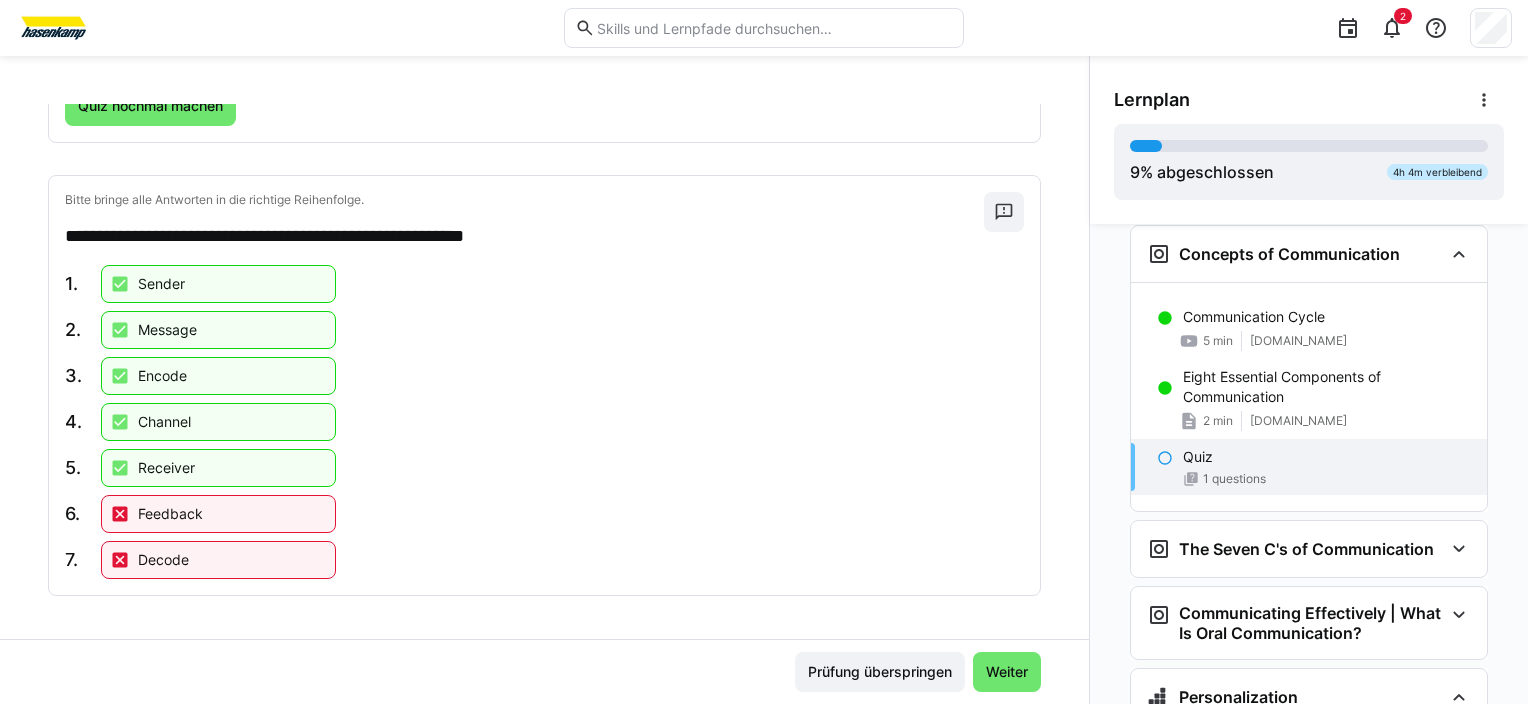 drag, startPoint x: 142, startPoint y: 544, endPoint x: 126, endPoint y: 508, distance: 39.39543 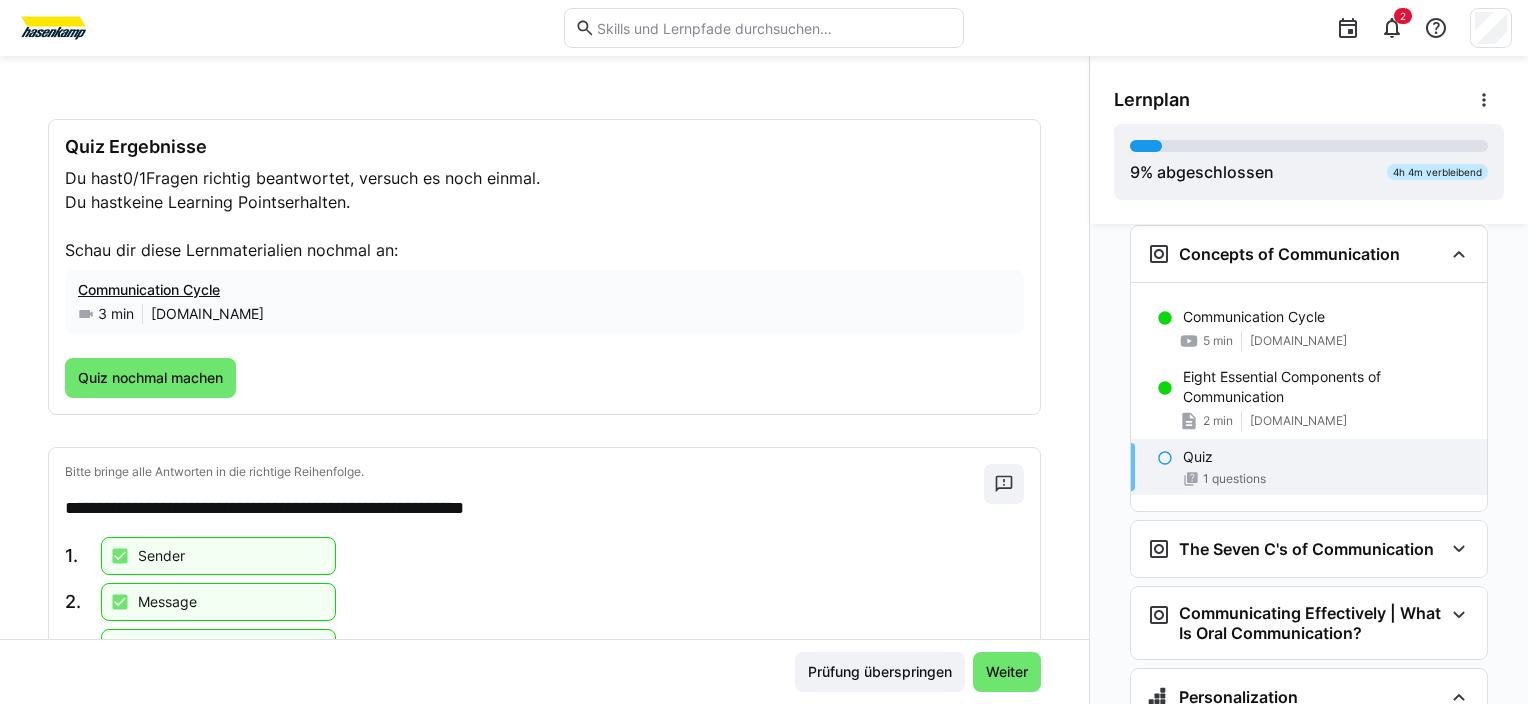 scroll, scrollTop: 57, scrollLeft: 0, axis: vertical 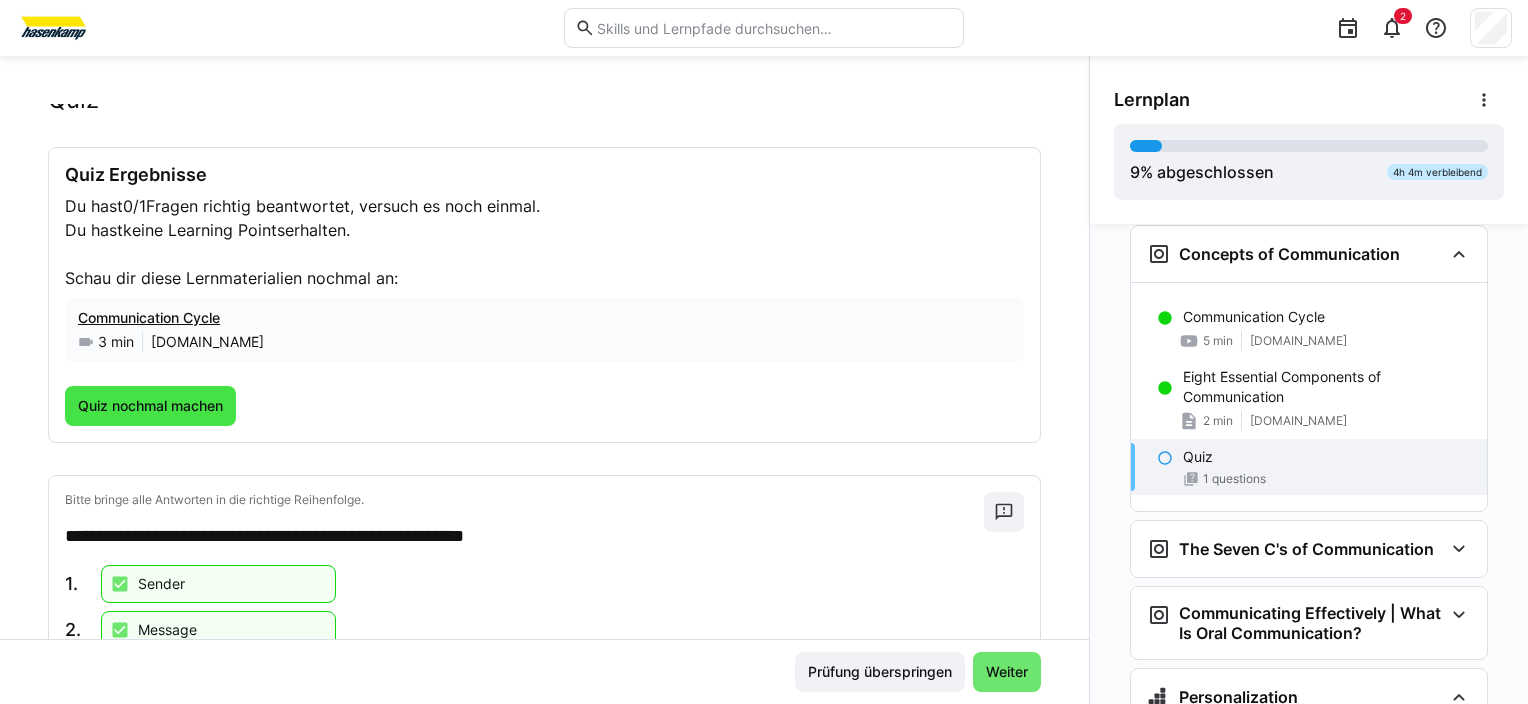 click on "Quiz nochmal machen" 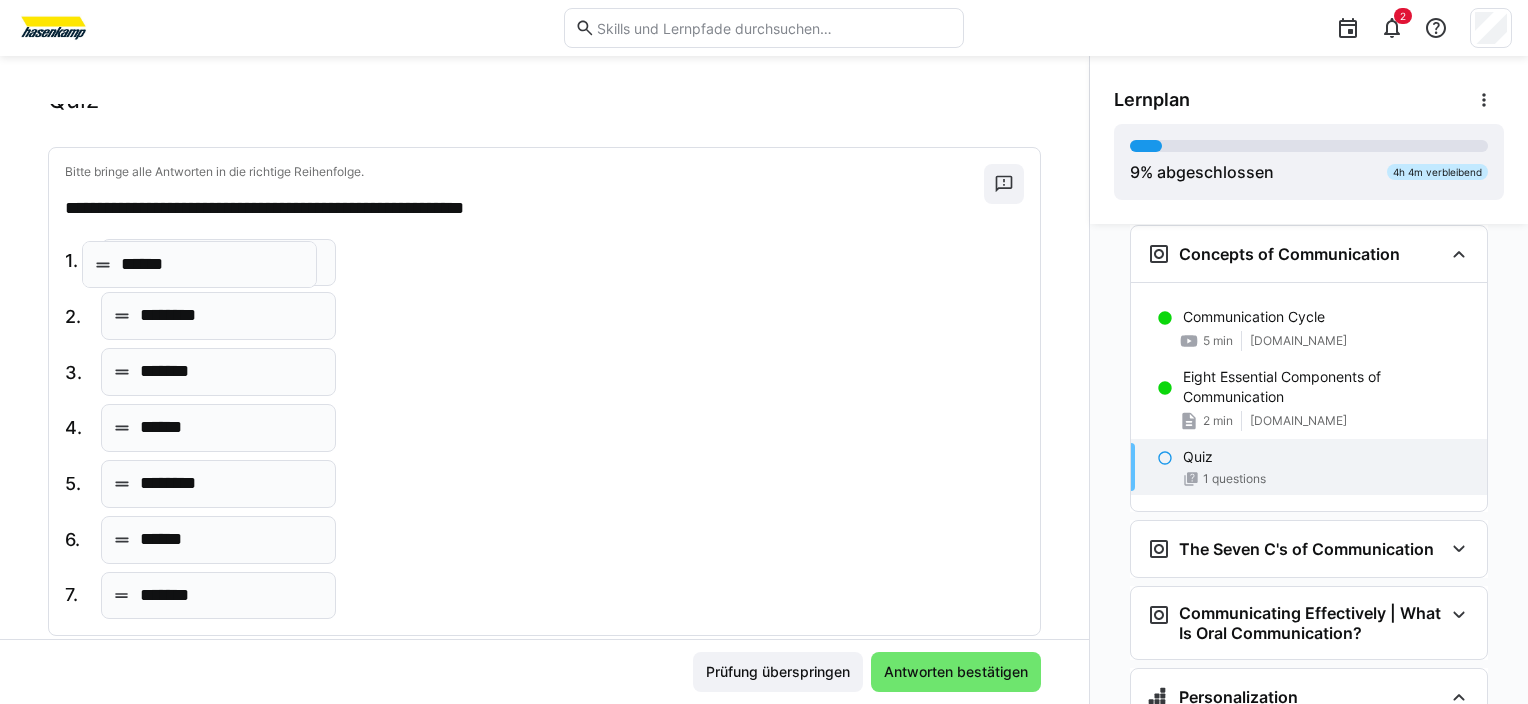 drag, startPoint x: 185, startPoint y: 438, endPoint x: 169, endPoint y: 270, distance: 168.76018 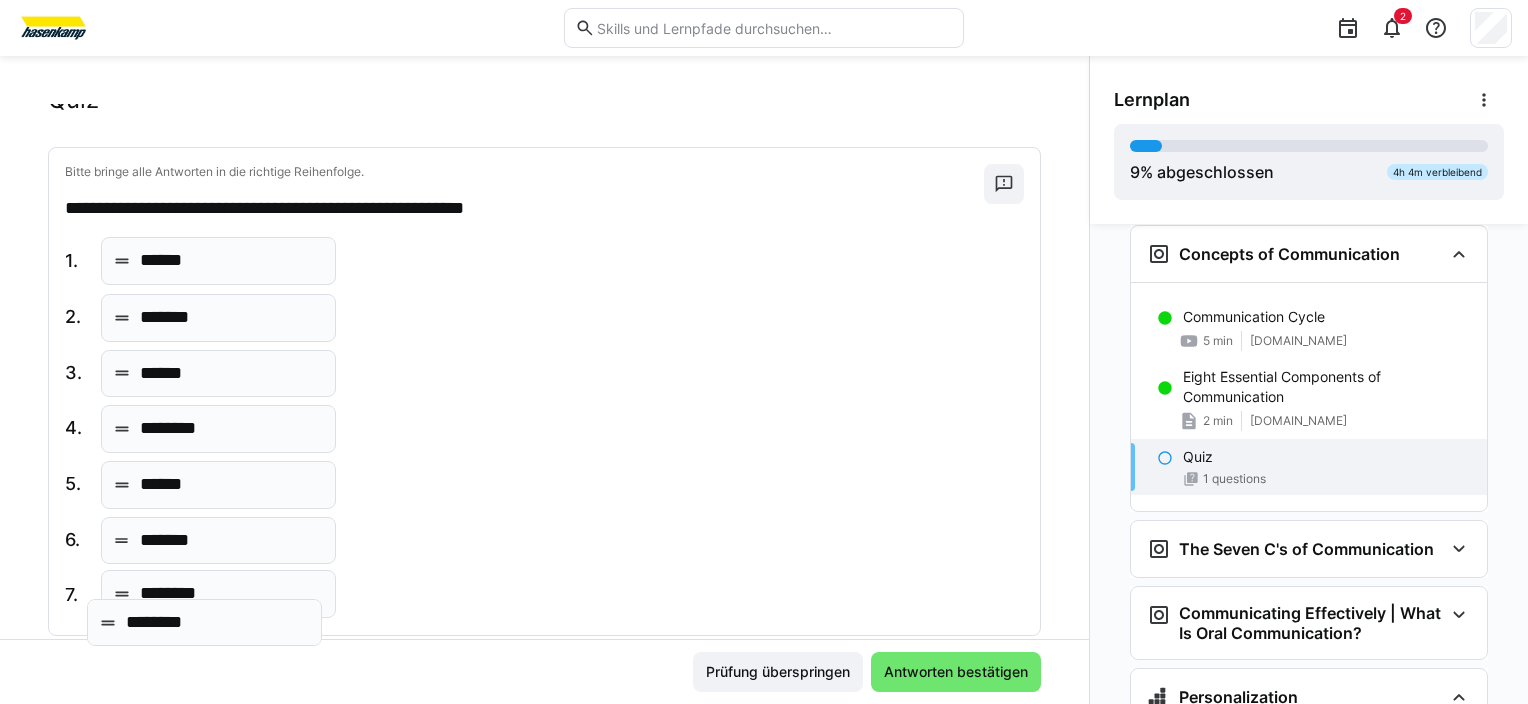 drag, startPoint x: 162, startPoint y: 315, endPoint x: 148, endPoint y: 622, distance: 307.31906 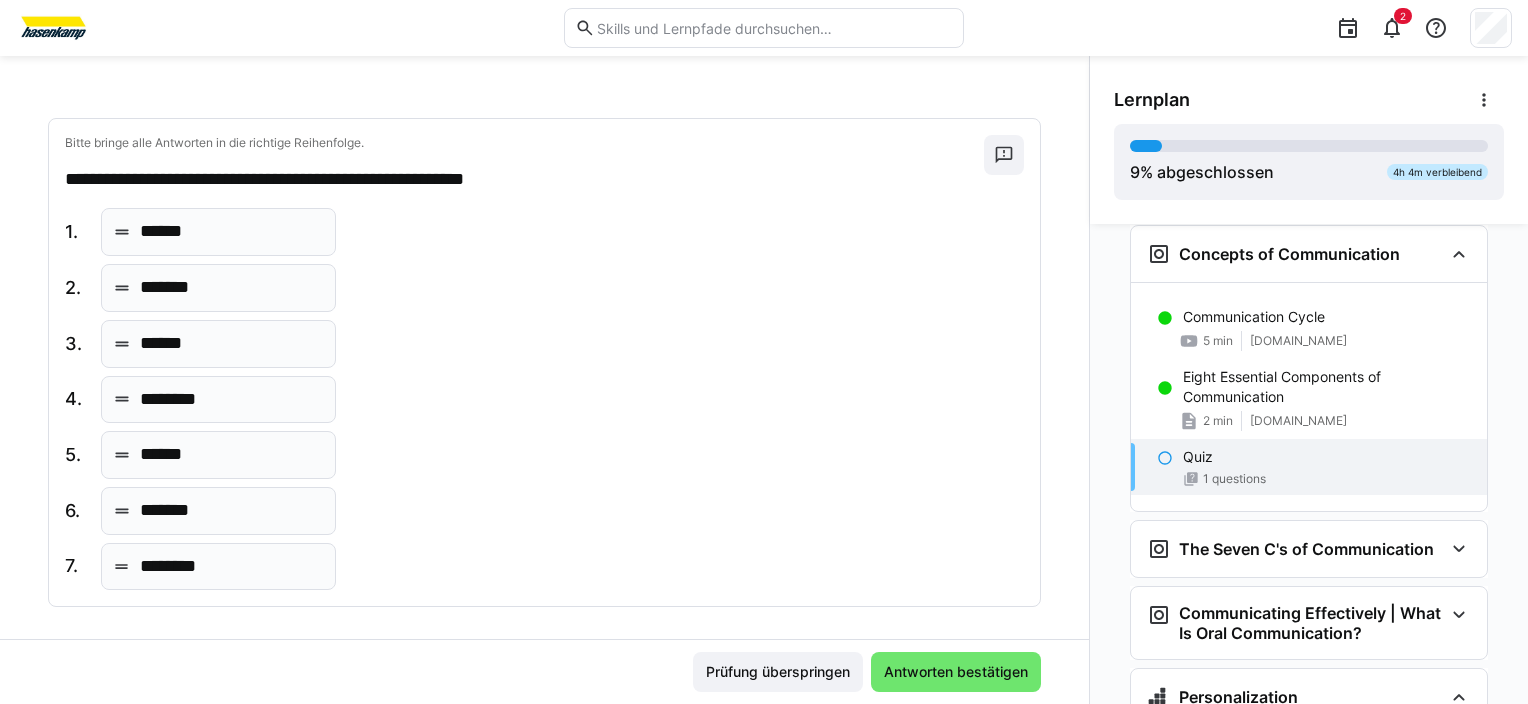 scroll, scrollTop: 98, scrollLeft: 0, axis: vertical 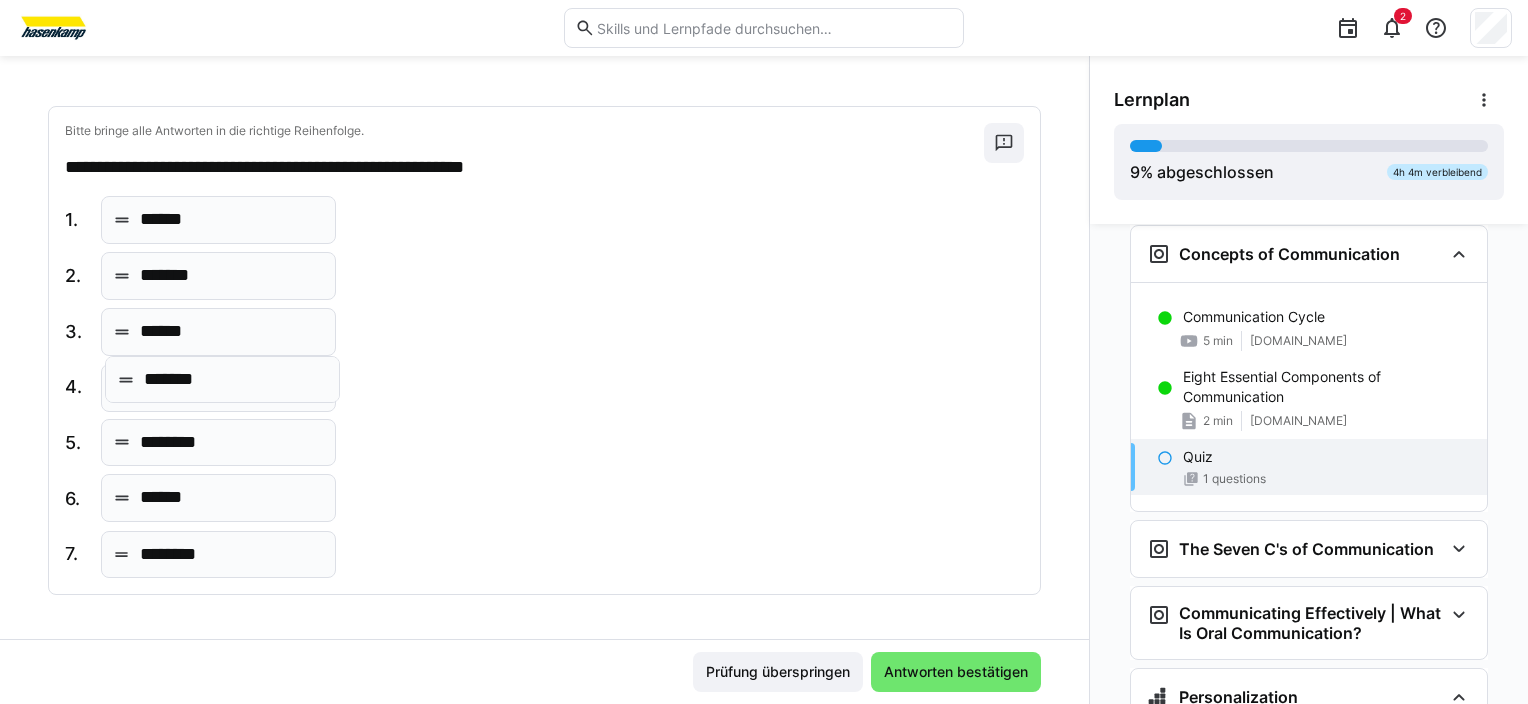 drag, startPoint x: 204, startPoint y: 497, endPoint x: 208, endPoint y: 380, distance: 117.06836 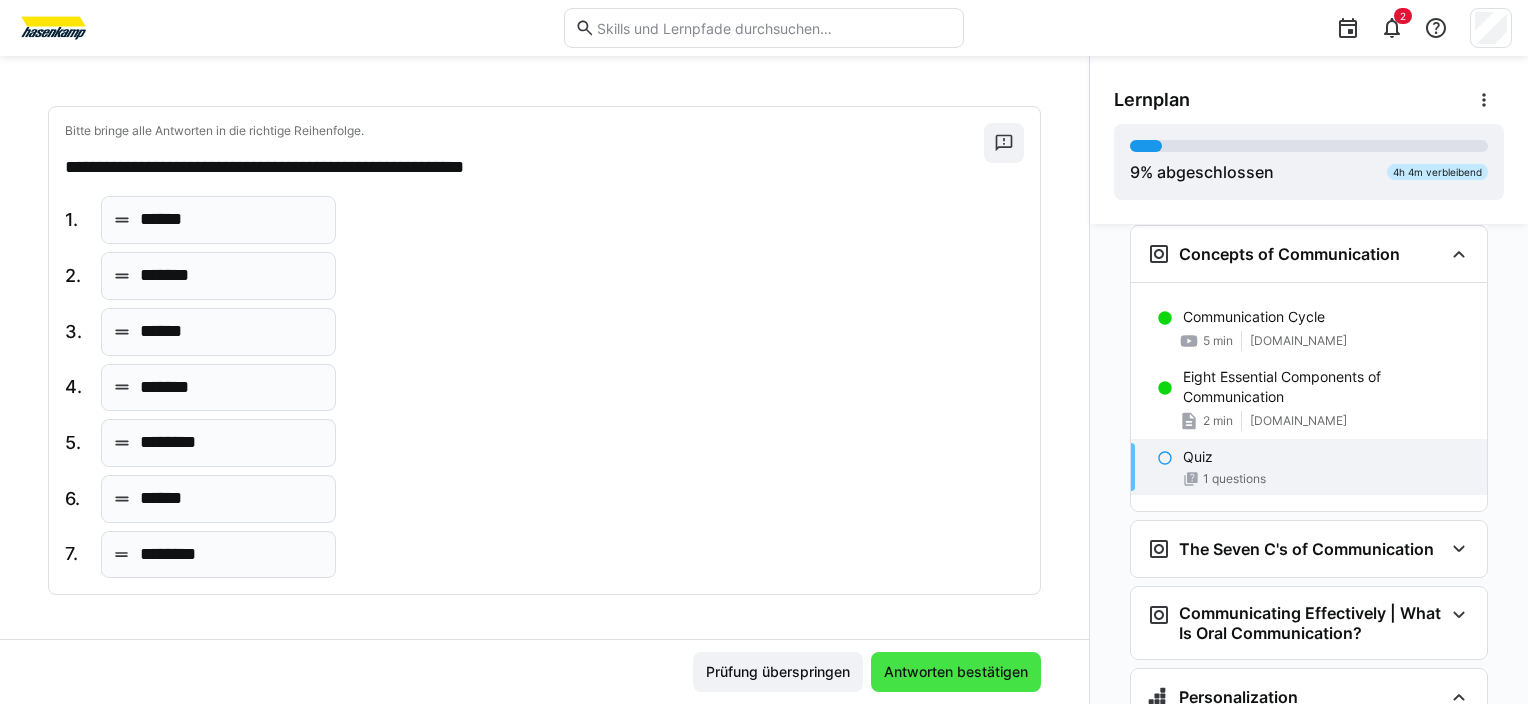 click on "Antworten bestätigen" 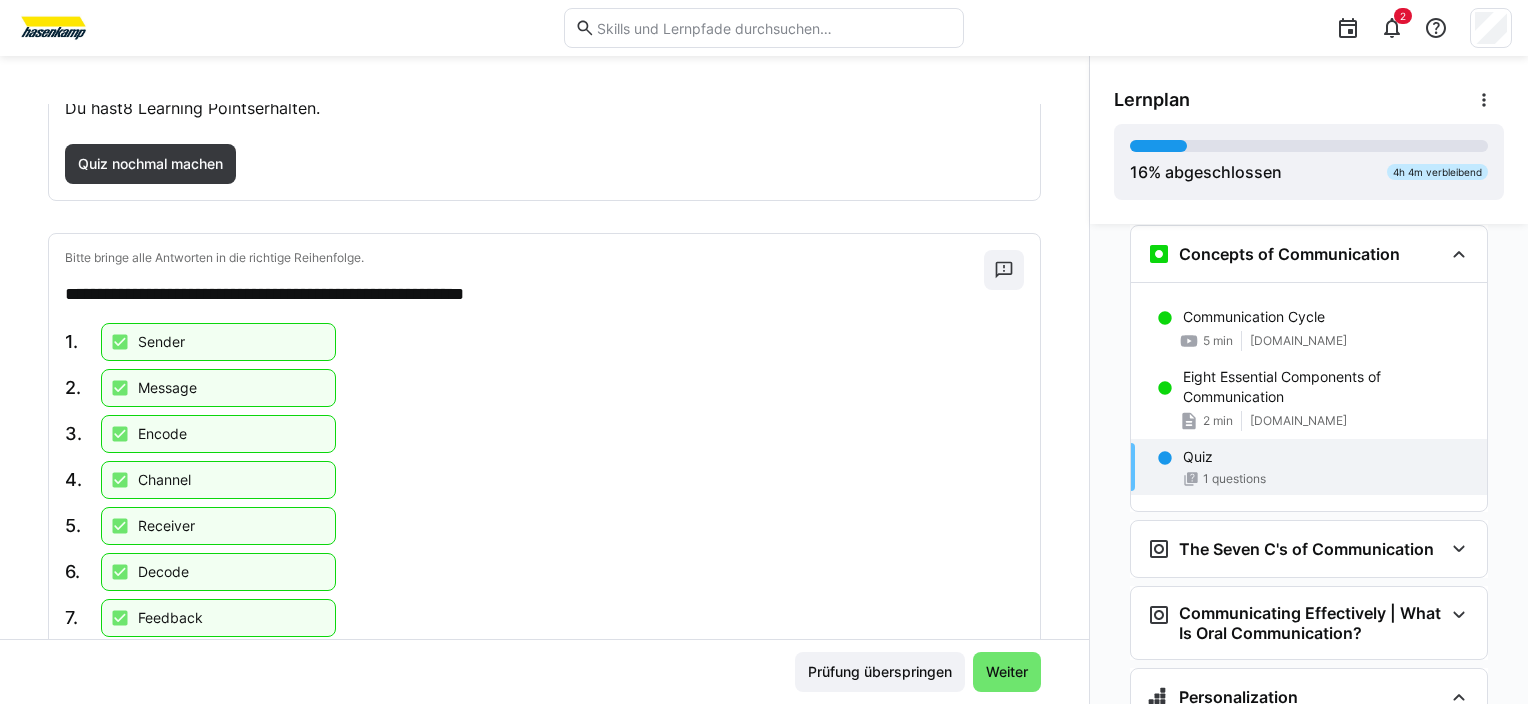 scroll, scrollTop: 200, scrollLeft: 0, axis: vertical 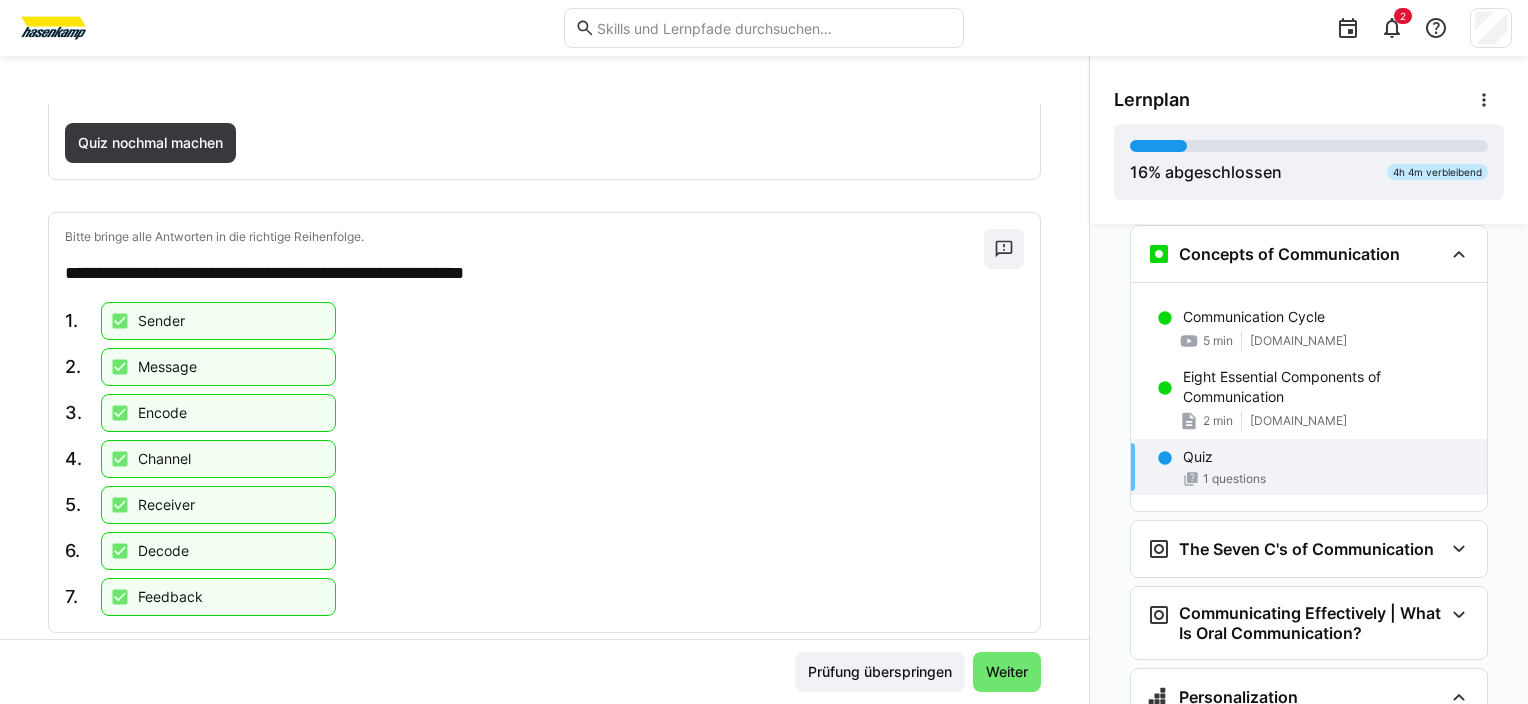 click on "Quiz
1 questions" 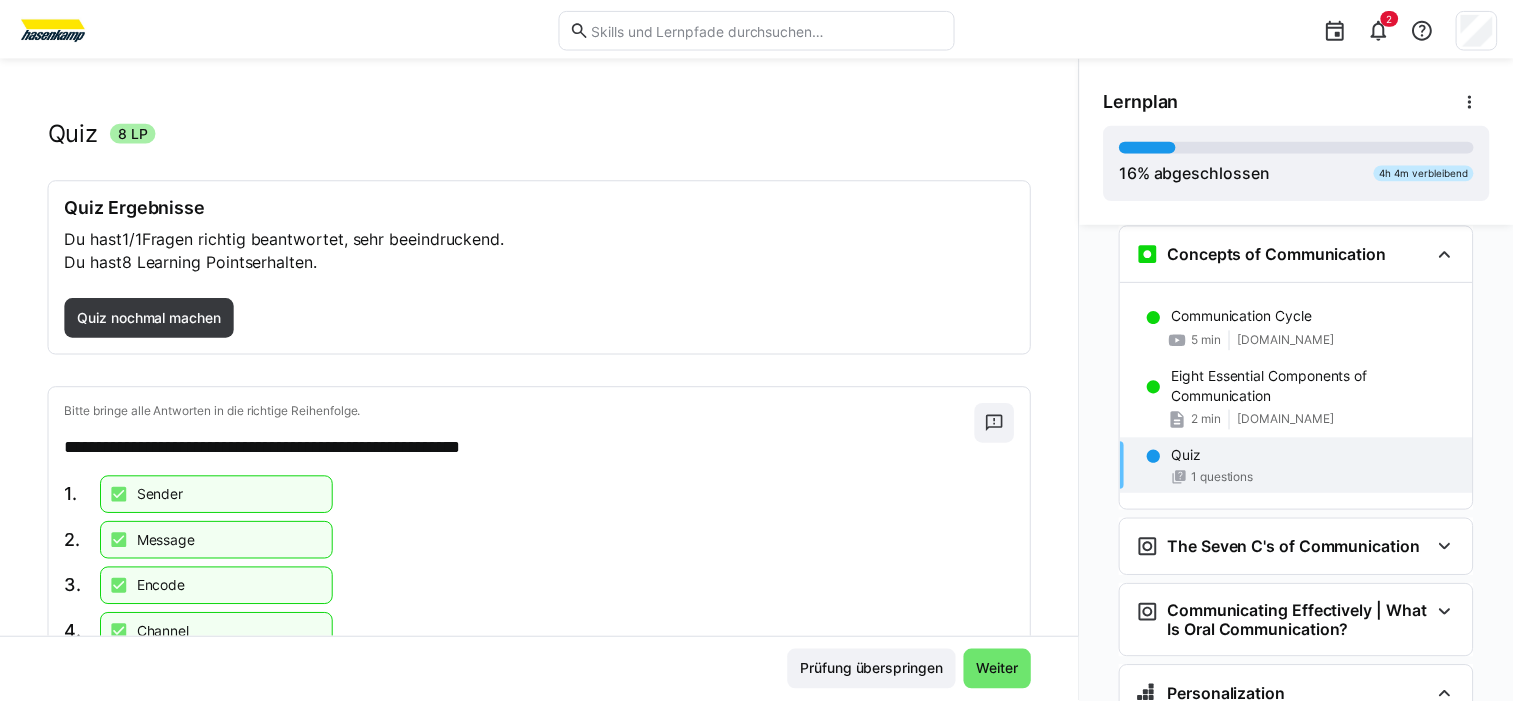 scroll, scrollTop: 0, scrollLeft: 0, axis: both 